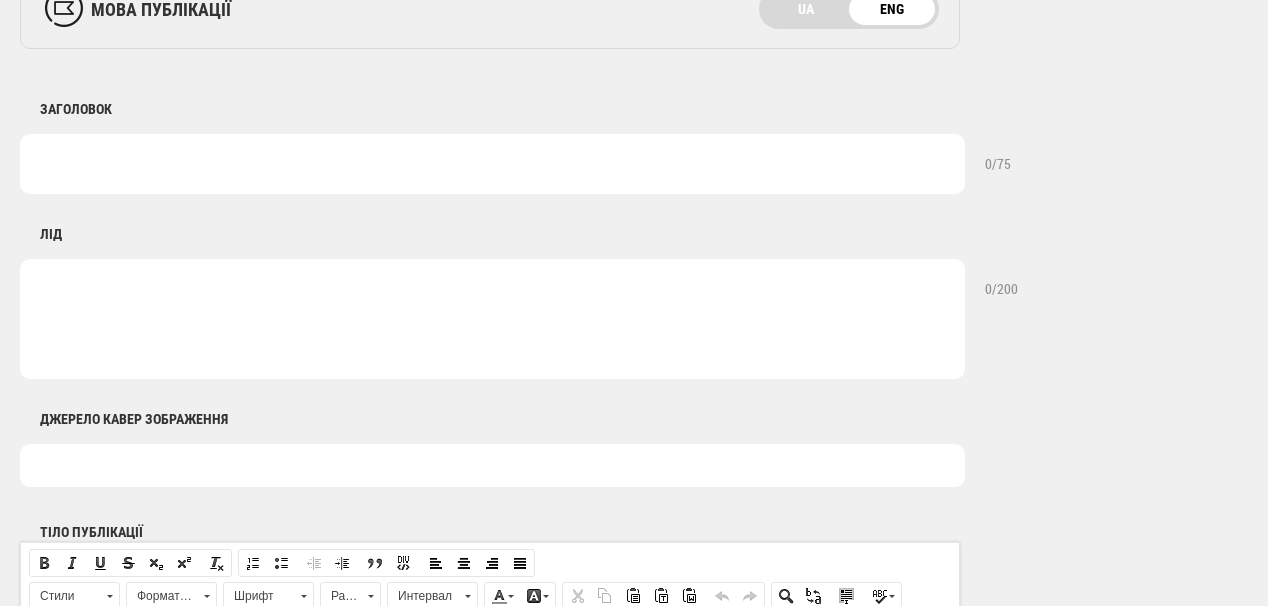 scroll, scrollTop: 800, scrollLeft: 0, axis: vertical 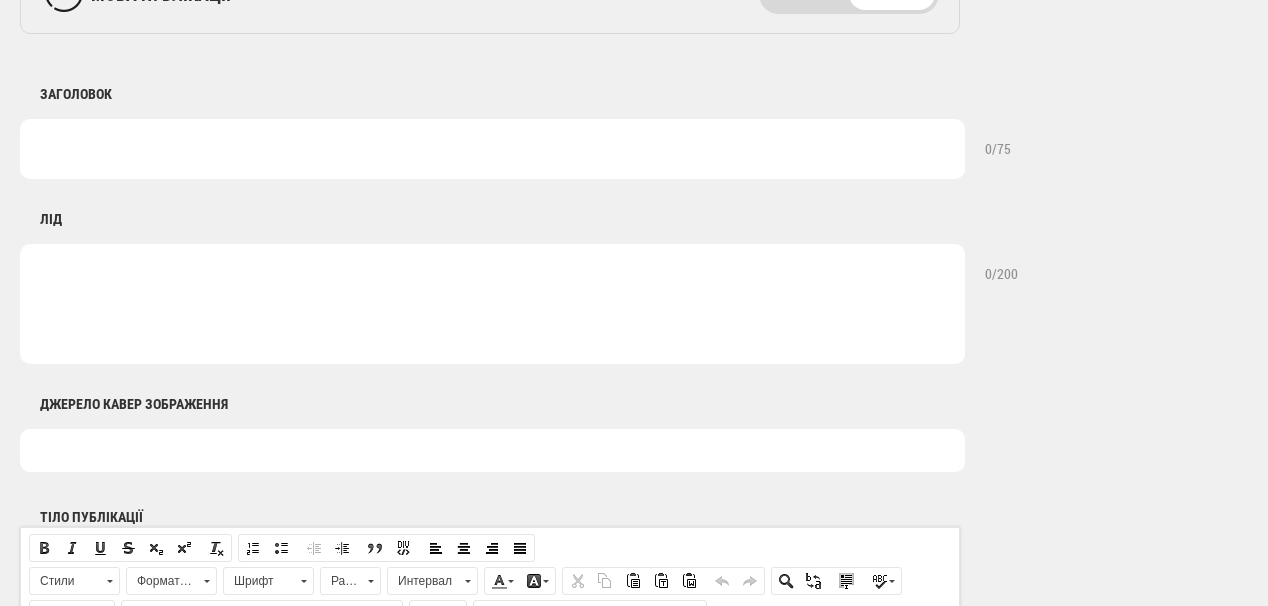 click at bounding box center (492, 149) 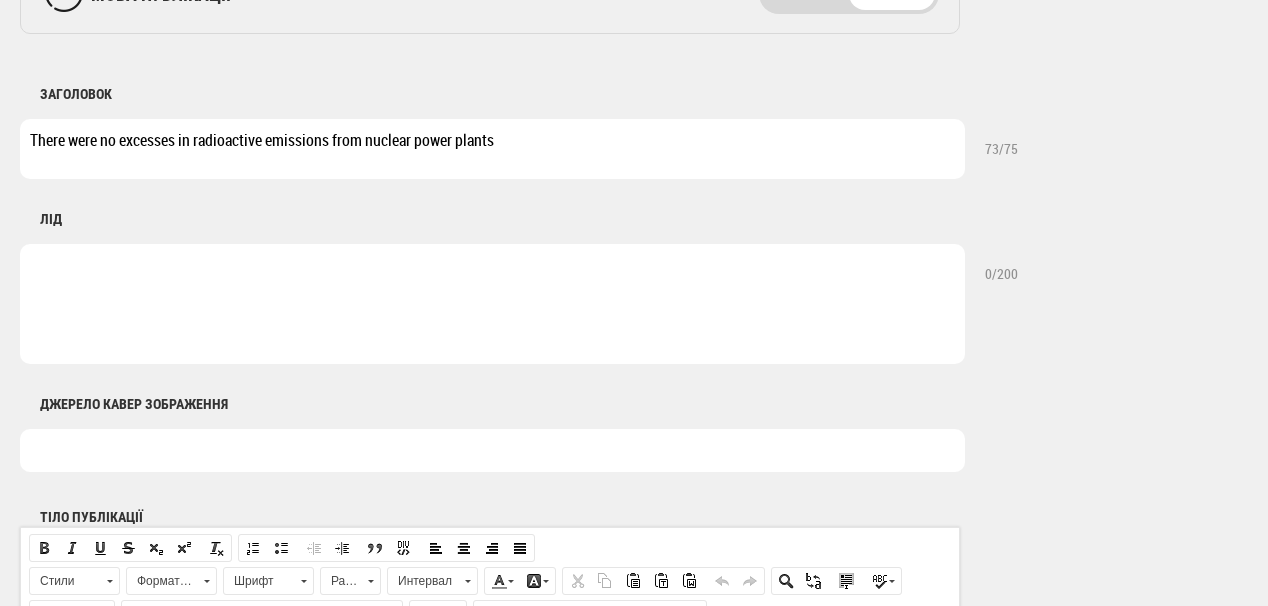 type on "There were no excesses in radioactive emissions from nuclear power plants" 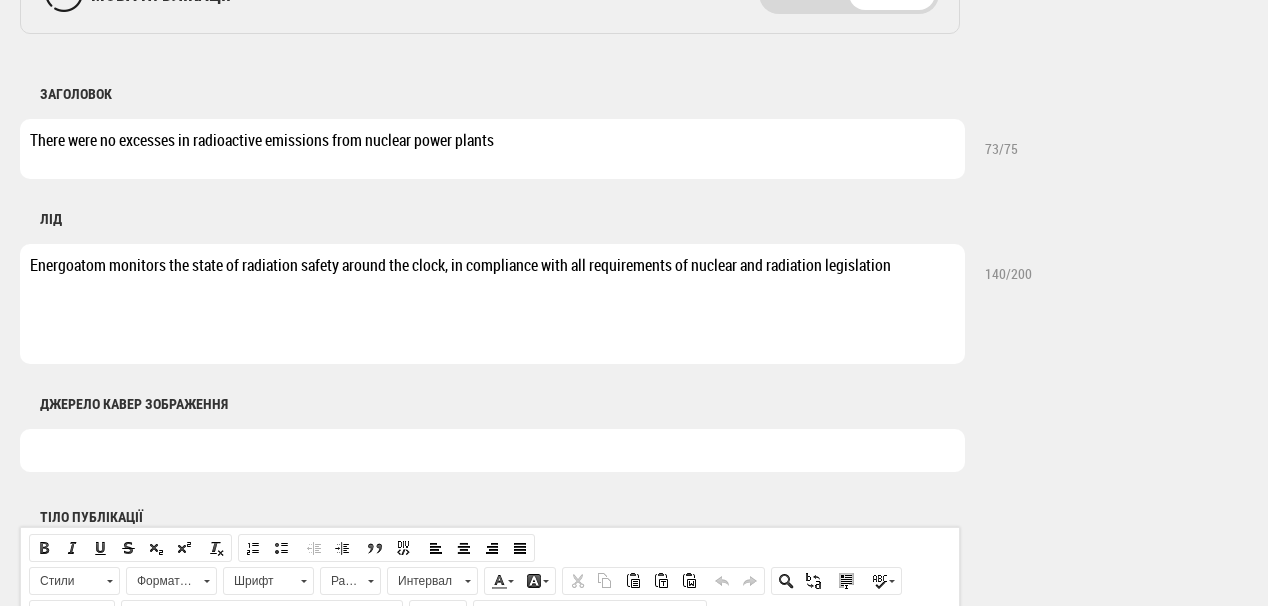 type on "Energoatom monitors the state of radiation safety around the clock, in compliance with all requirements of nuclear and radiation legislation" 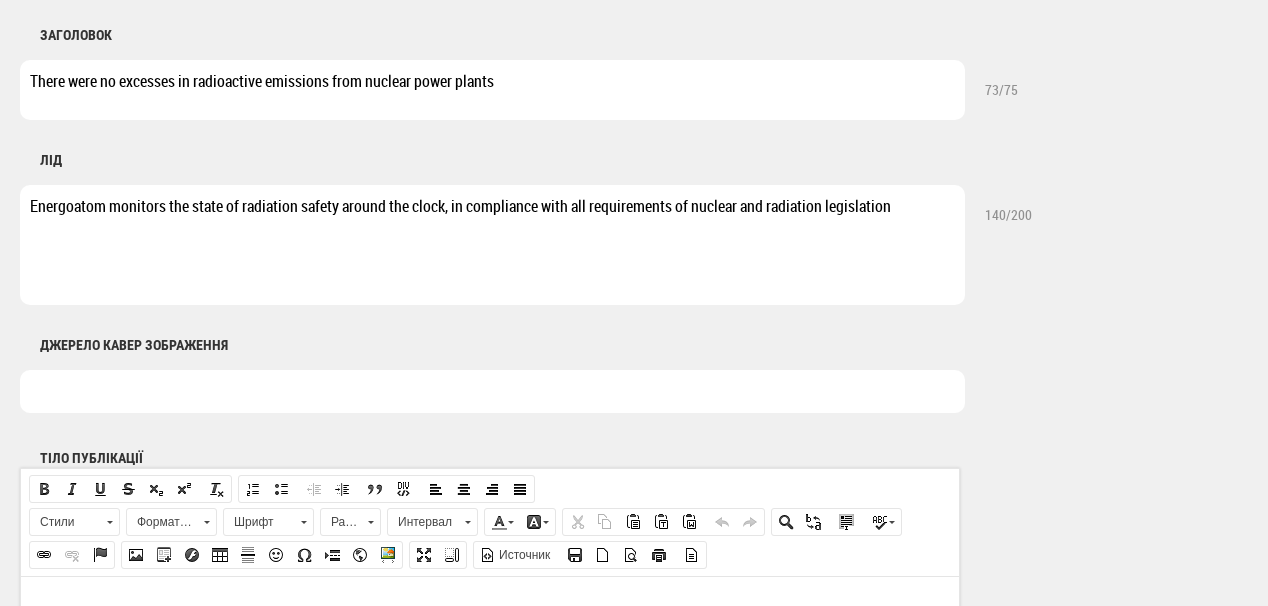 scroll, scrollTop: 960, scrollLeft: 0, axis: vertical 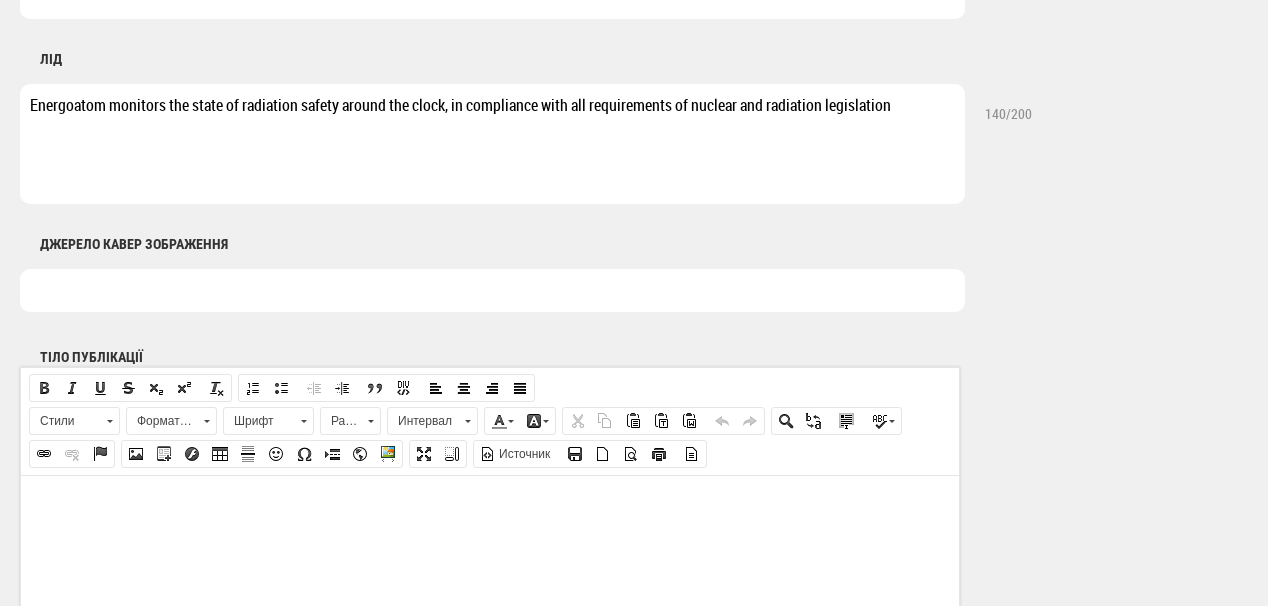 click at bounding box center (492, 290) 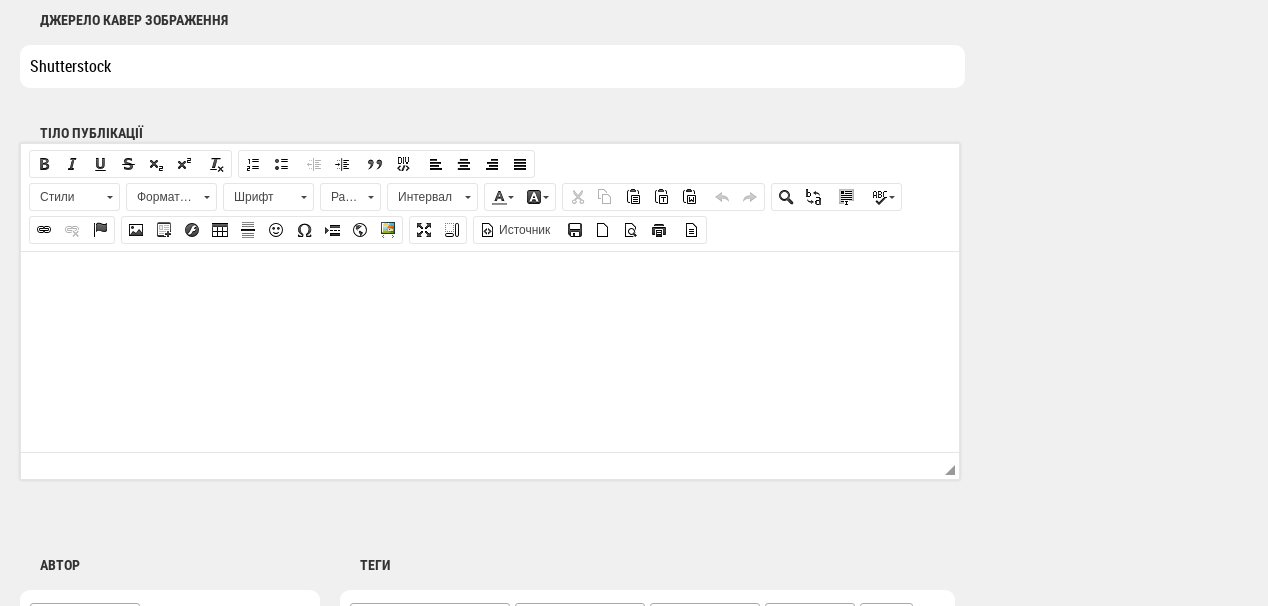 scroll, scrollTop: 1200, scrollLeft: 0, axis: vertical 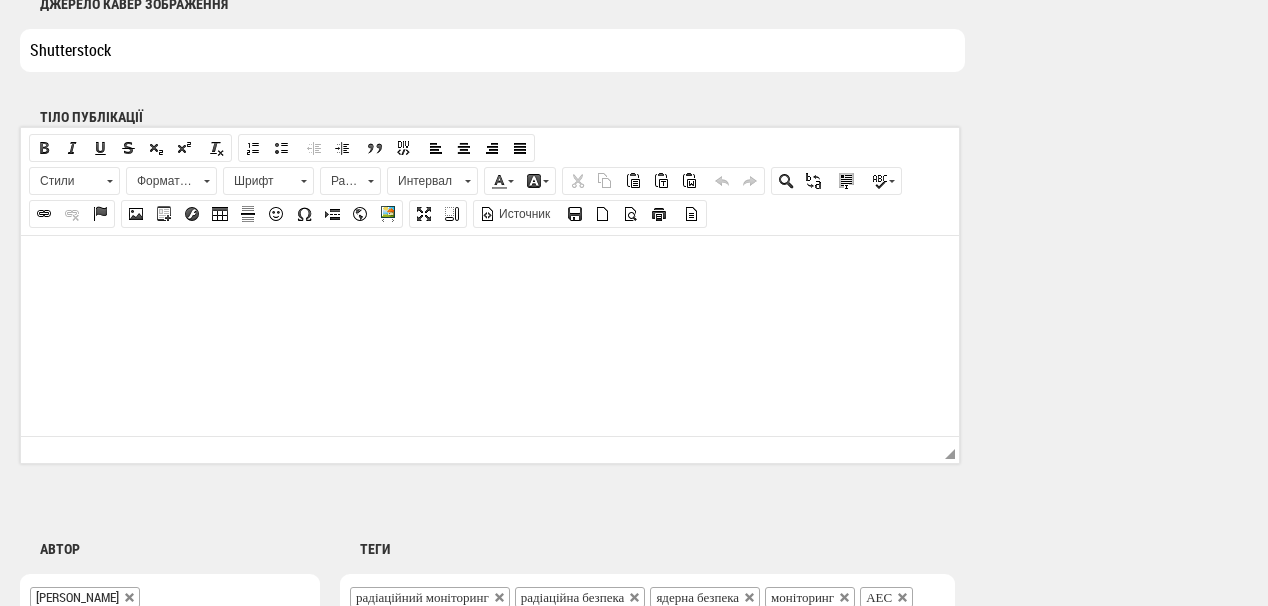 type on "Shutterstock" 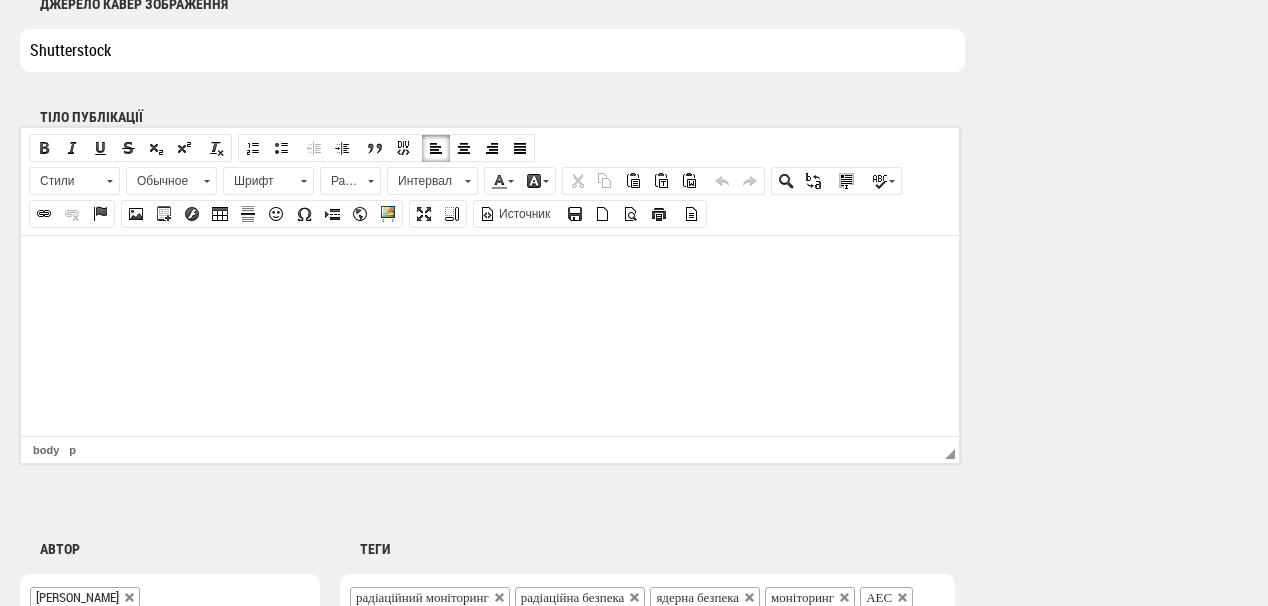 click at bounding box center (490, 265) 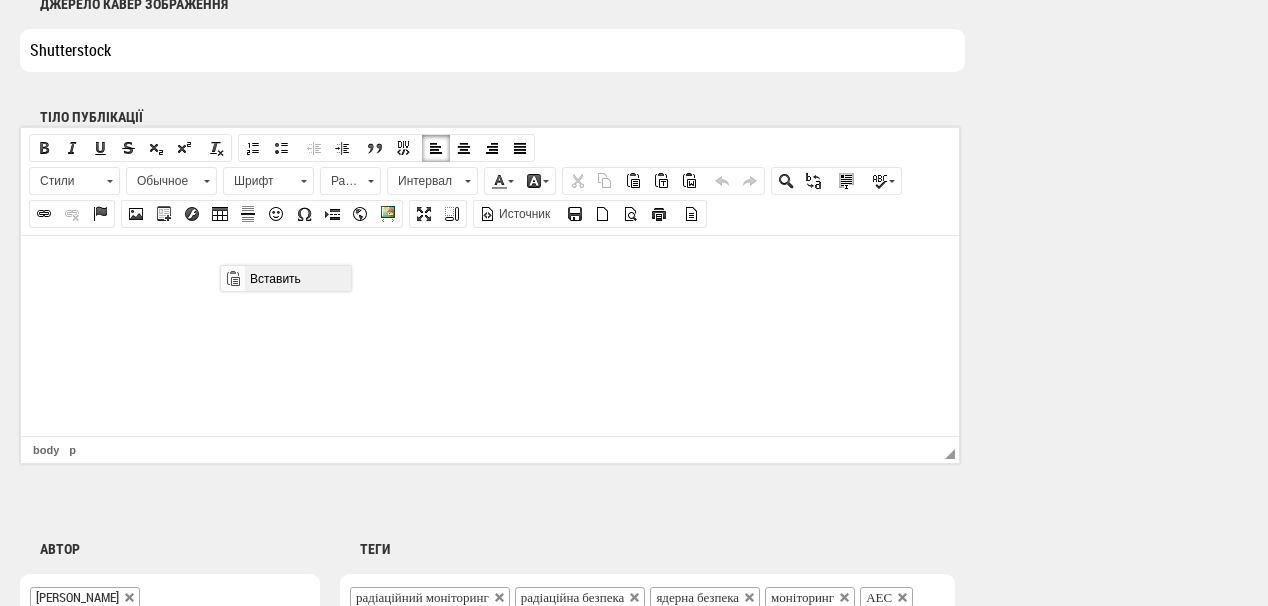 click on "Вставить" at bounding box center [297, 278] 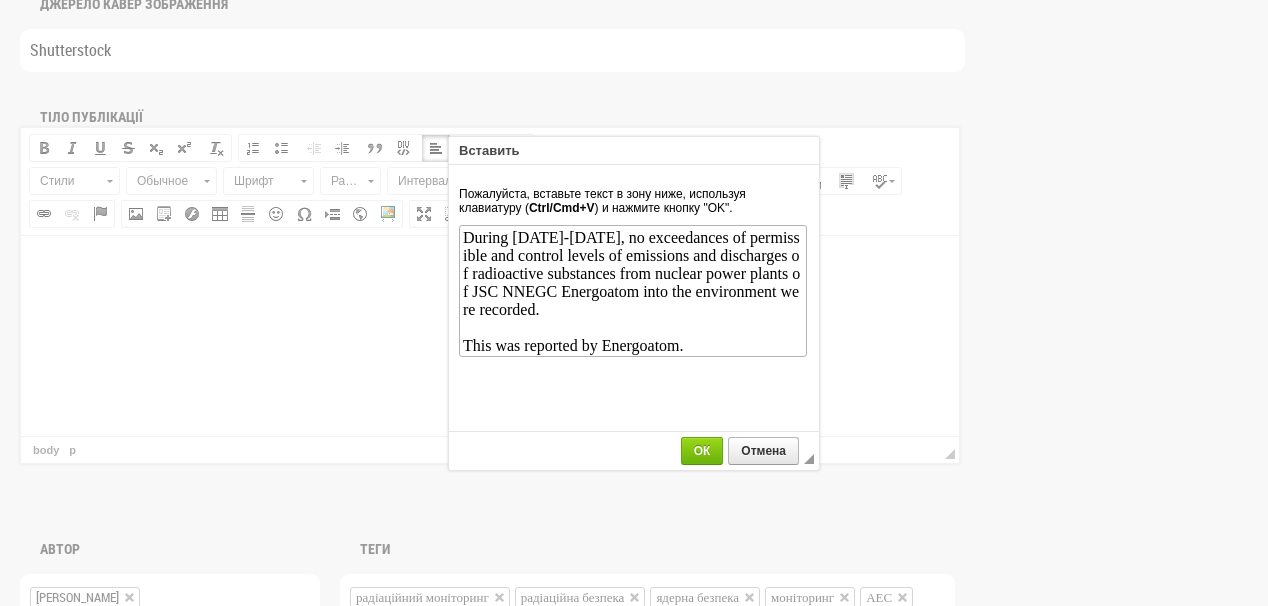 scroll, scrollTop: 0, scrollLeft: 0, axis: both 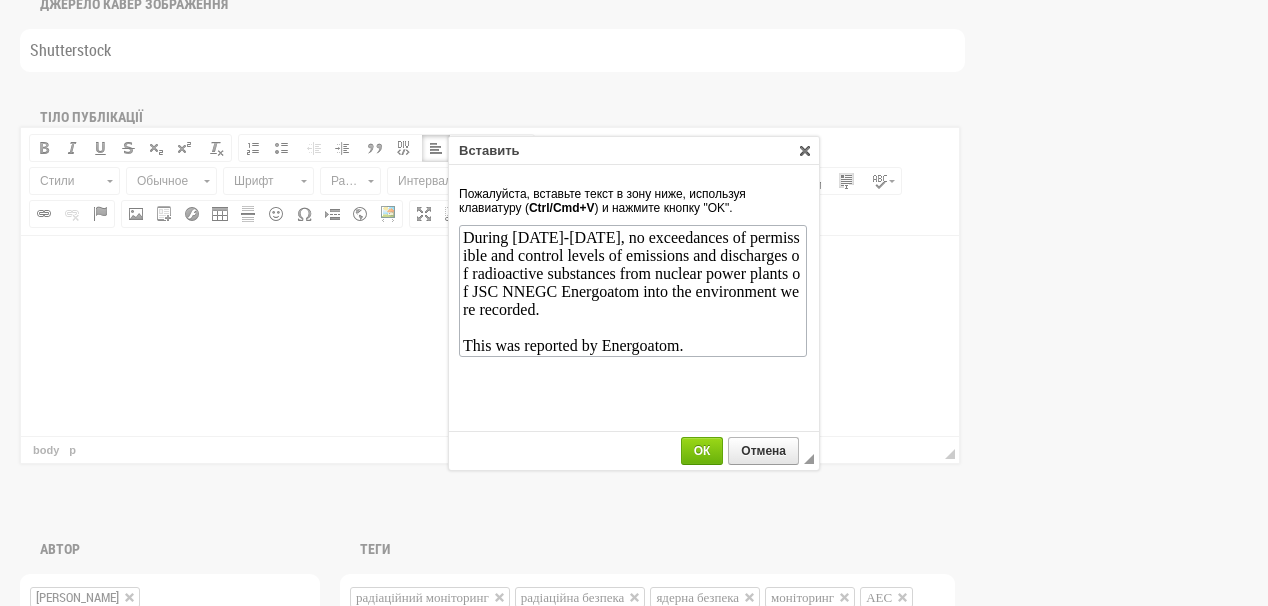 click on "◢ ОК Отмена" at bounding box center [634, 451] 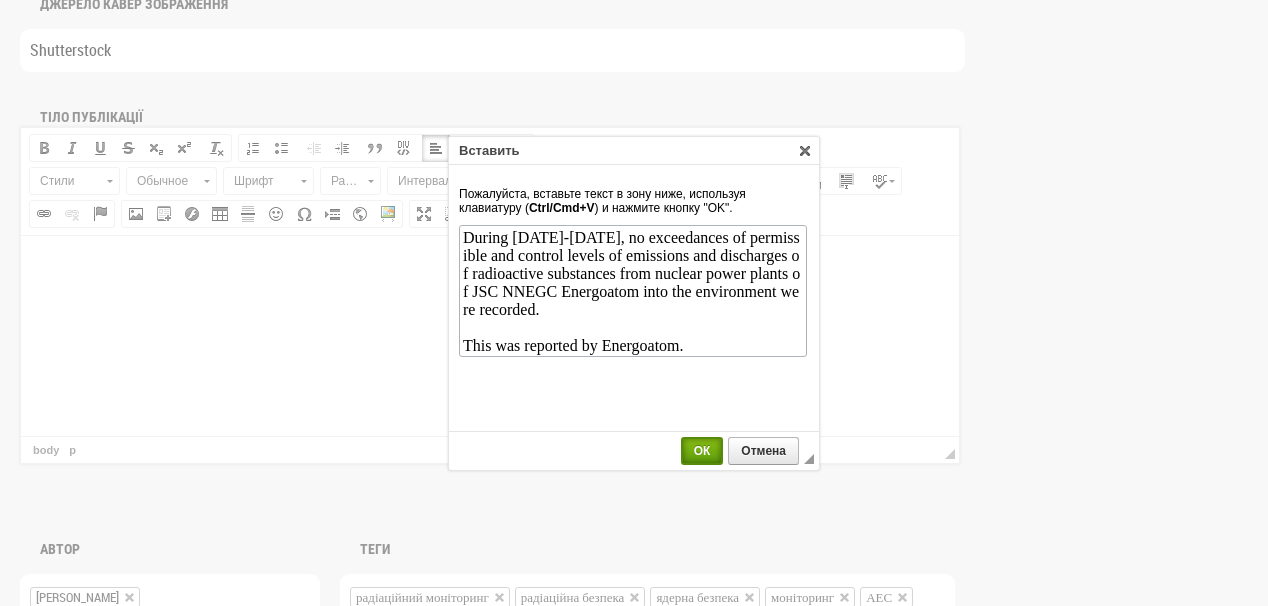 click on "ОК" at bounding box center (702, 451) 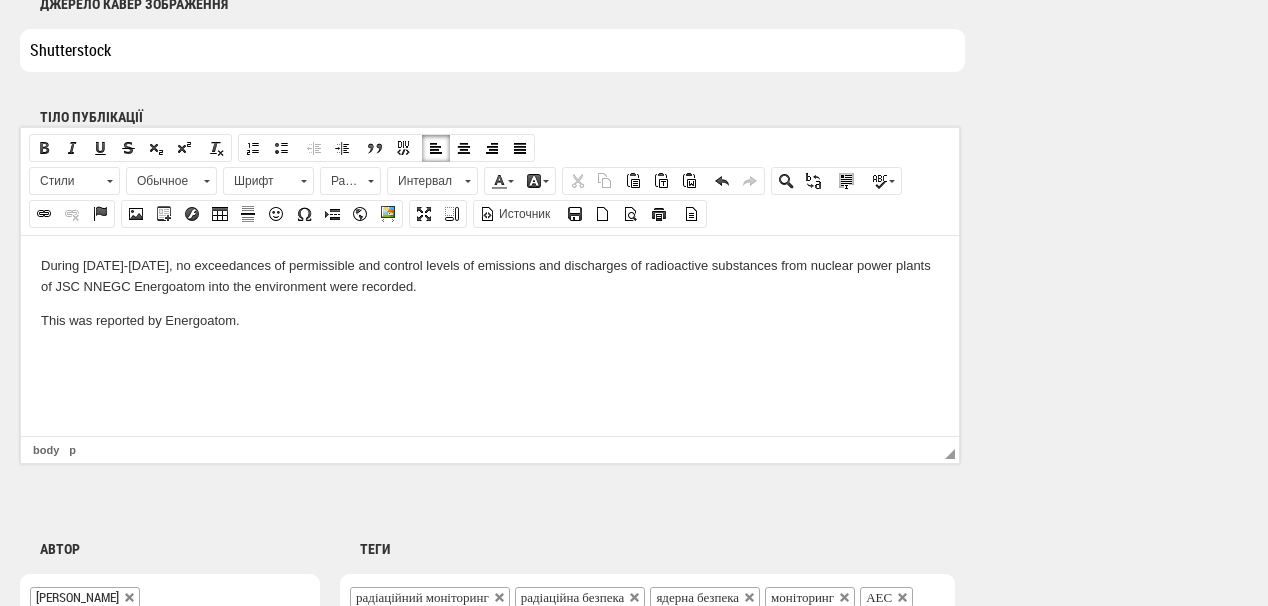 scroll, scrollTop: 0, scrollLeft: 0, axis: both 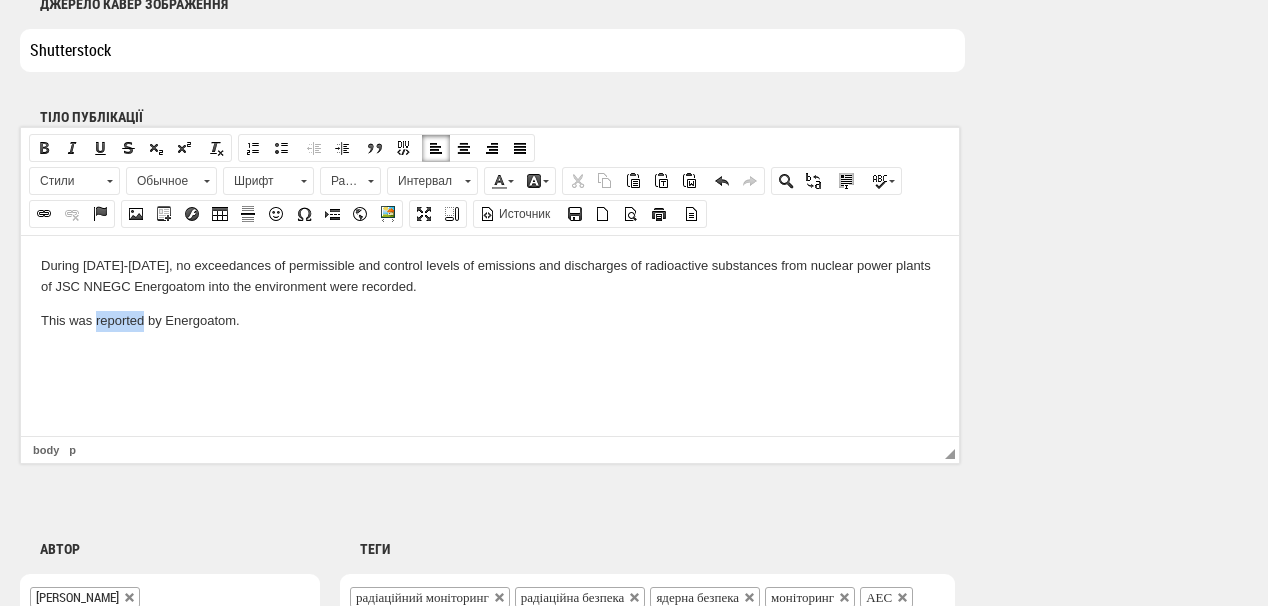 drag, startPoint x: 97, startPoint y: 319, endPoint x: 145, endPoint y: 322, distance: 48.09366 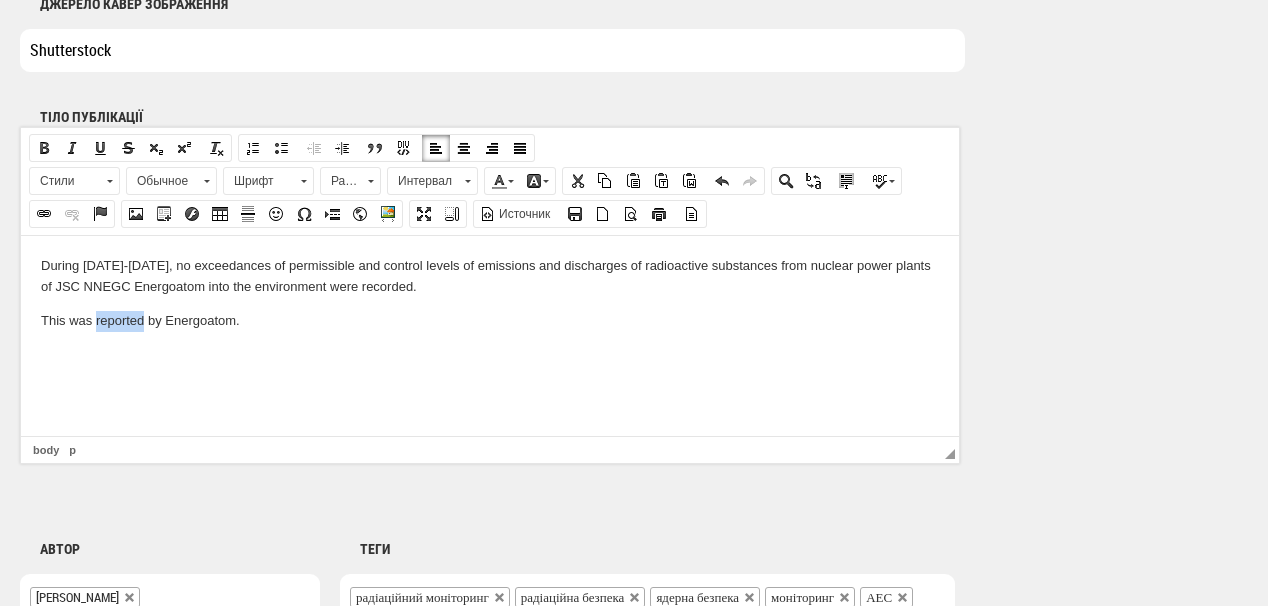 click at bounding box center [44, 214] 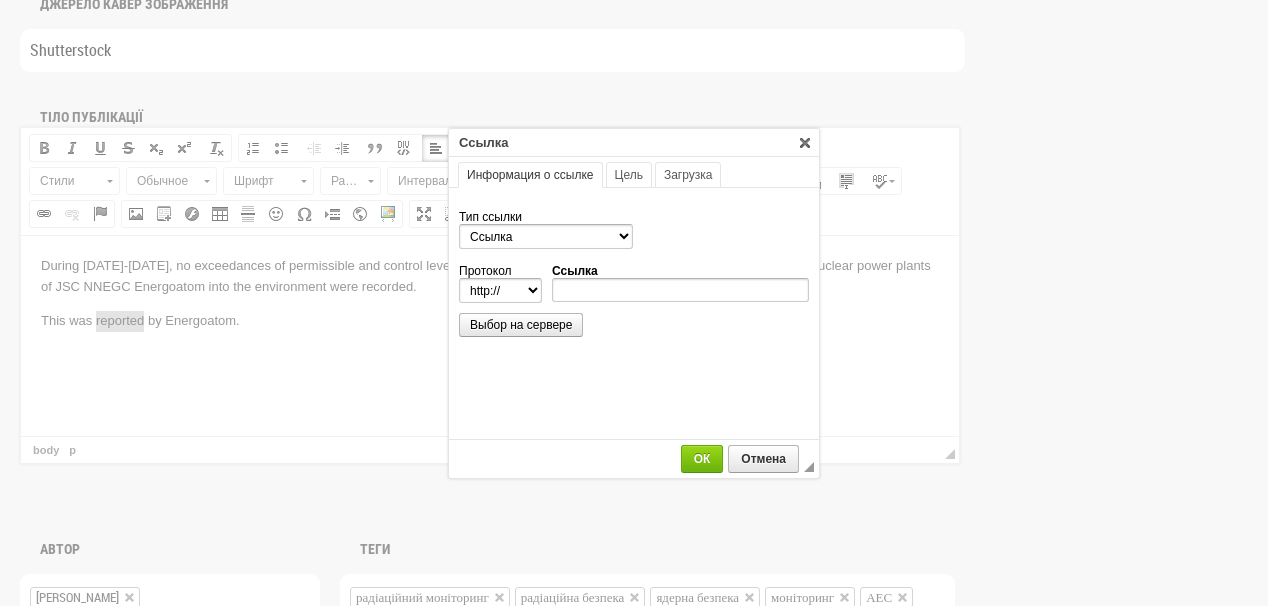 scroll, scrollTop: 0, scrollLeft: 0, axis: both 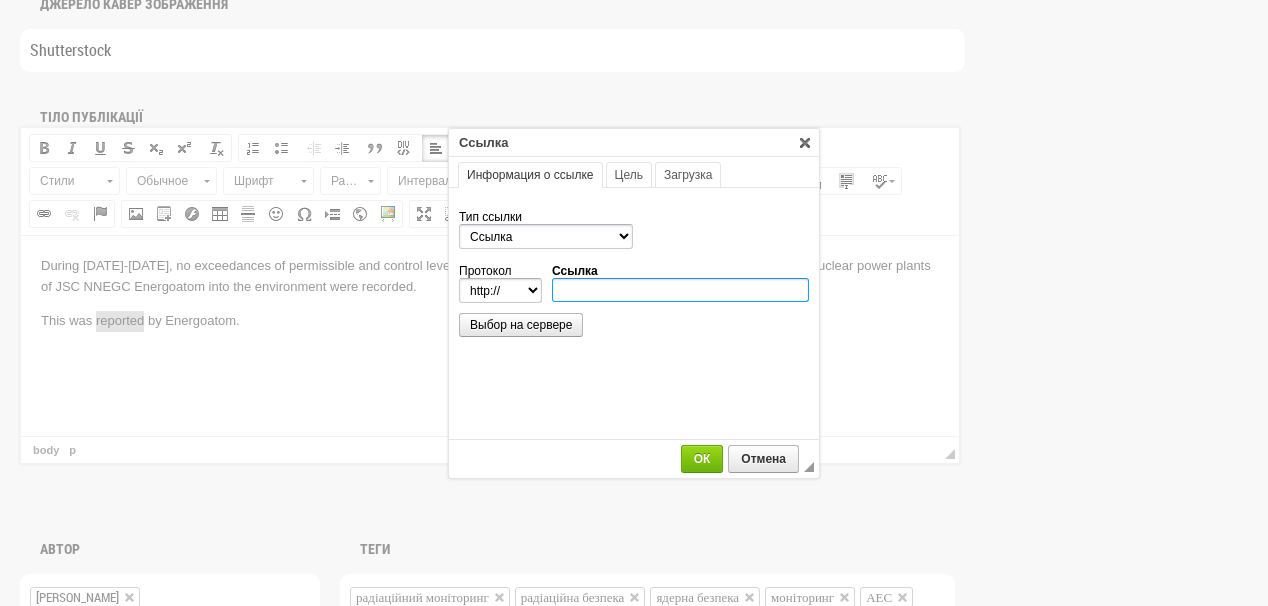 click on "Ссылка" at bounding box center (680, 290) 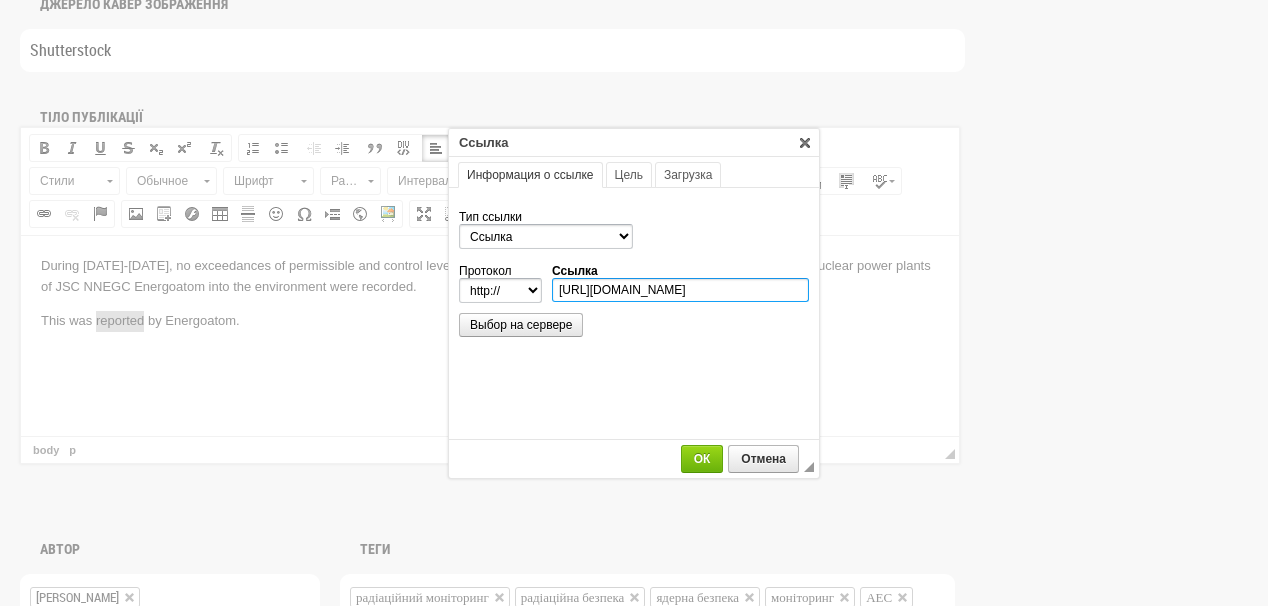 scroll, scrollTop: 0, scrollLeft: 342, axis: horizontal 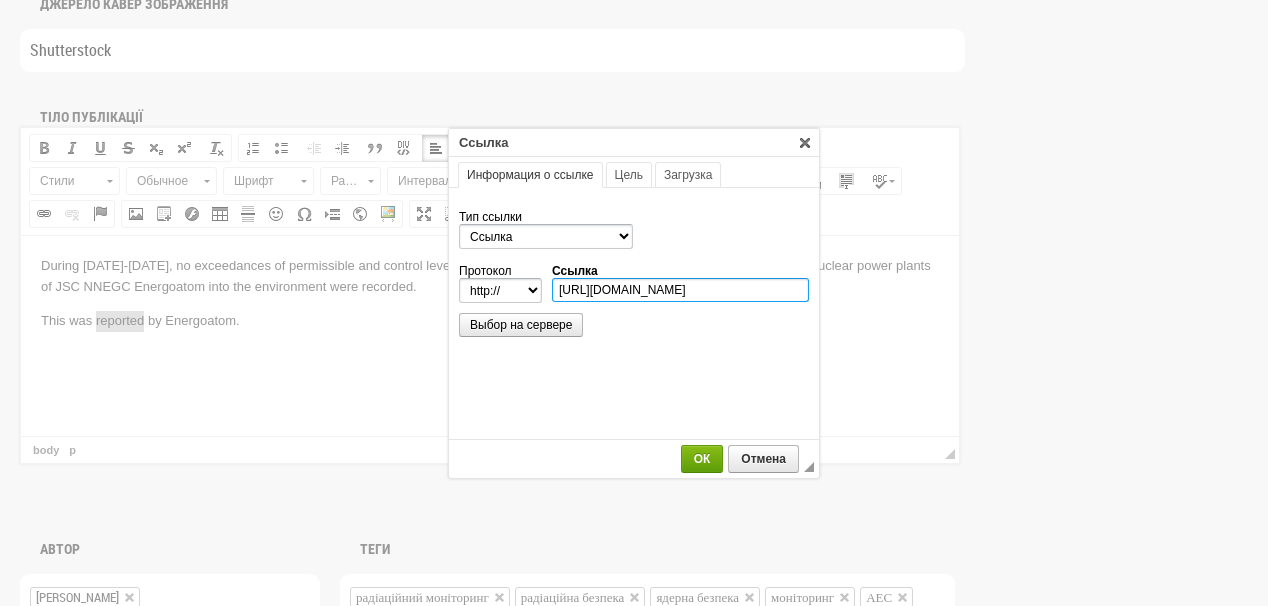 type on "https://energoatom.com.ua/news/energoatom-zabezpecuje-dotrimannia-radiaciinoyi-bezpeki-na-visokomu-rivni" 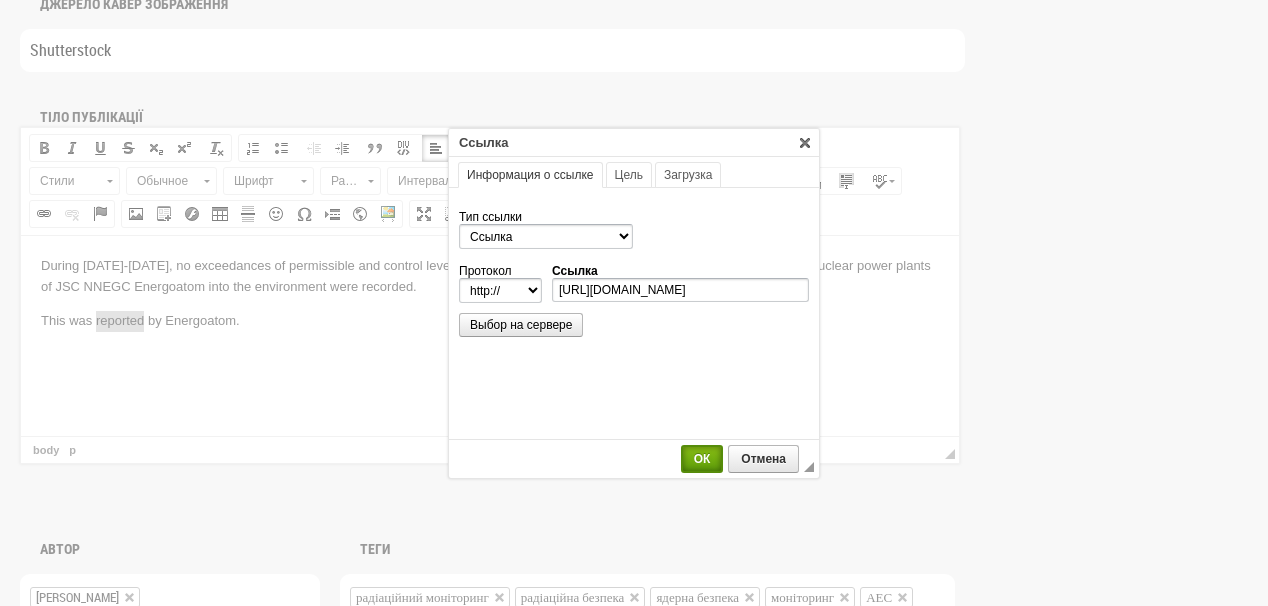 select on "https://" 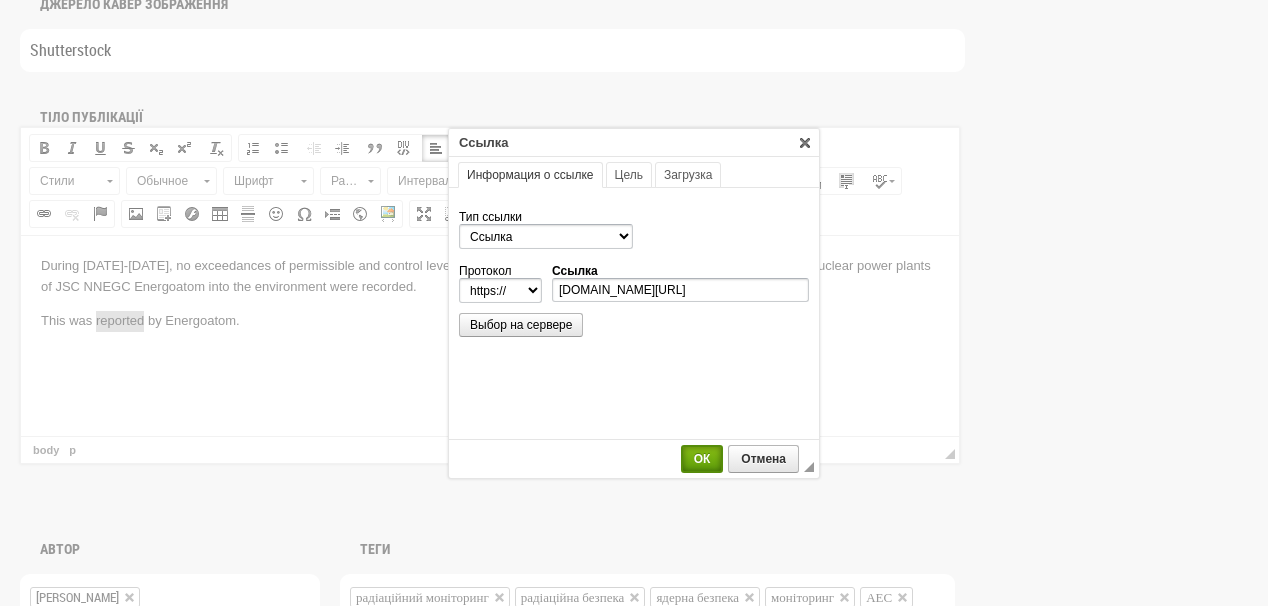 scroll, scrollTop: 0, scrollLeft: 0, axis: both 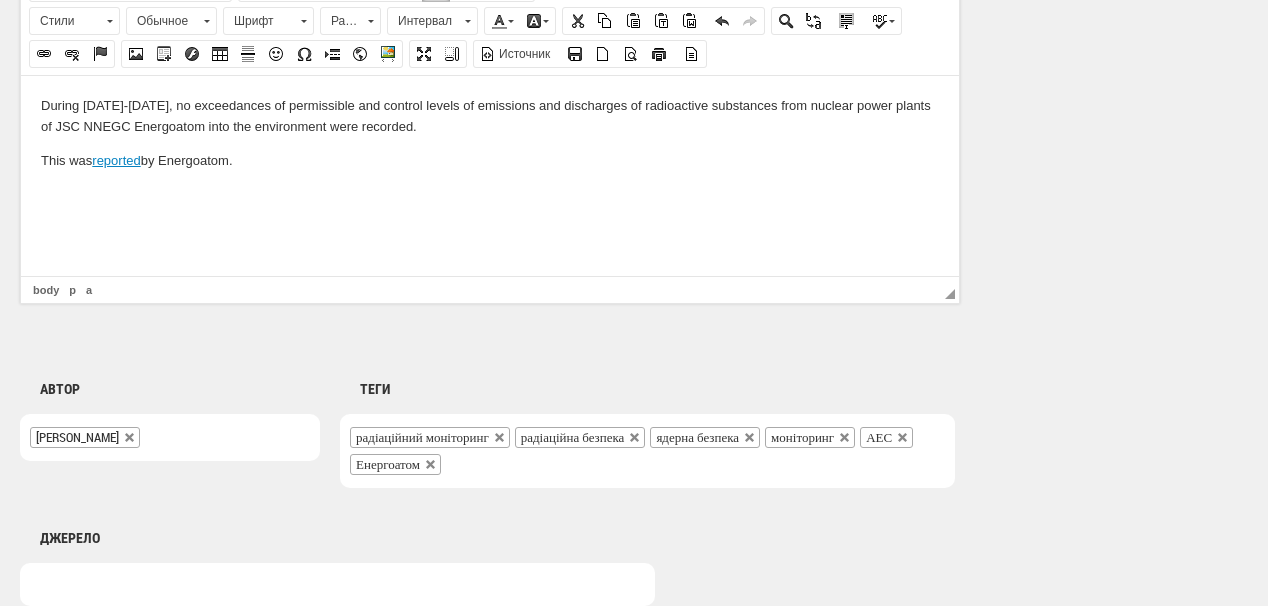 click on "This was  reported  by Energoatom." at bounding box center [490, 160] 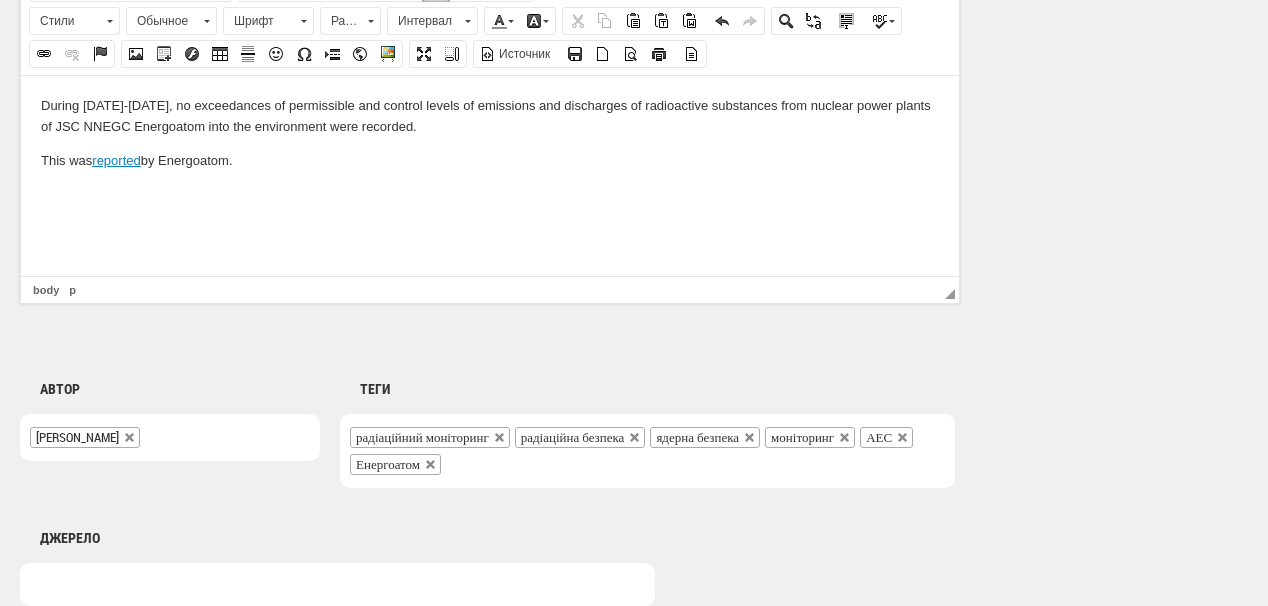 click at bounding box center [490, 193] 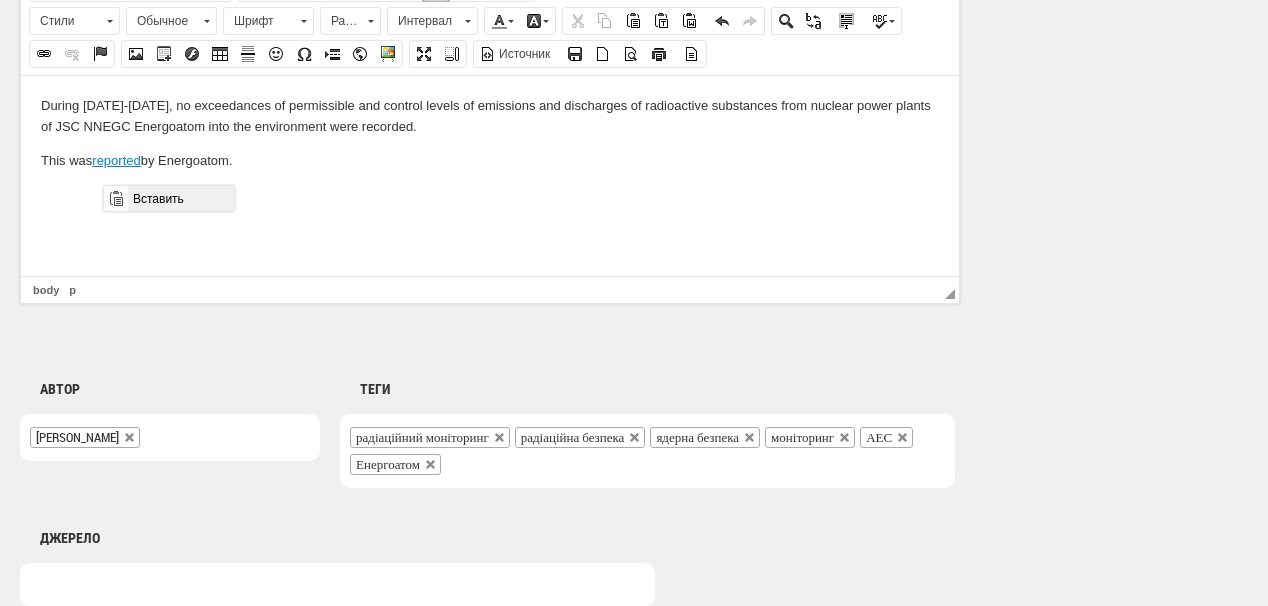 click on "Вставить" at bounding box center (180, 198) 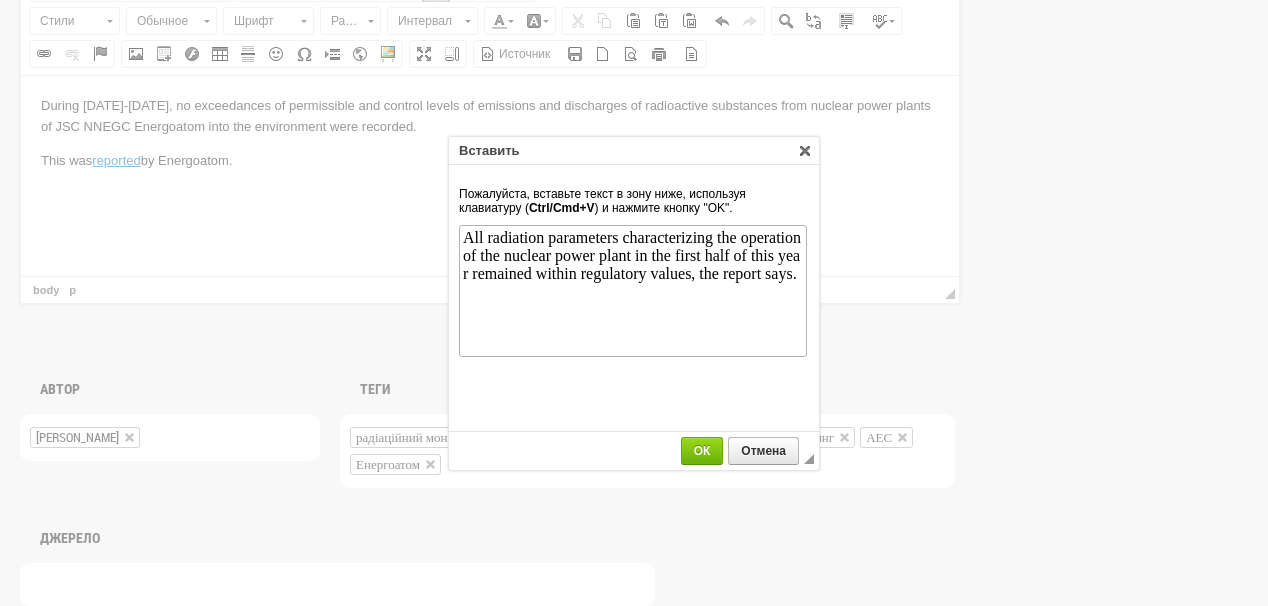 scroll, scrollTop: 0, scrollLeft: 0, axis: both 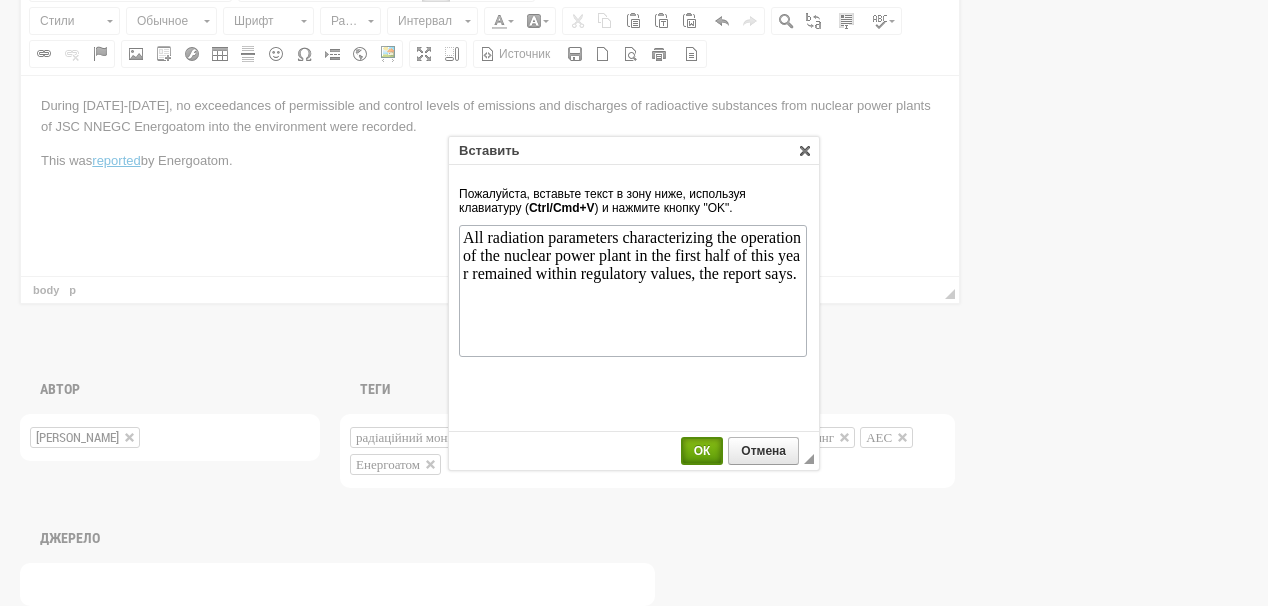 click on "ОК" at bounding box center [702, 451] 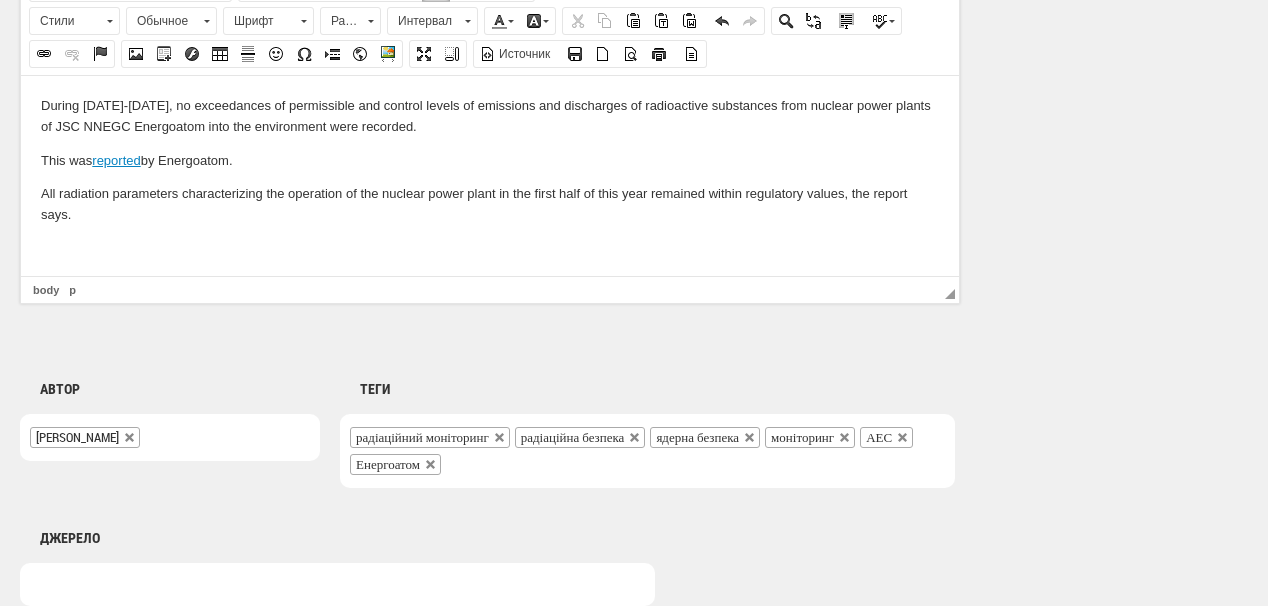 click at bounding box center (490, 248) 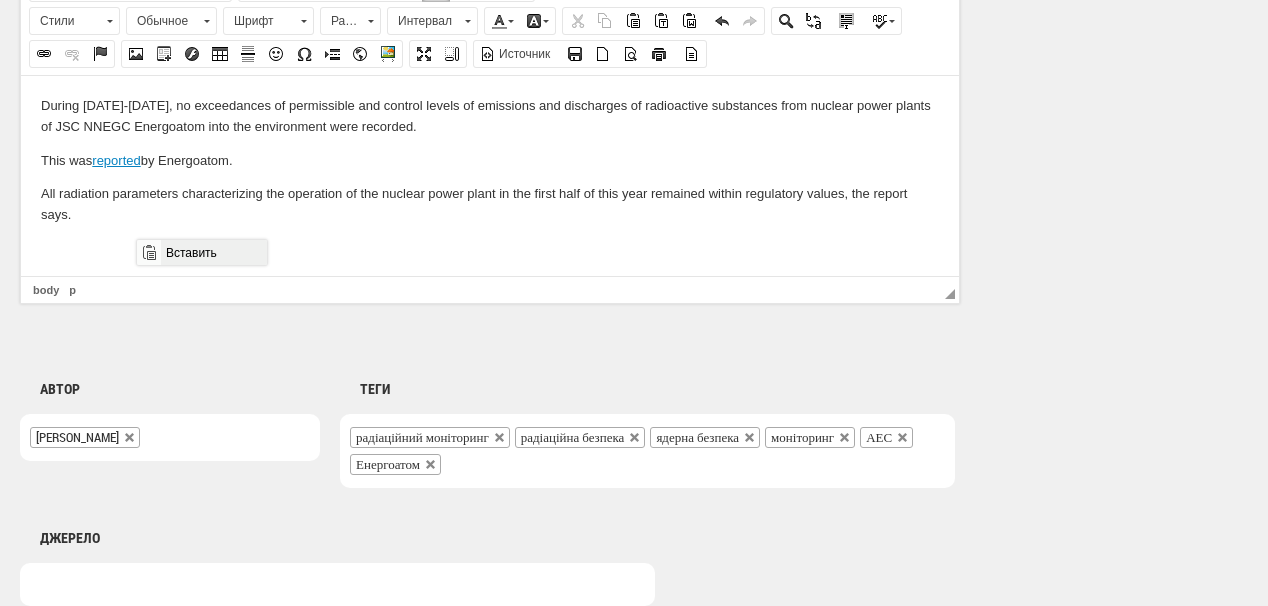 click on "Вставить" at bounding box center [213, 252] 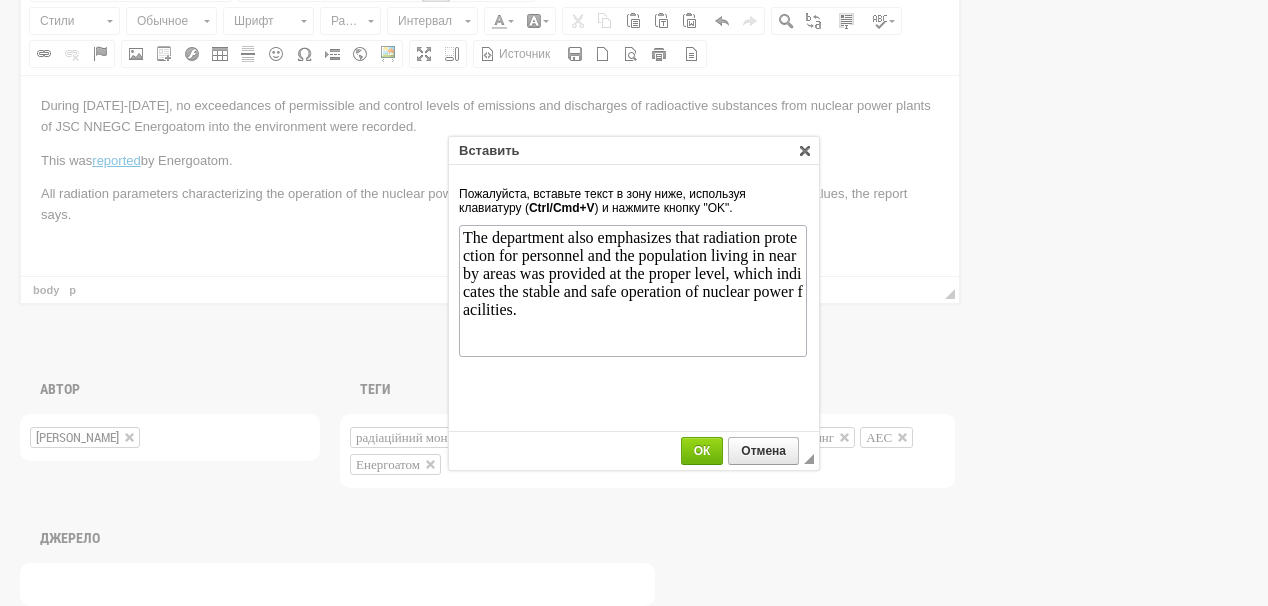 scroll, scrollTop: 0, scrollLeft: 0, axis: both 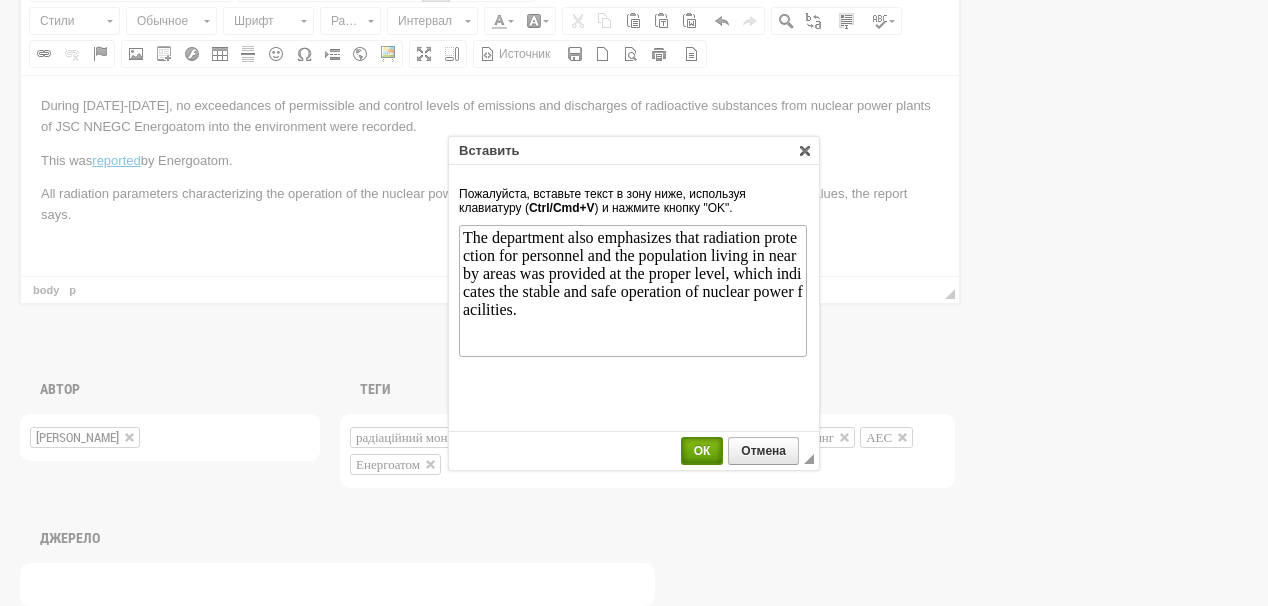 click on "ОК" at bounding box center (702, 451) 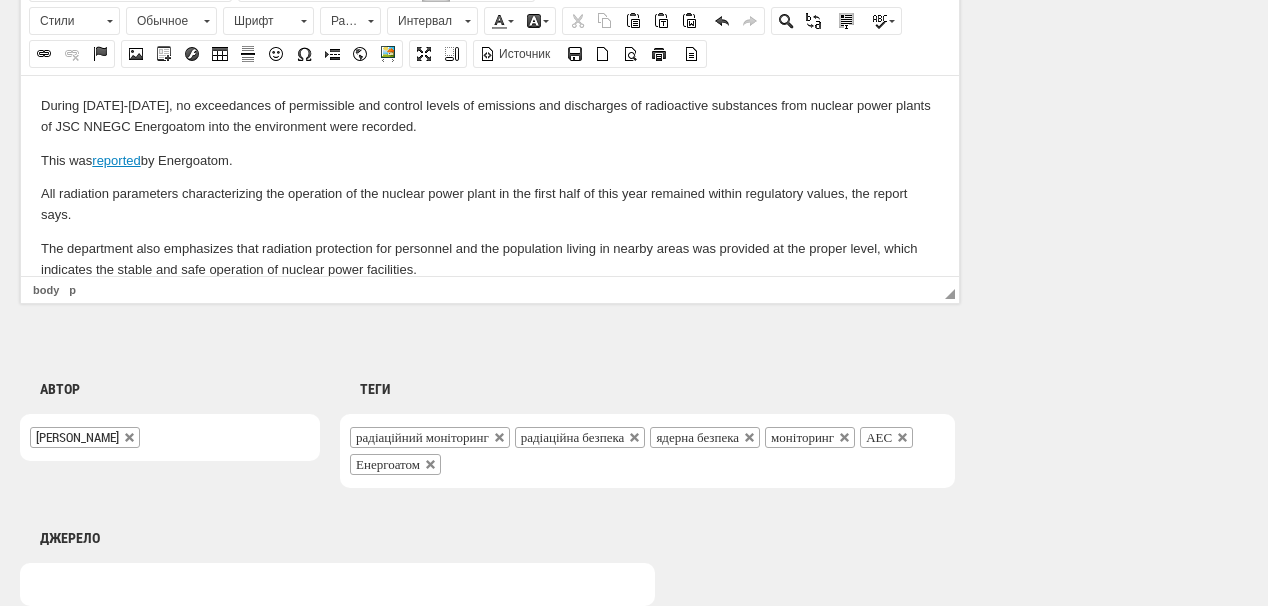 scroll, scrollTop: 35, scrollLeft: 0, axis: vertical 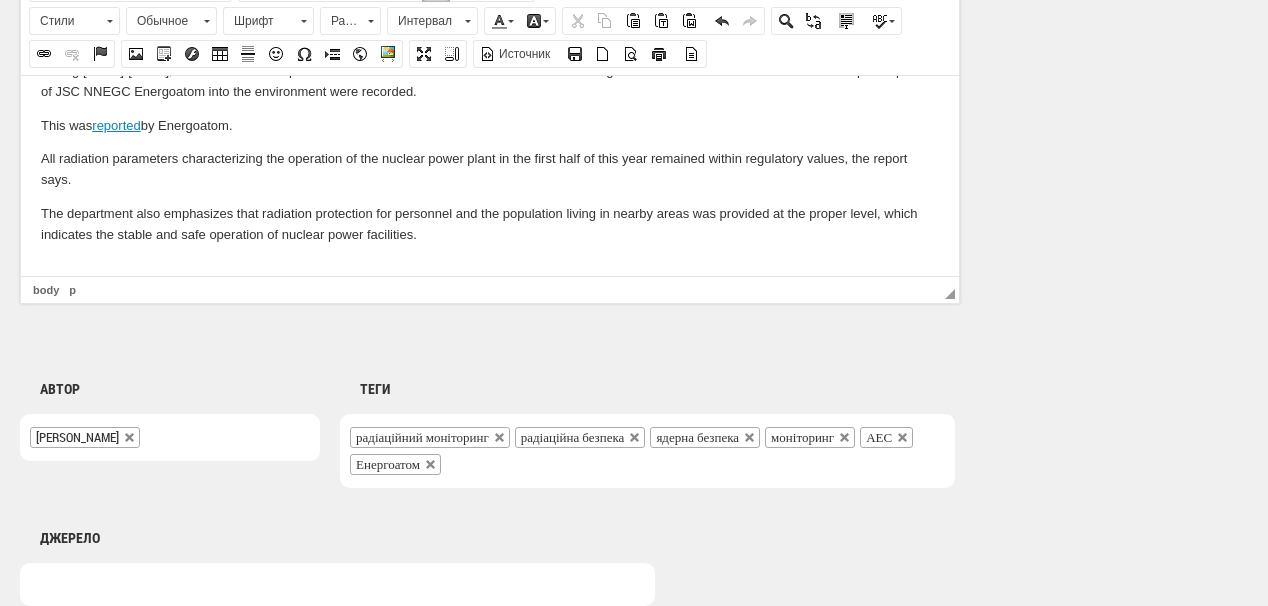 click at bounding box center [490, 268] 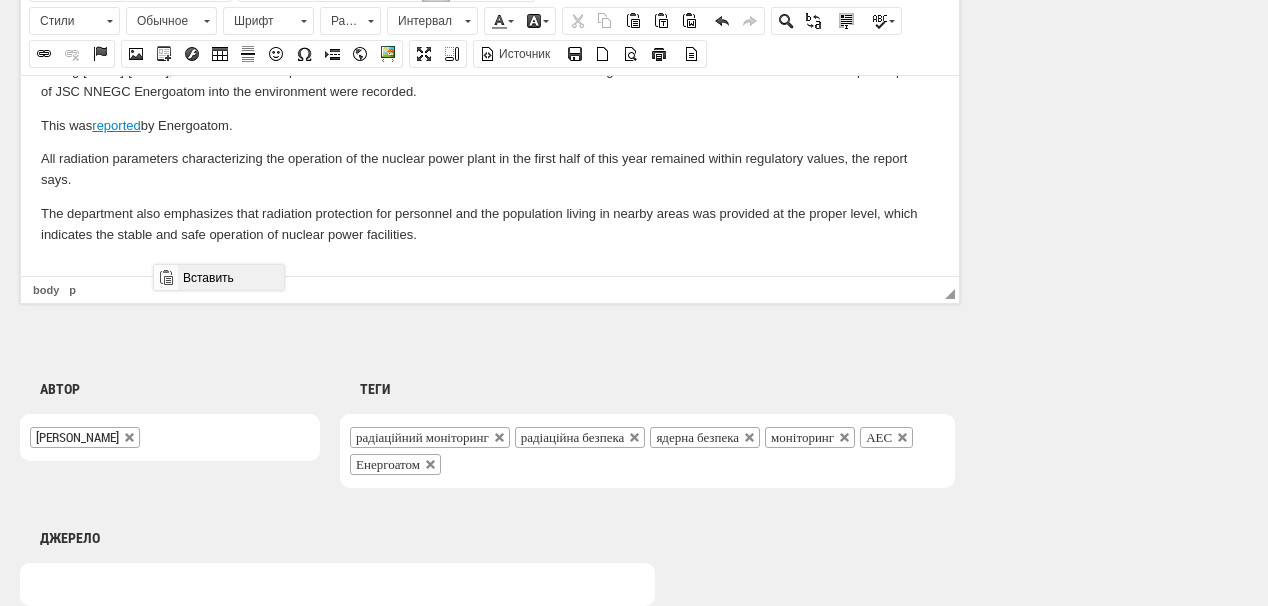 click on "Вставить" at bounding box center (230, 277) 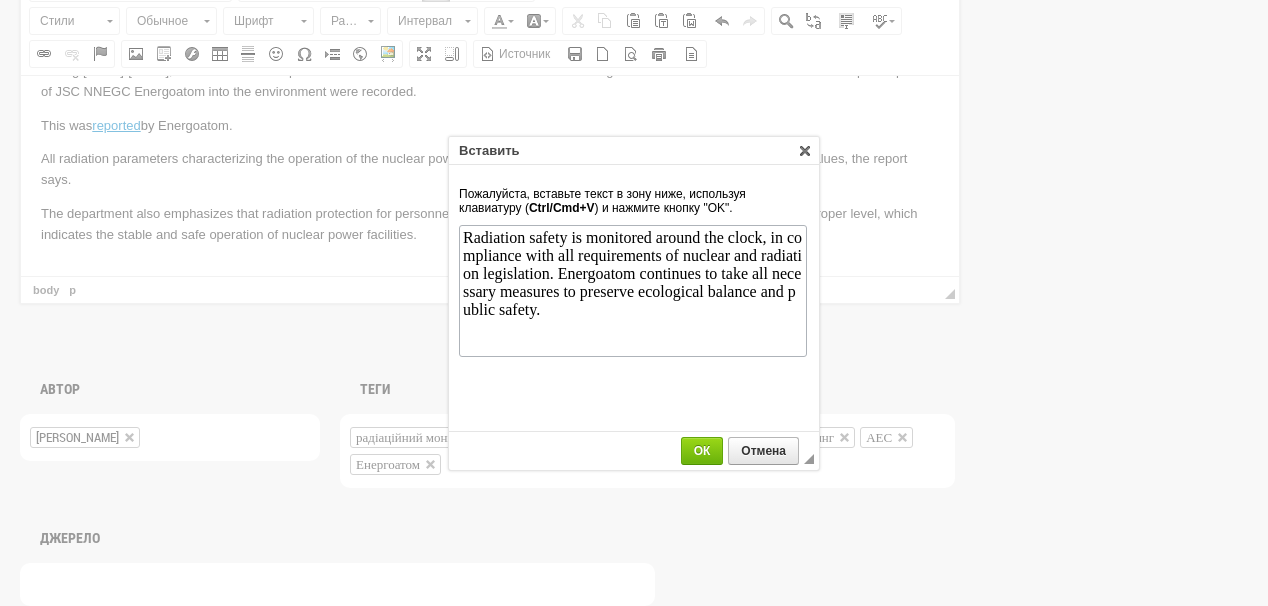 scroll, scrollTop: 0, scrollLeft: 0, axis: both 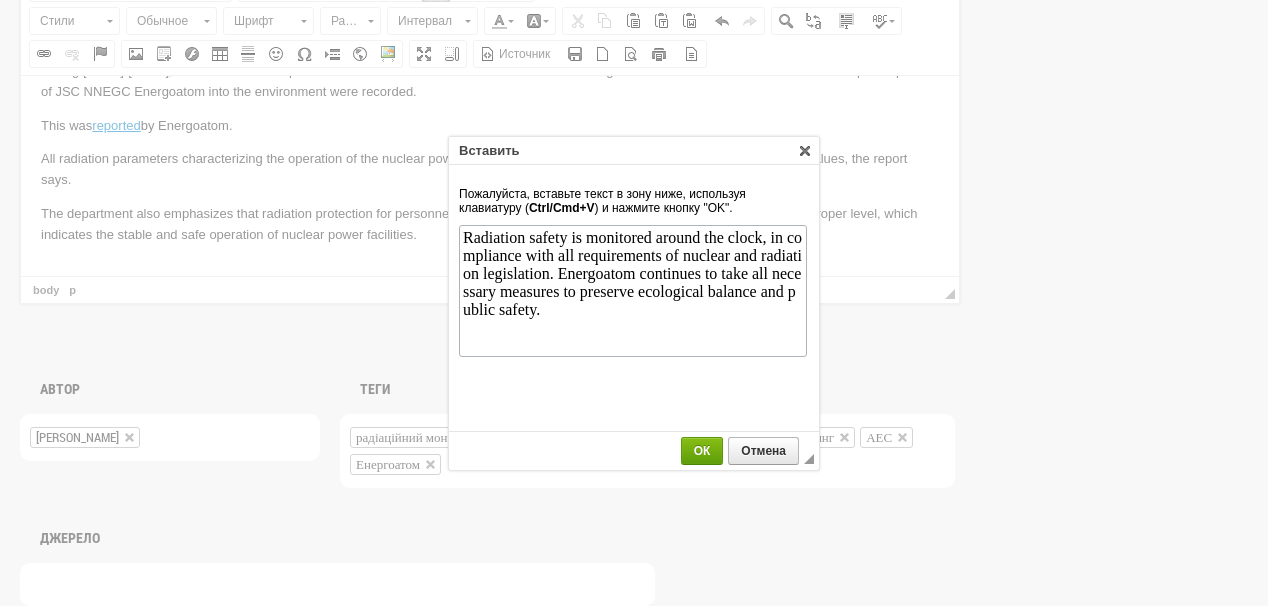 click on "ОК" at bounding box center (702, 451) 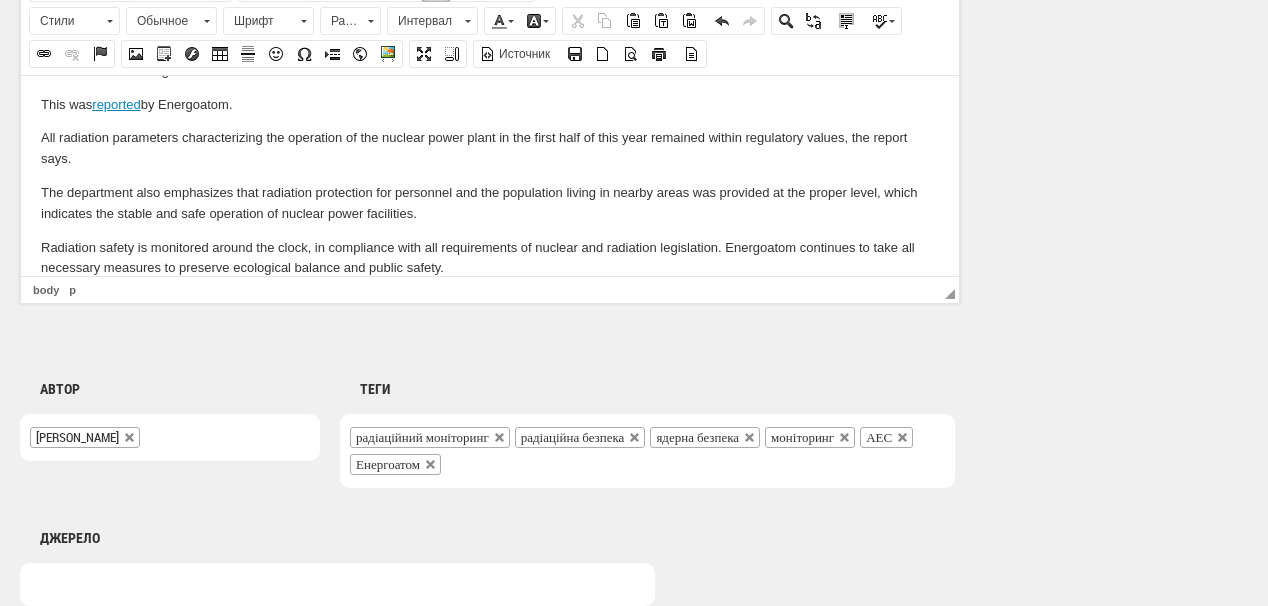 scroll, scrollTop: 89, scrollLeft: 0, axis: vertical 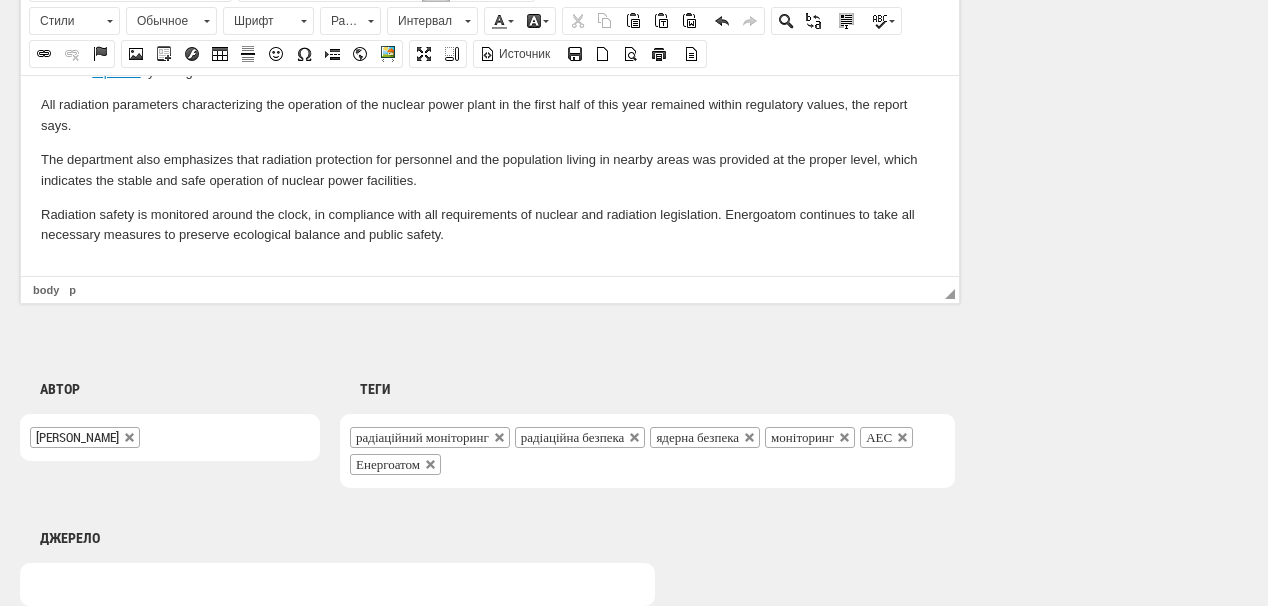 click at bounding box center (490, 268) 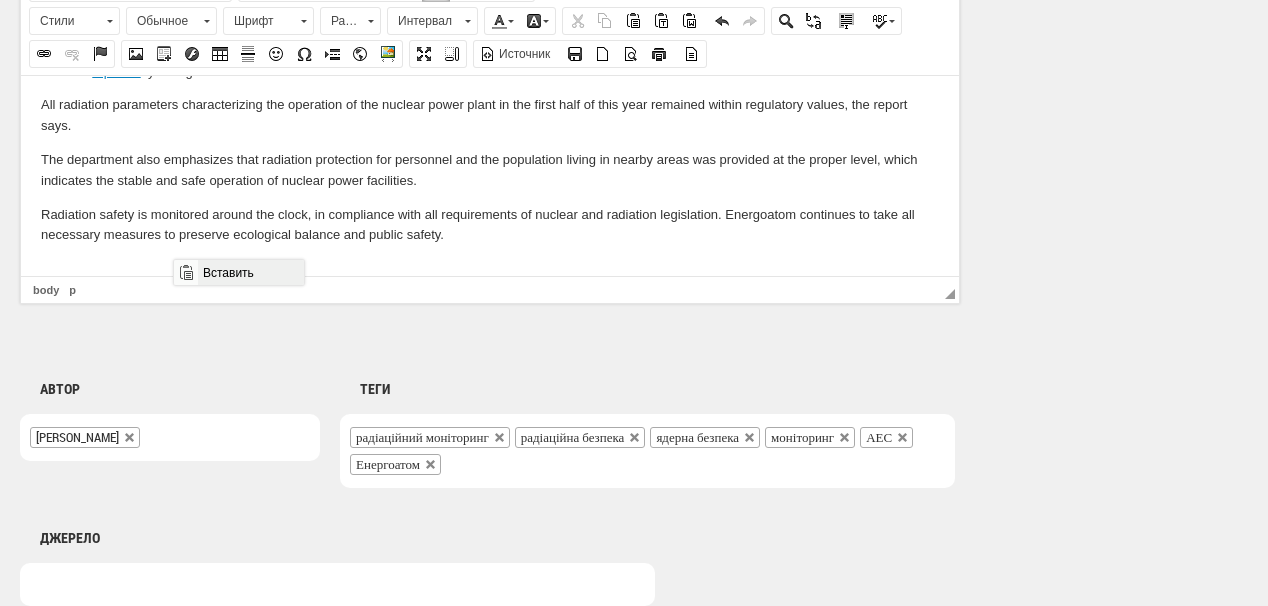 click on "Вставить" at bounding box center [250, 272] 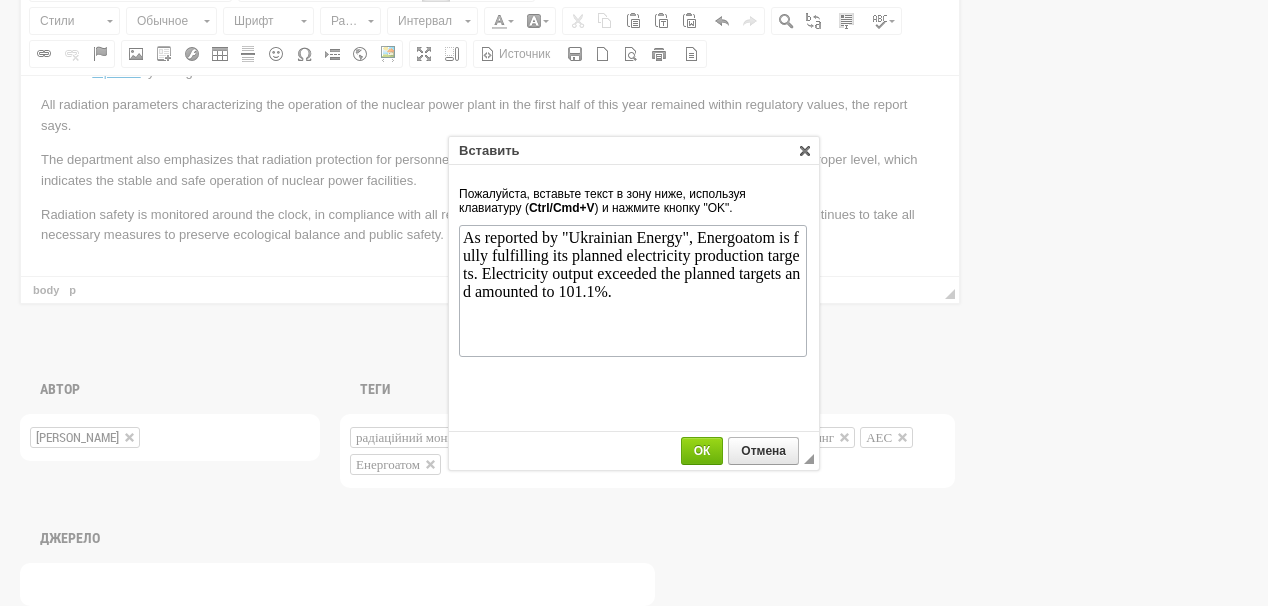 scroll, scrollTop: 0, scrollLeft: 0, axis: both 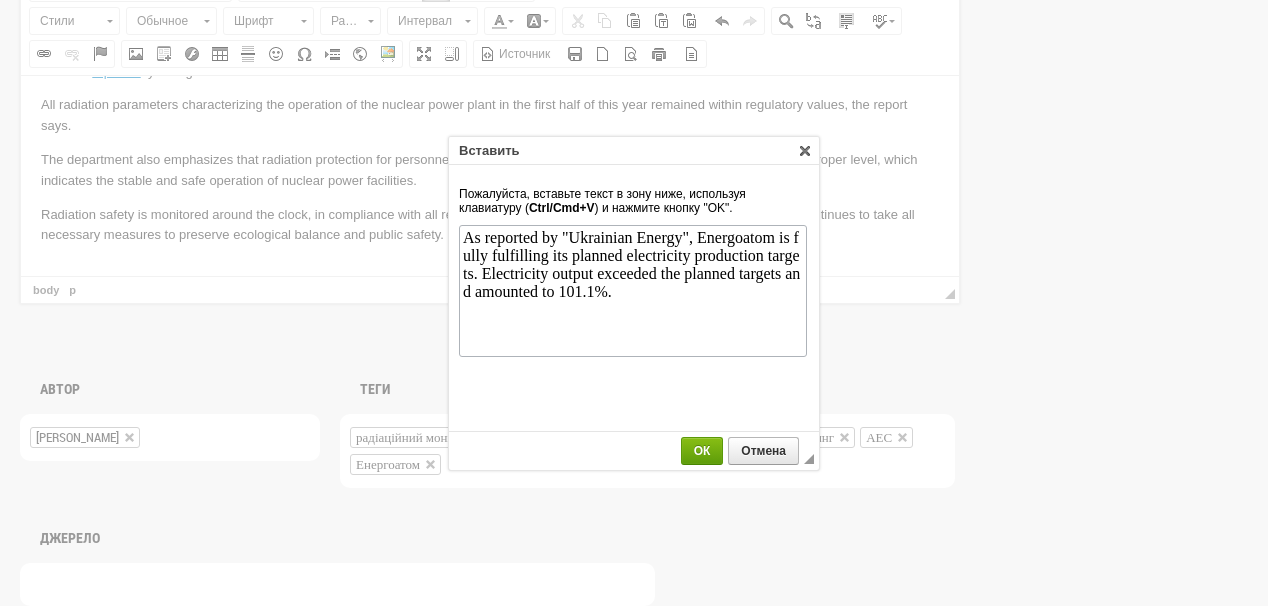 click on "ОК" at bounding box center [702, 451] 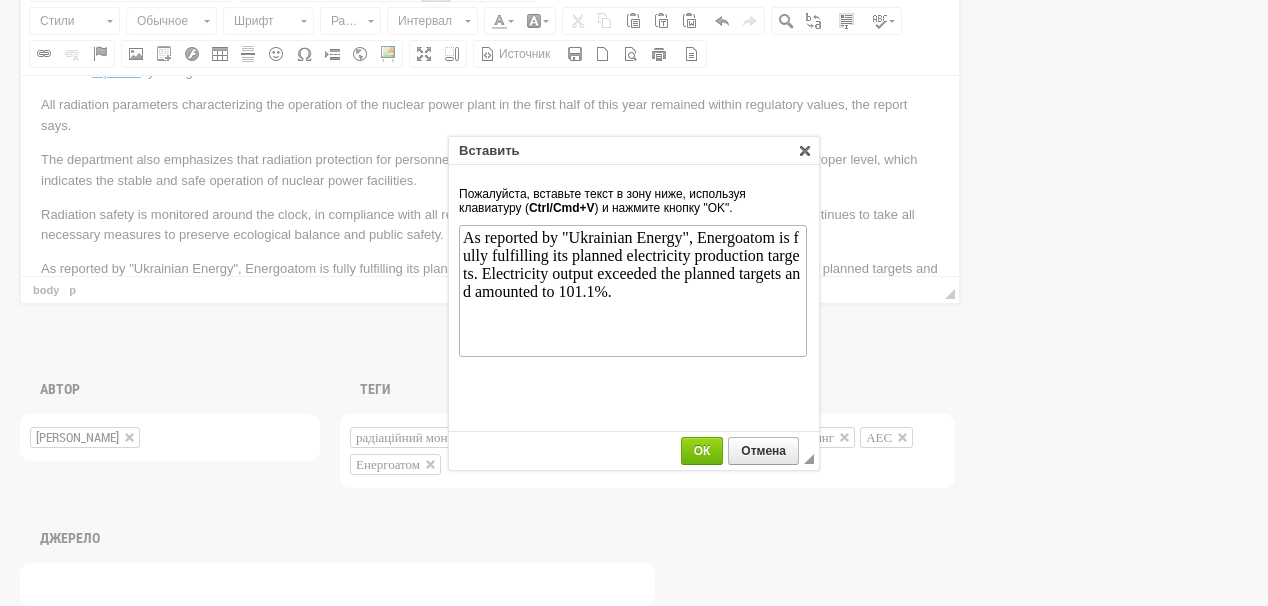 scroll, scrollTop: 110, scrollLeft: 0, axis: vertical 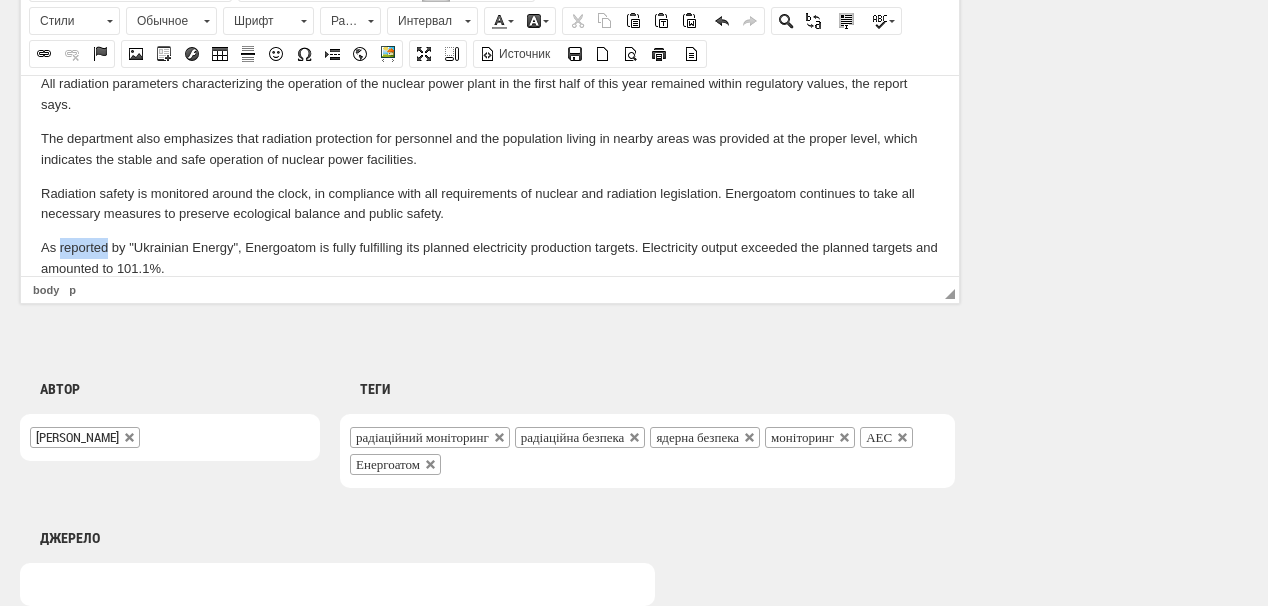 drag, startPoint x: 59, startPoint y: 241, endPoint x: 108, endPoint y: 245, distance: 49.162994 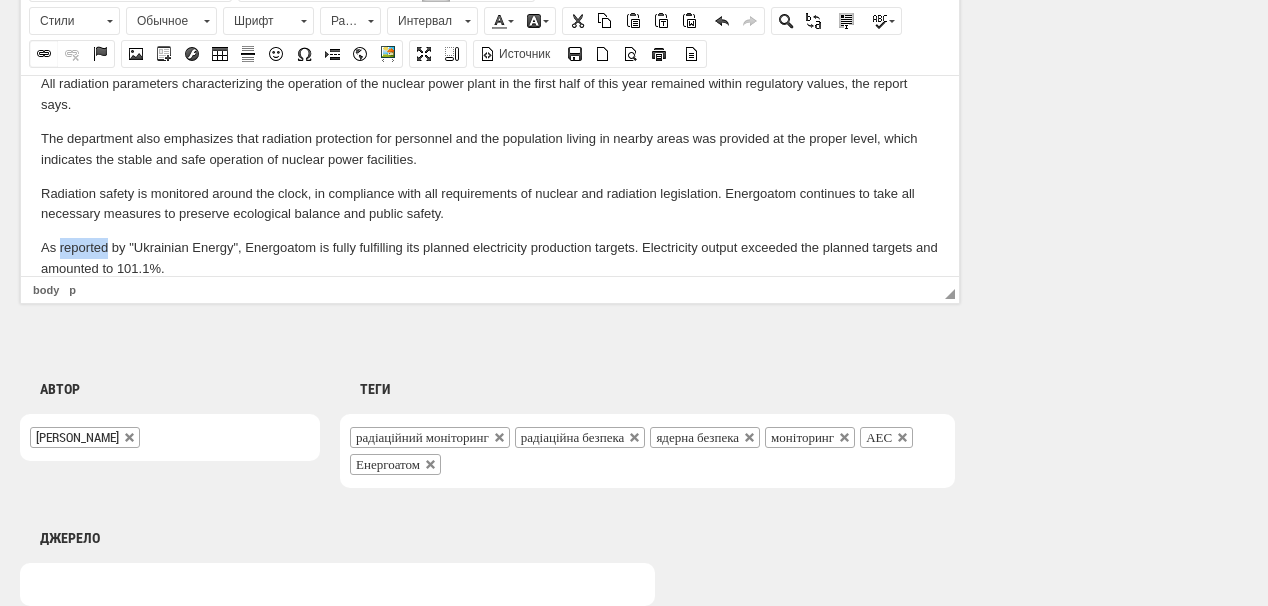 click at bounding box center (44, 54) 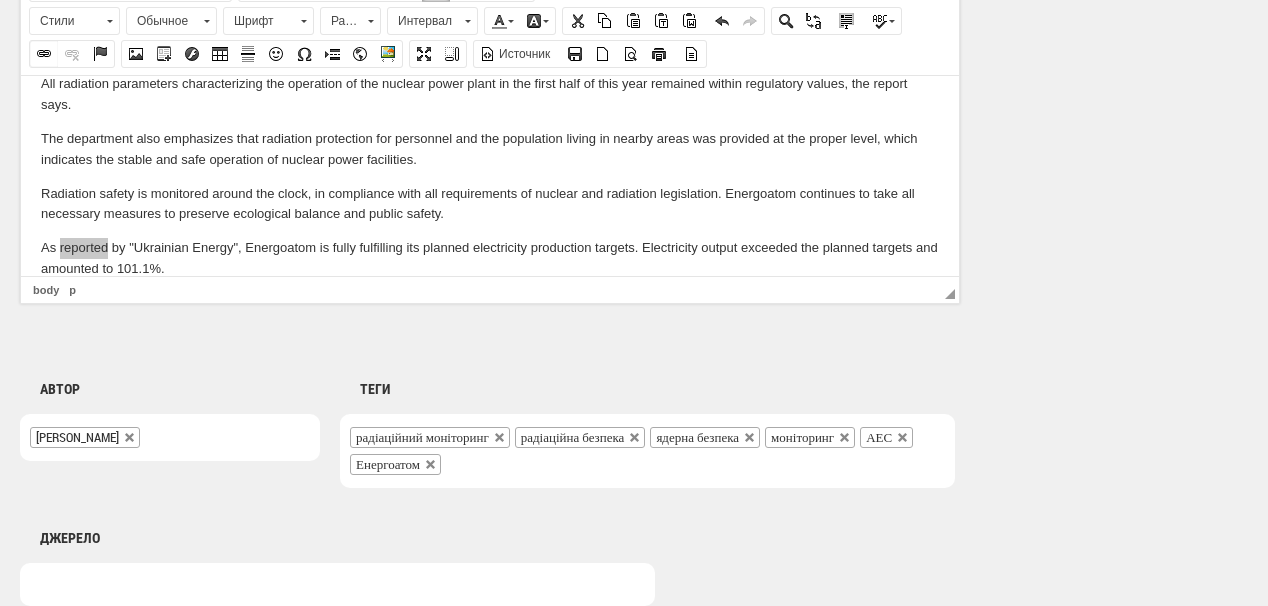 select on "http://" 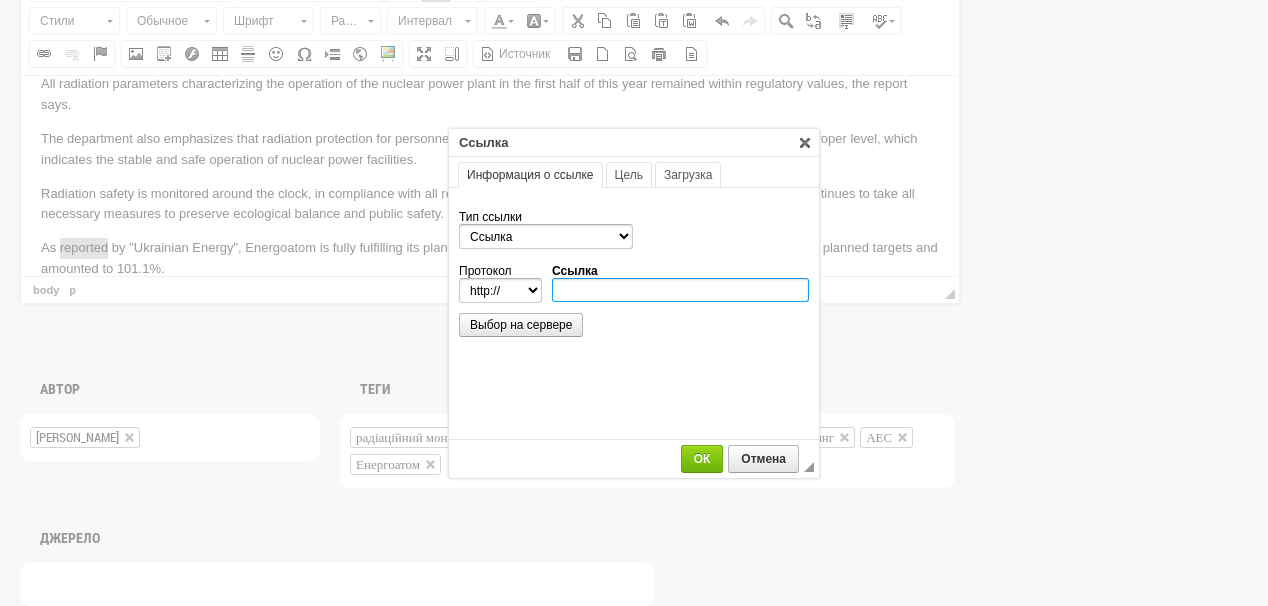 click on "Ссылка" at bounding box center (680, 290) 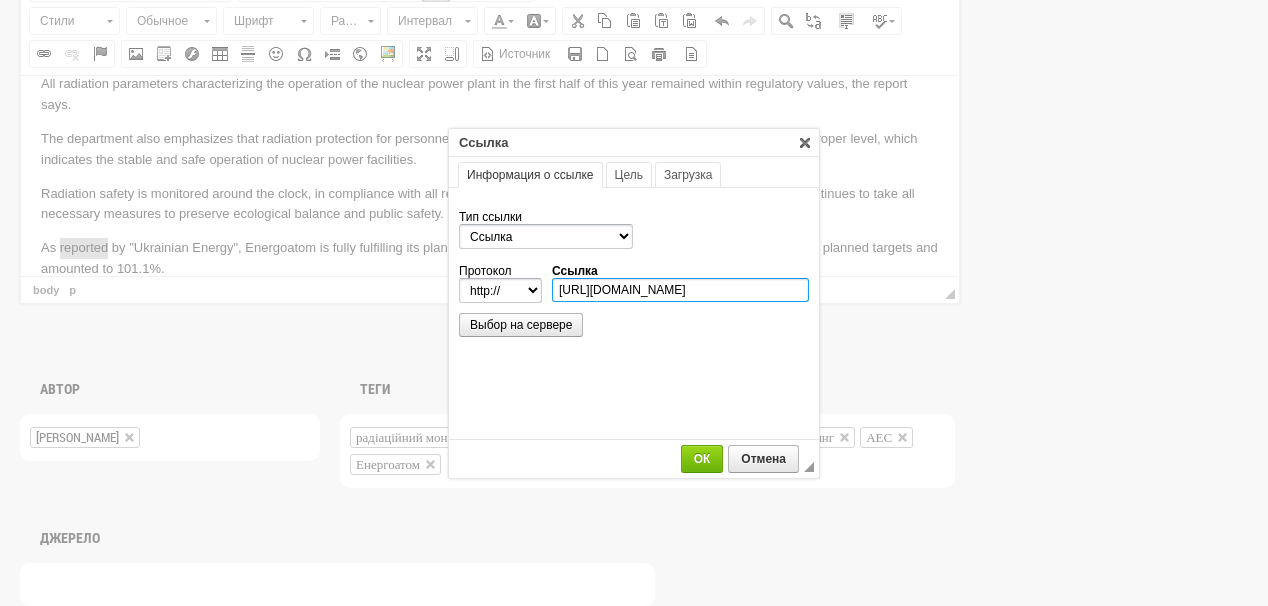 scroll, scrollTop: 0, scrollLeft: 570, axis: horizontal 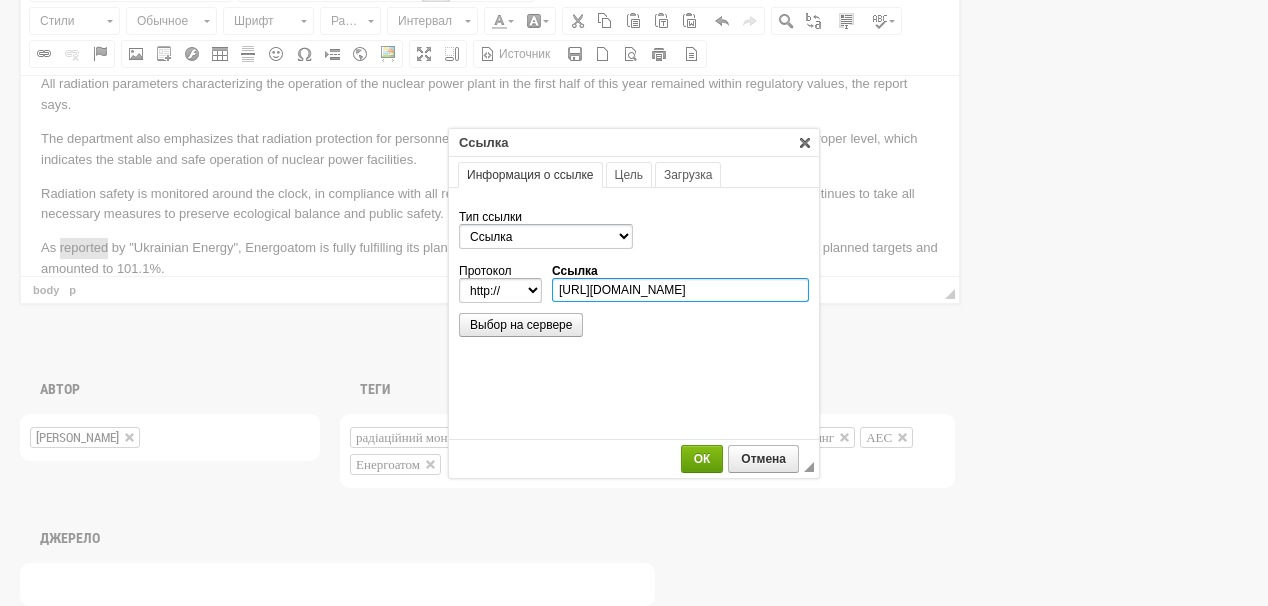 type on "https://ua-energy.org/uk/posts/enerhoatom-povnistiu-vykonuie-planove-zavdannia-z-vyrobnytstva-elektroenerhii-0d952e54-0abc-4b83-9f53-47e3620110df" 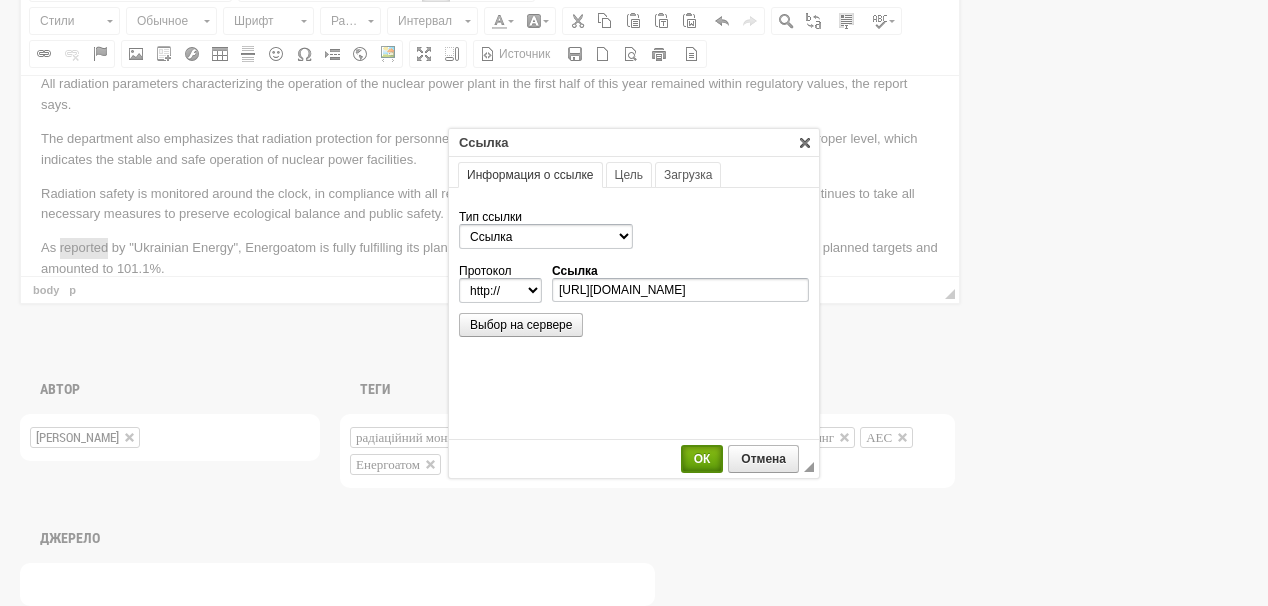 select on "https://" 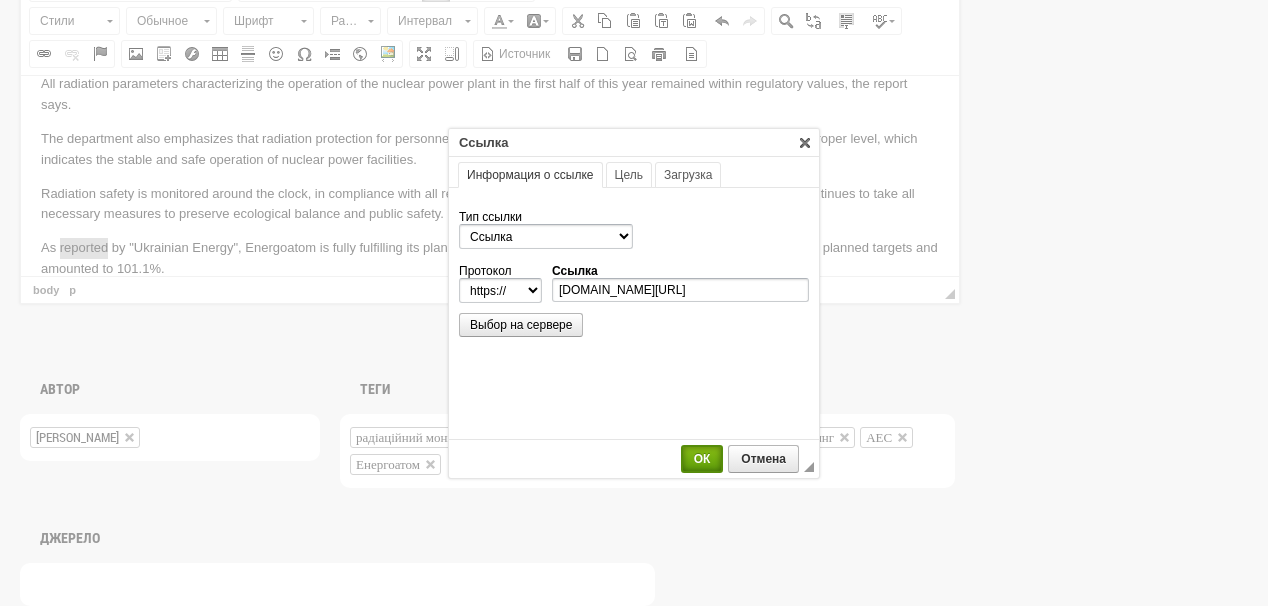 scroll, scrollTop: 0, scrollLeft: 0, axis: both 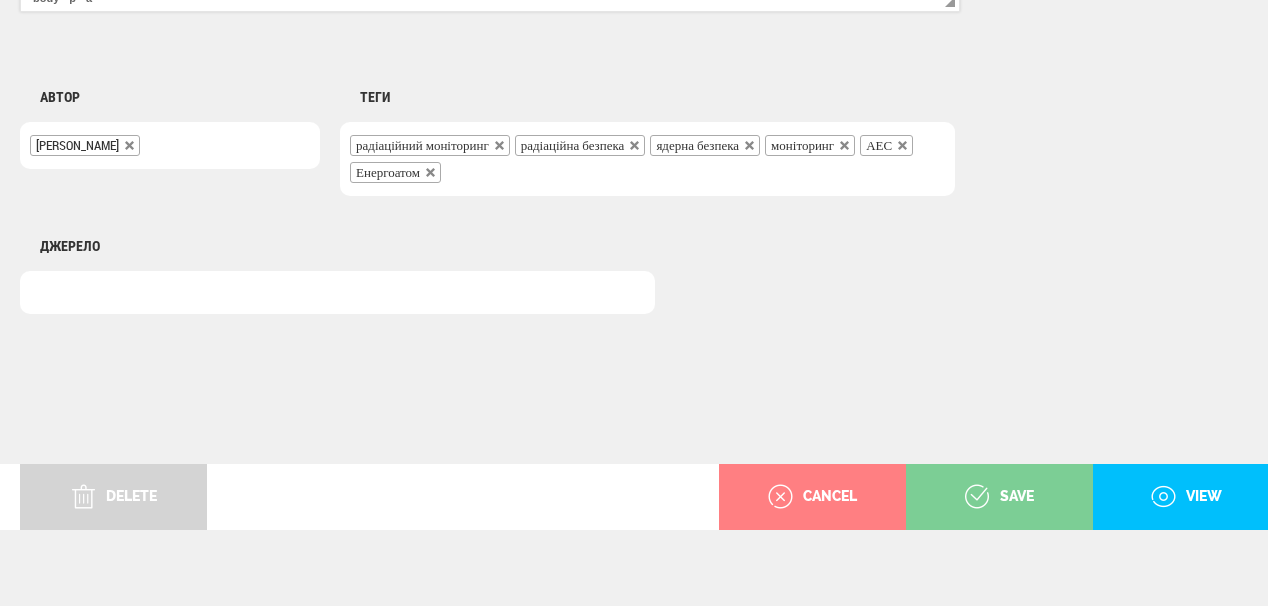 click on "save" at bounding box center [999, 497] 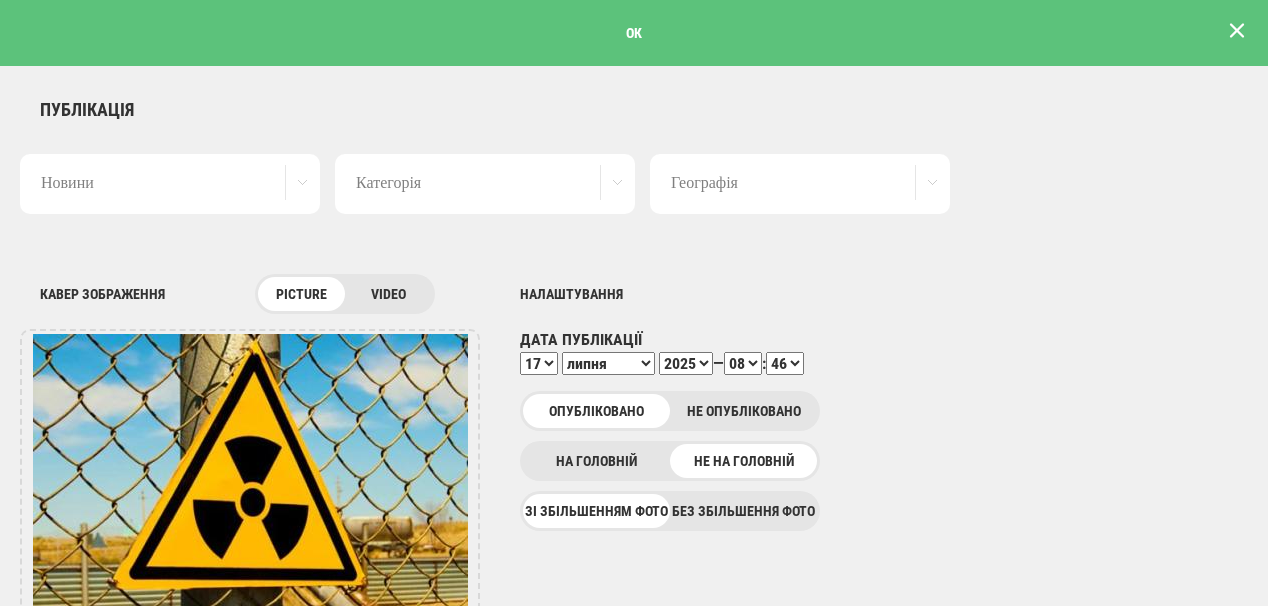 scroll, scrollTop: 0, scrollLeft: 0, axis: both 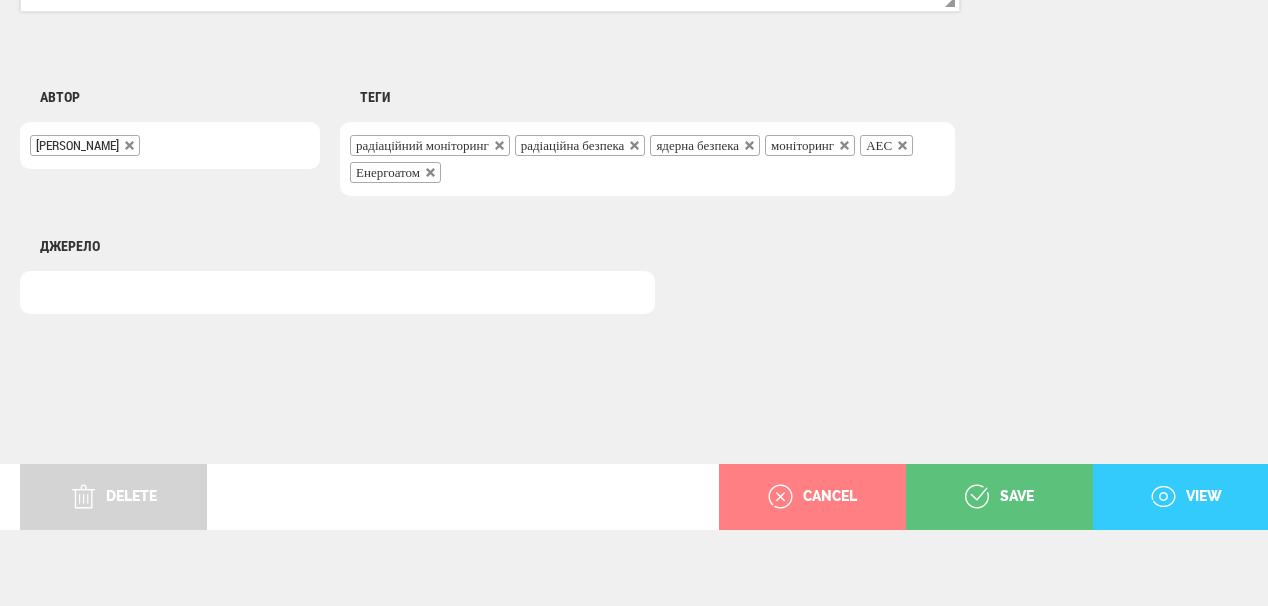 click on "view" at bounding box center (1186, 497) 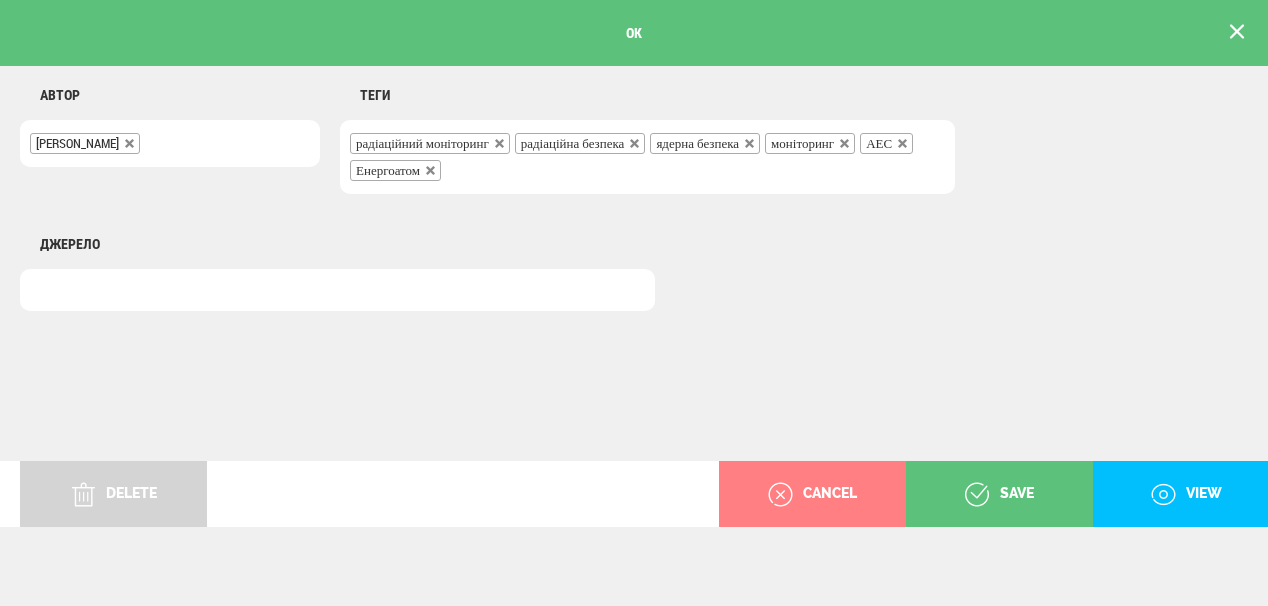 scroll, scrollTop: 1384, scrollLeft: 0, axis: vertical 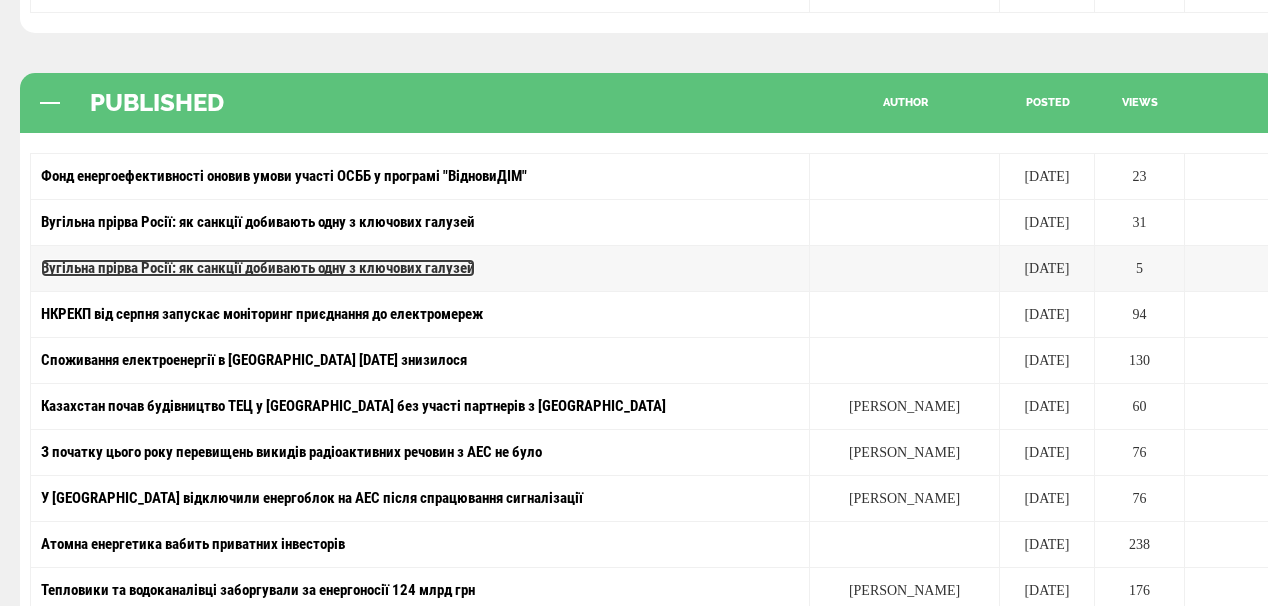 click on "Вугільна прірва Росії: як санкції добивають одну з ключових галузей" at bounding box center [258, 268] 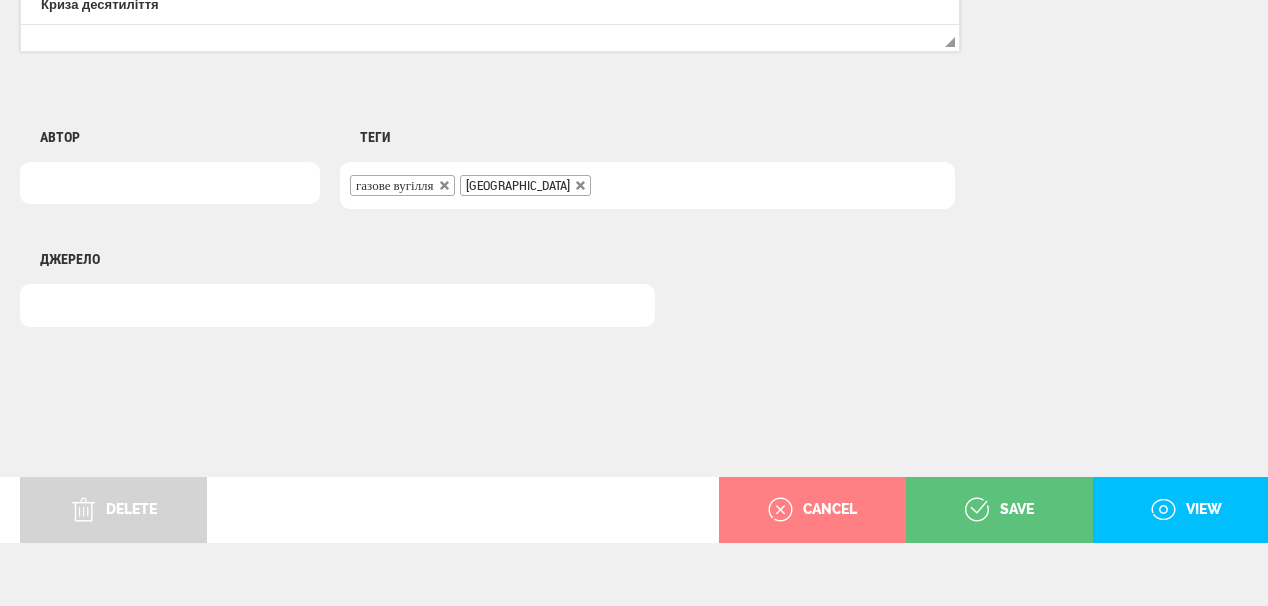 scroll, scrollTop: 1625, scrollLeft: 0, axis: vertical 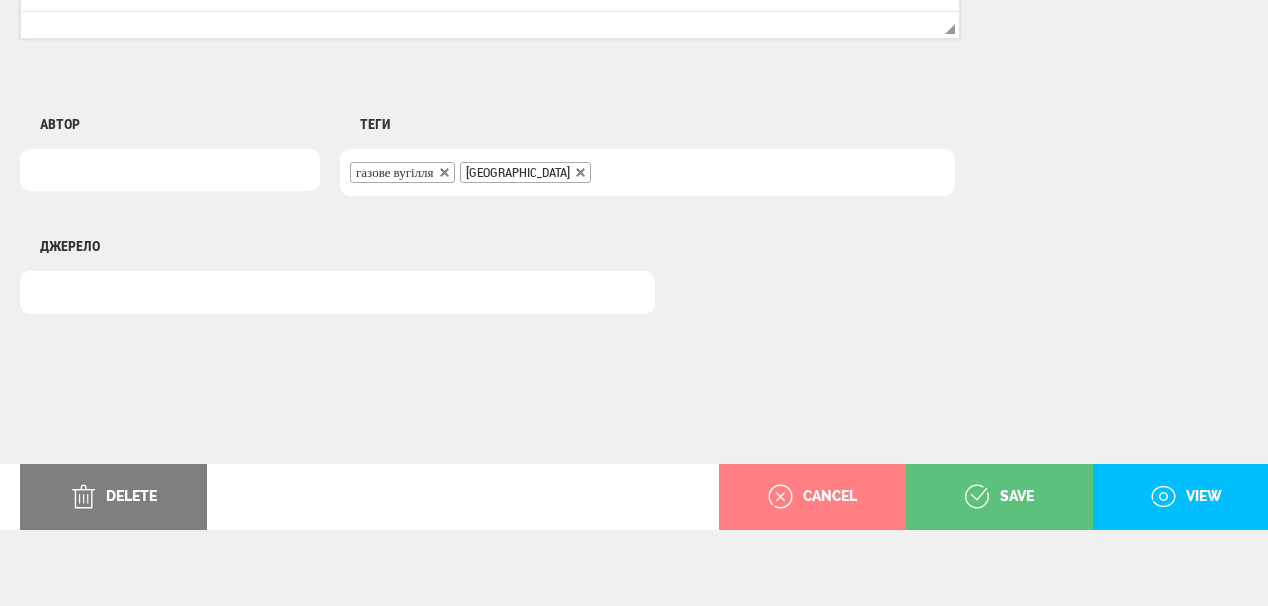 click on "delete" at bounding box center (114, 497) 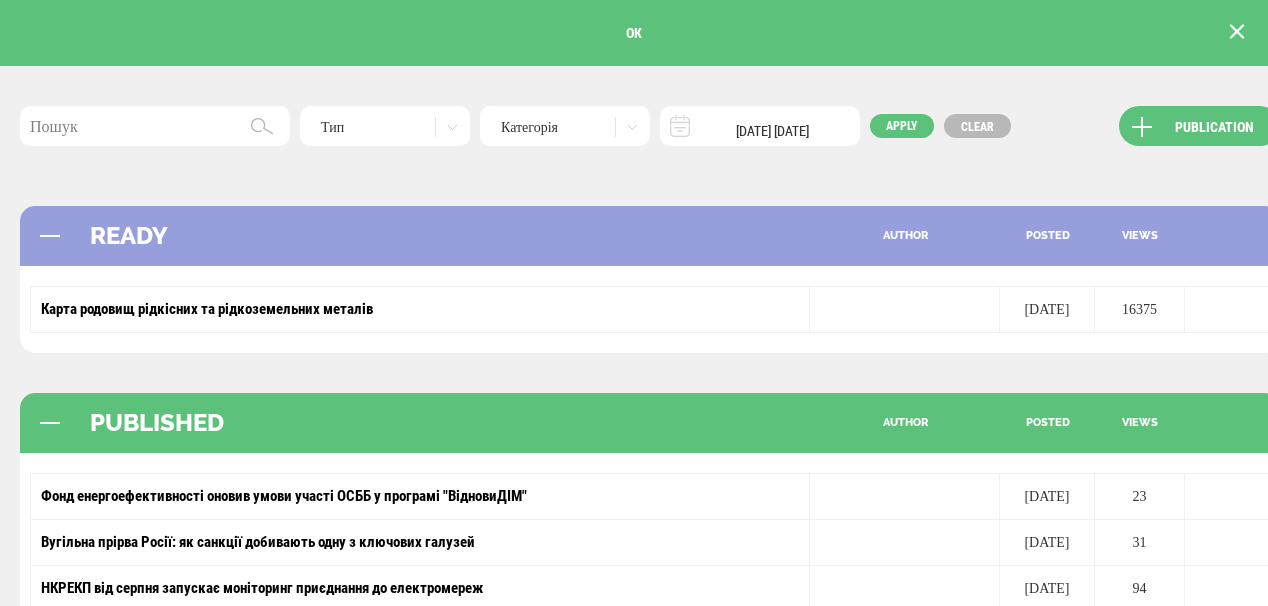 scroll, scrollTop: 0, scrollLeft: 0, axis: both 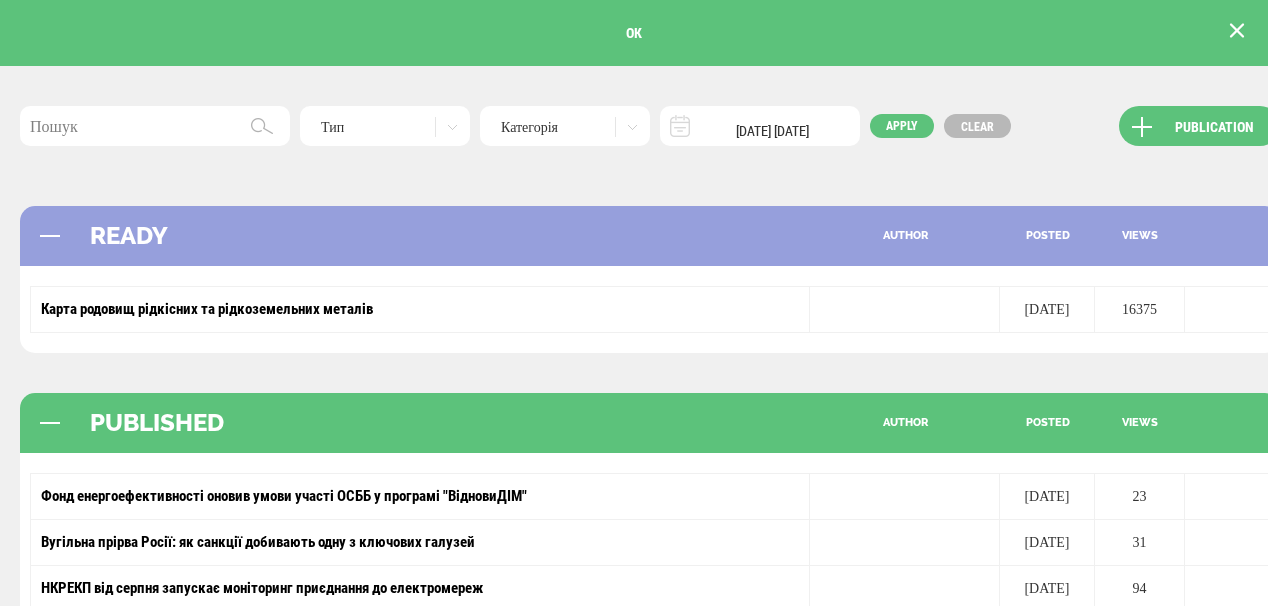 click at bounding box center (1237, 31) 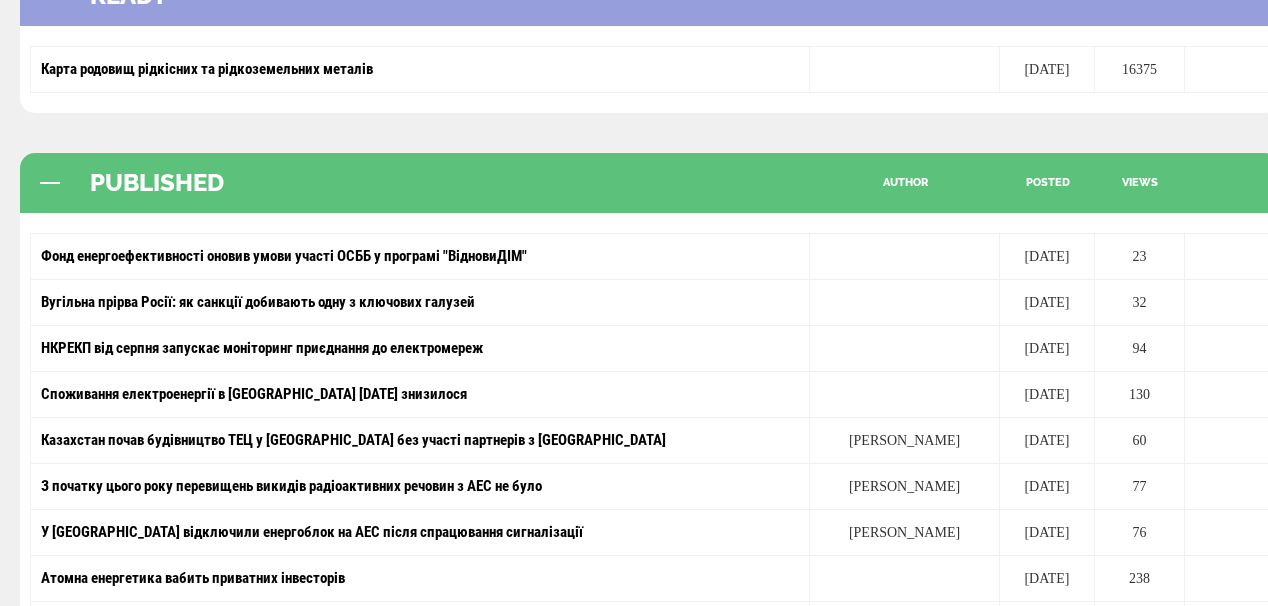 scroll, scrollTop: 320, scrollLeft: 0, axis: vertical 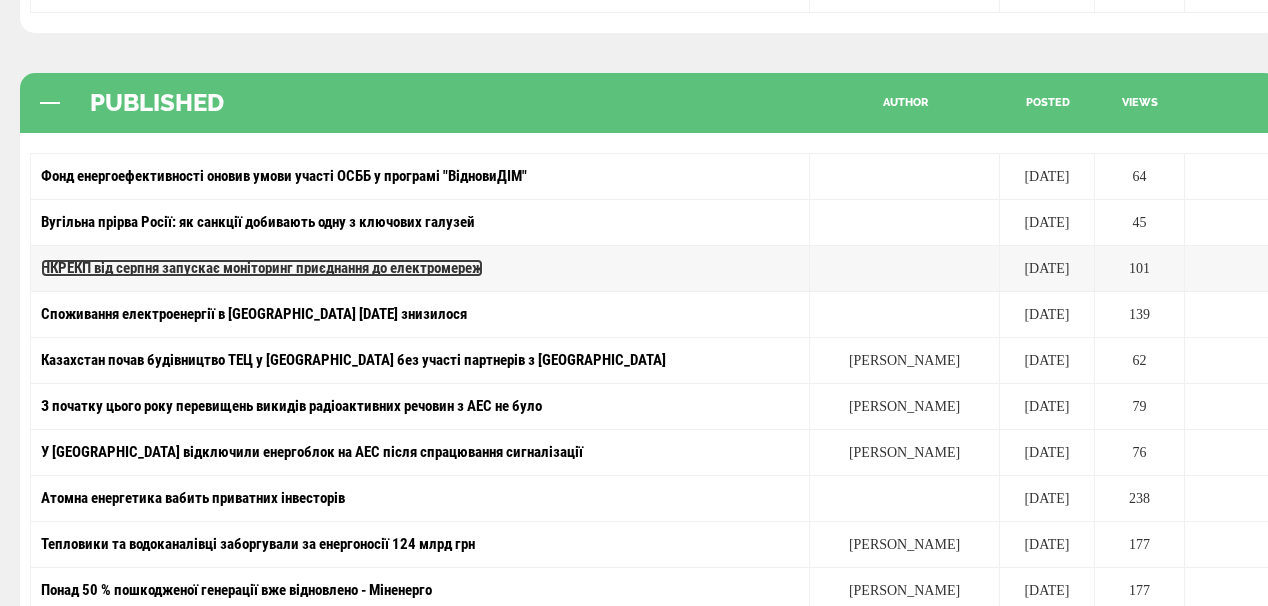 click on "НКРЕКП від серпня запускає моніторинг приєднання до електромереж" at bounding box center [262, 268] 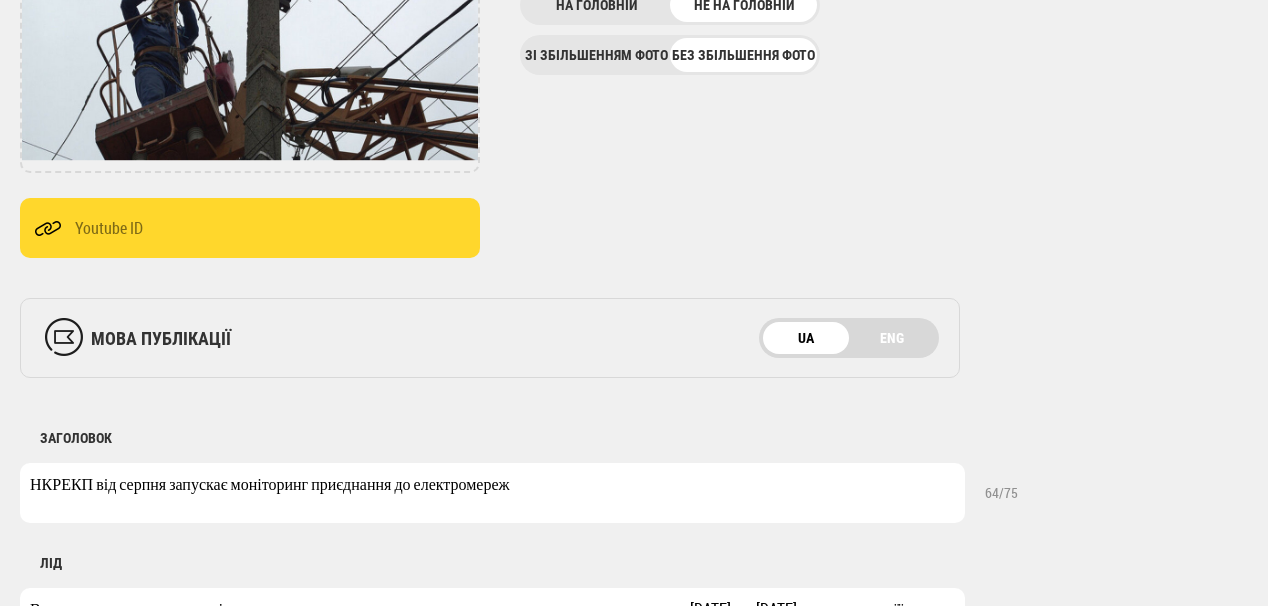 scroll, scrollTop: 480, scrollLeft: 0, axis: vertical 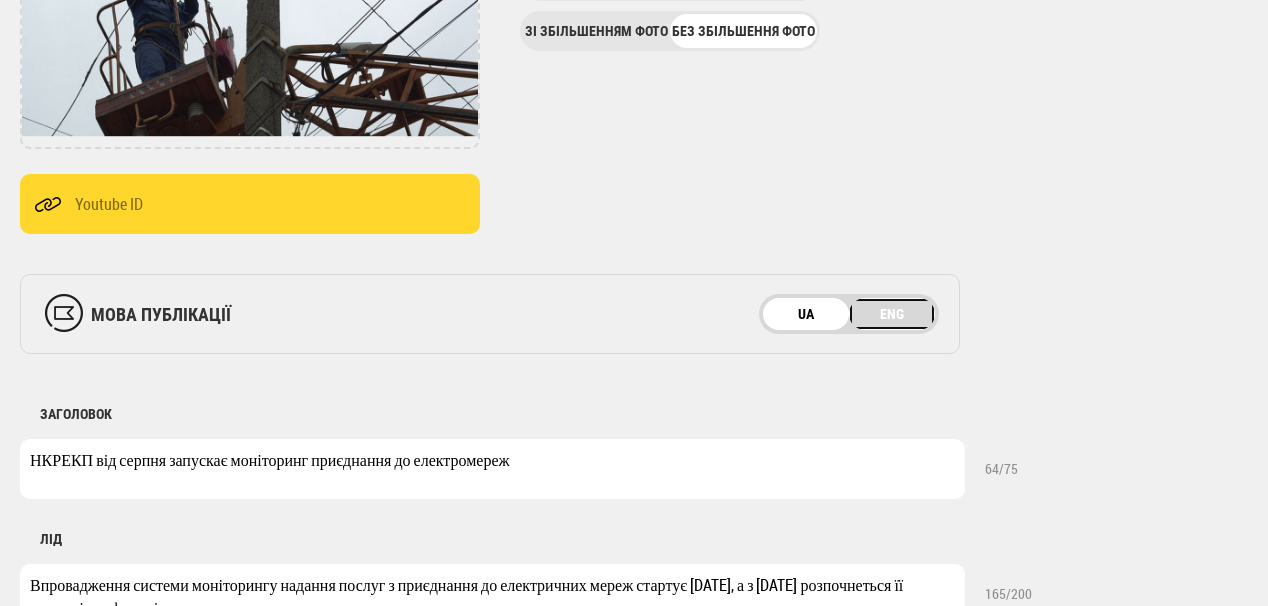 click on "ENG" at bounding box center (892, 314) 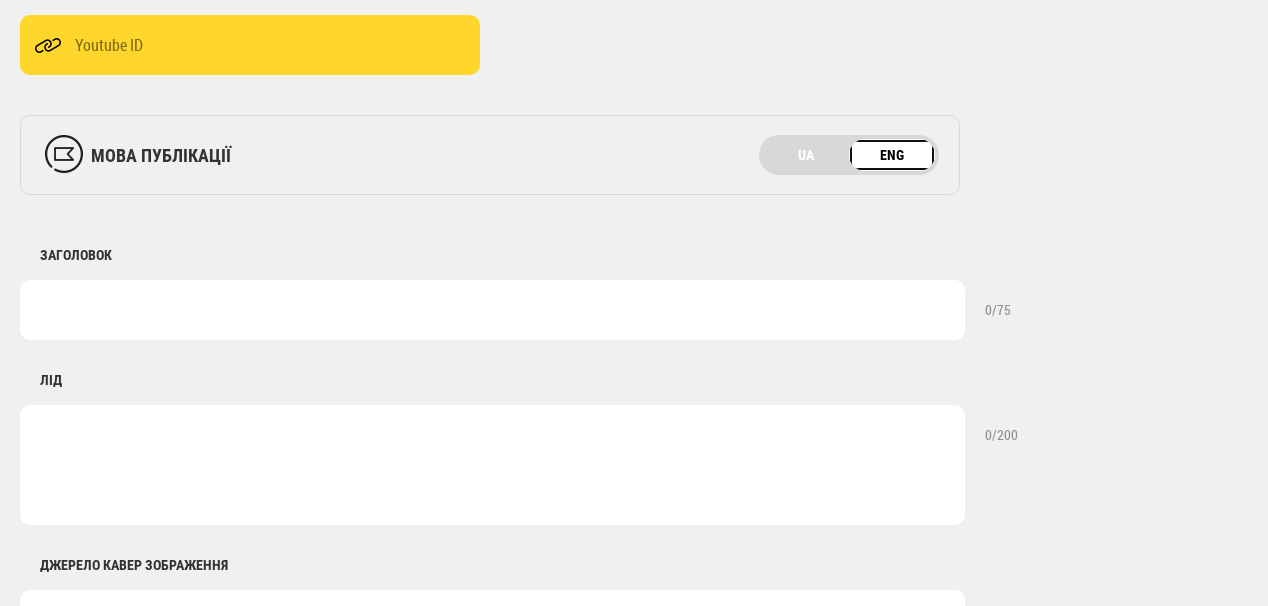 scroll, scrollTop: 640, scrollLeft: 0, axis: vertical 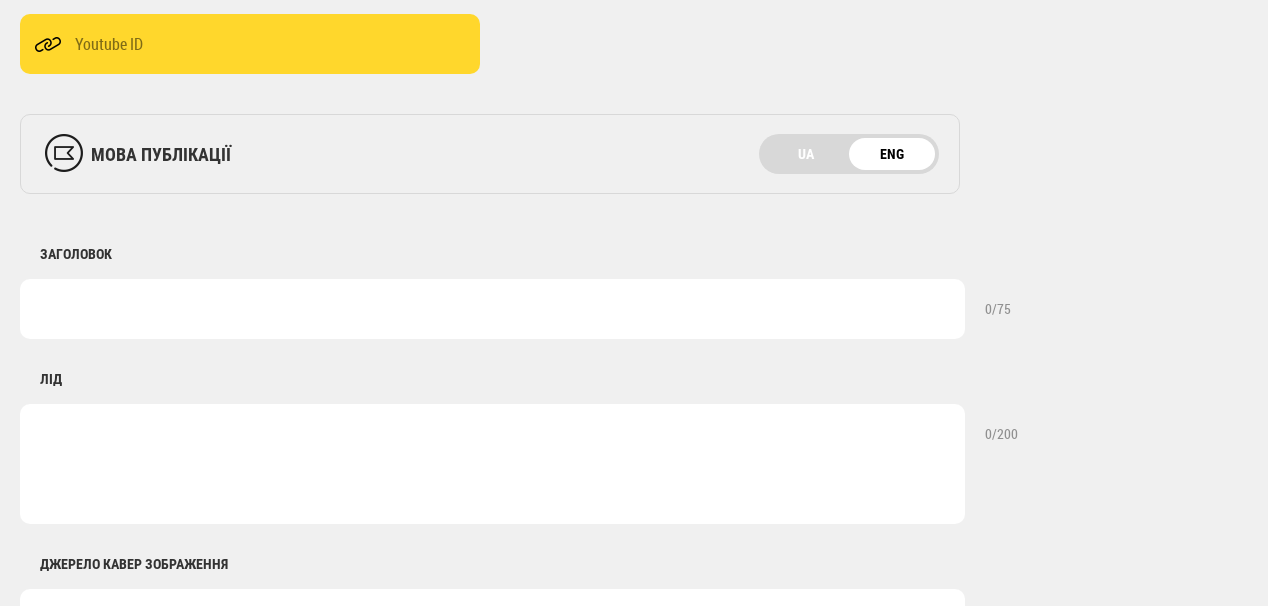 click at bounding box center [492, 309] 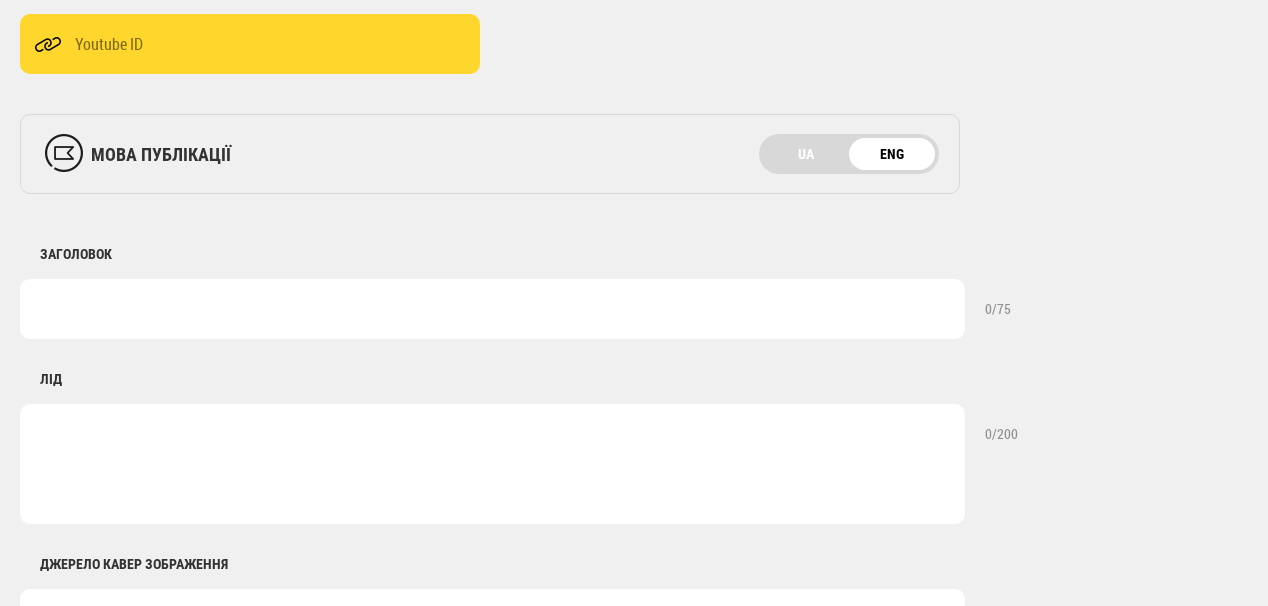paste on "NEURC launches monitoring of electricity grid connections from August" 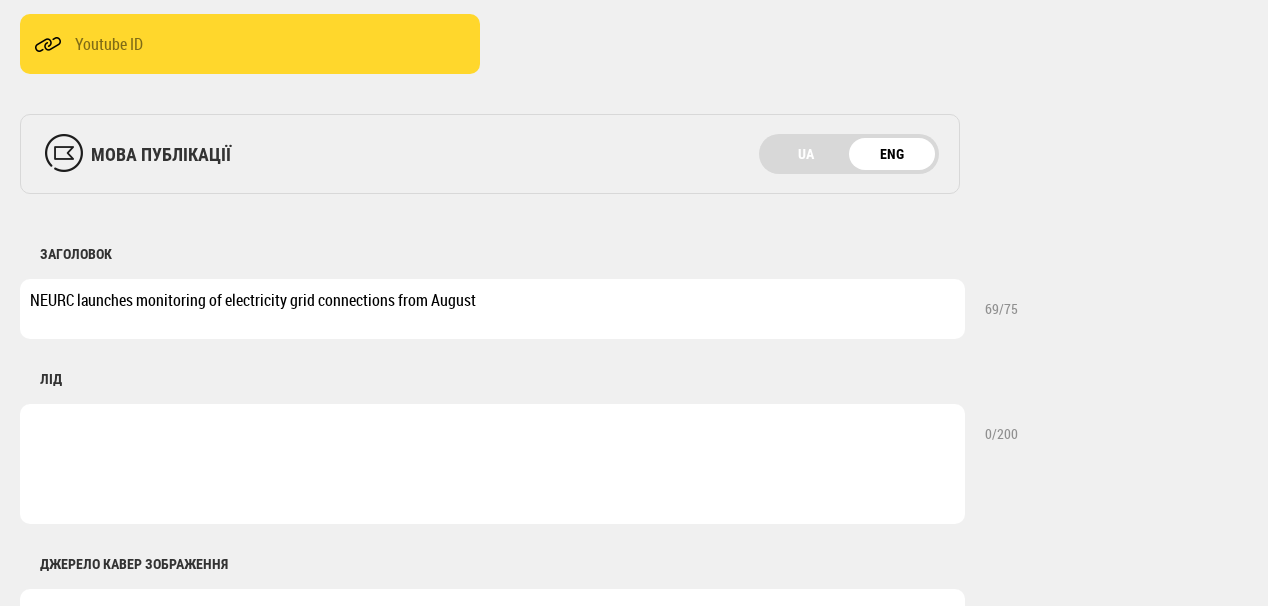 type on "NEURC launches monitoring of electricity grid connections from August" 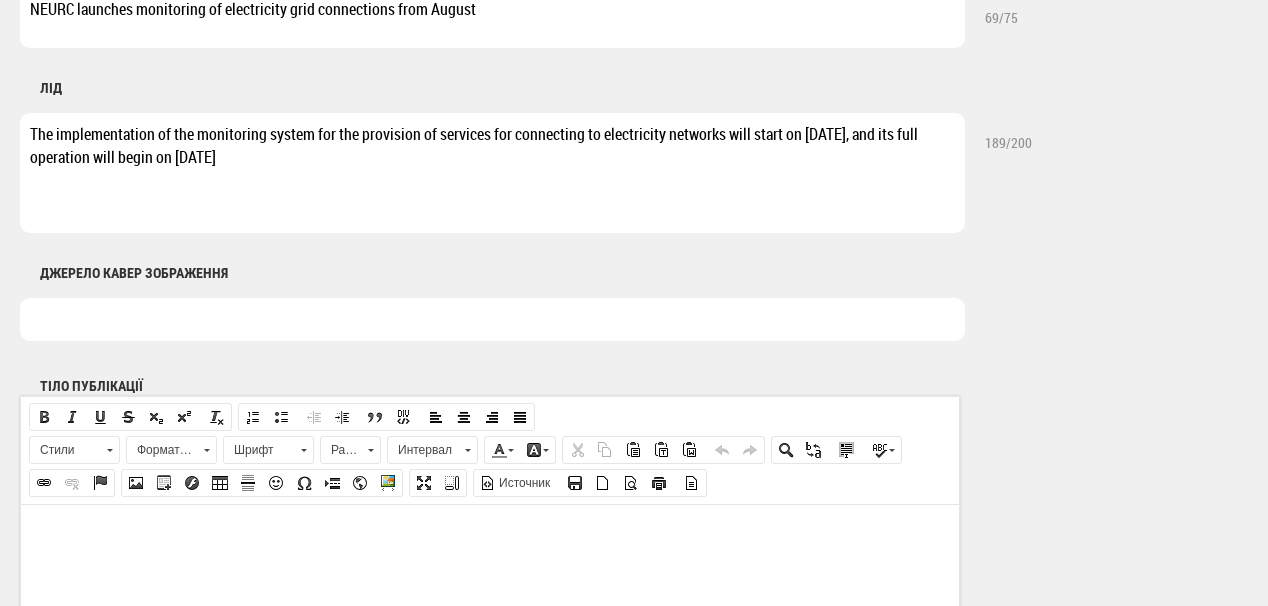 scroll, scrollTop: 960, scrollLeft: 0, axis: vertical 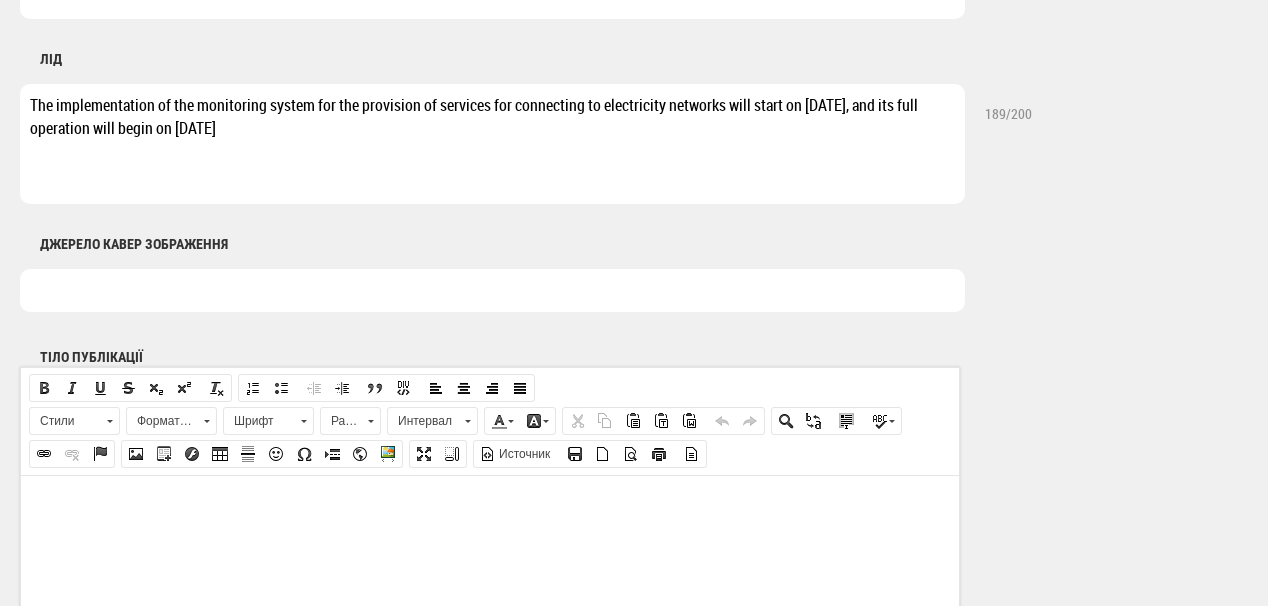 type on "The implementation of the monitoring system for the provision of services for connecting to electricity networks will start on [DATE], and its full operation will begin on [DATE]" 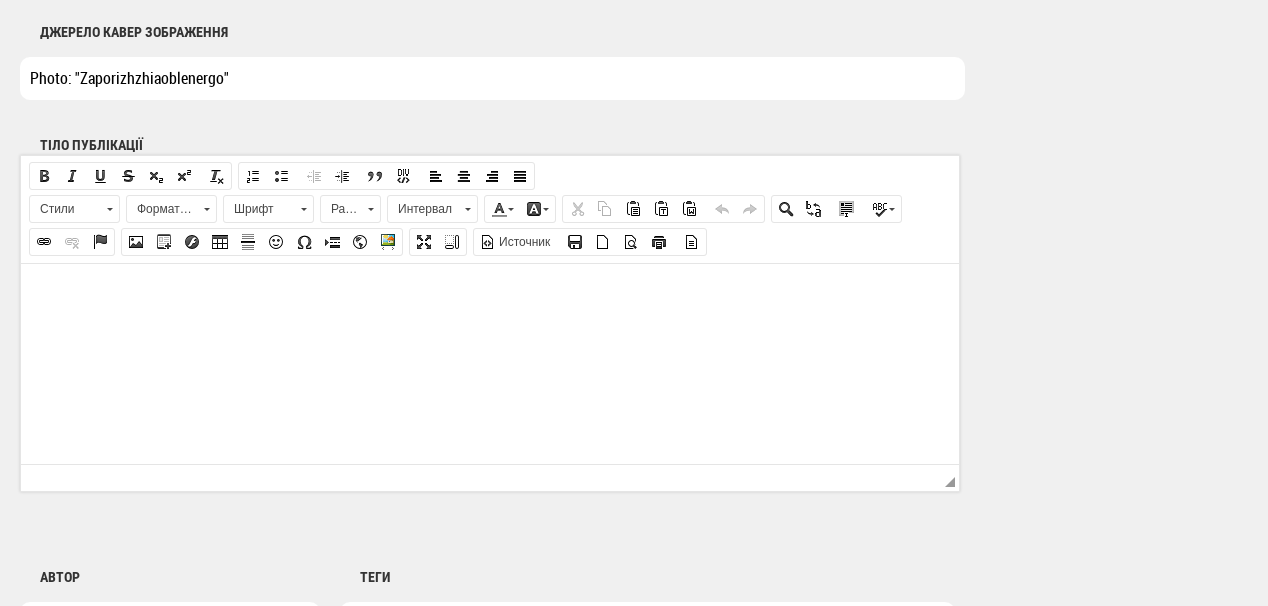 scroll, scrollTop: 1200, scrollLeft: 0, axis: vertical 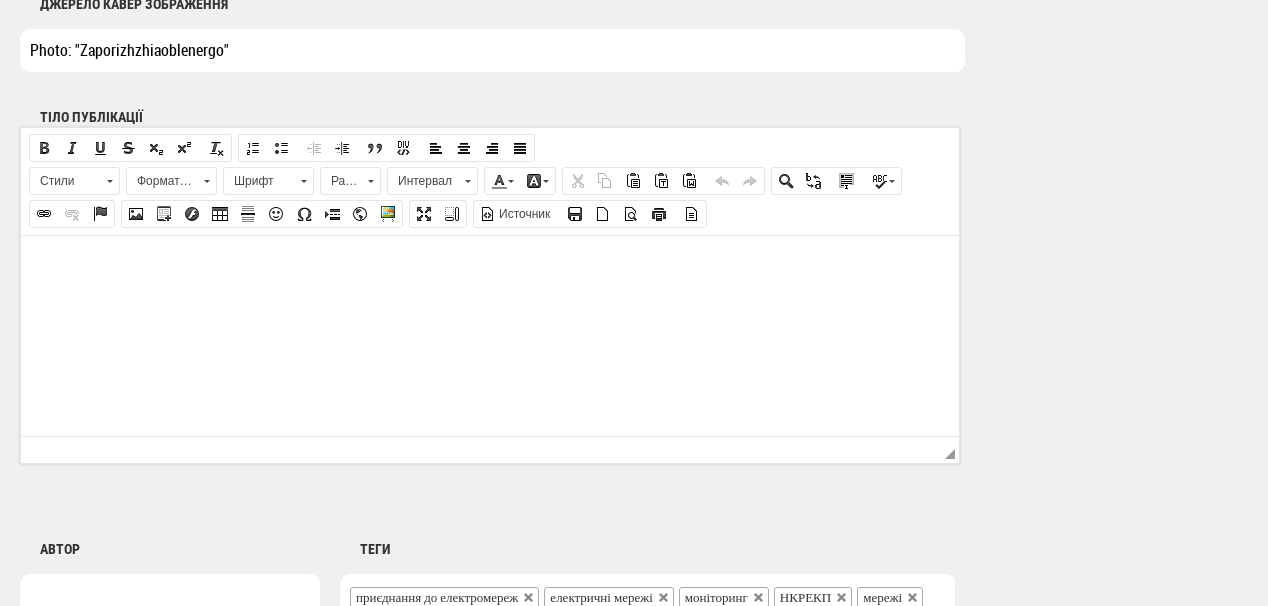 type on "Photo: "Zaporizhzhiaoblenergo"" 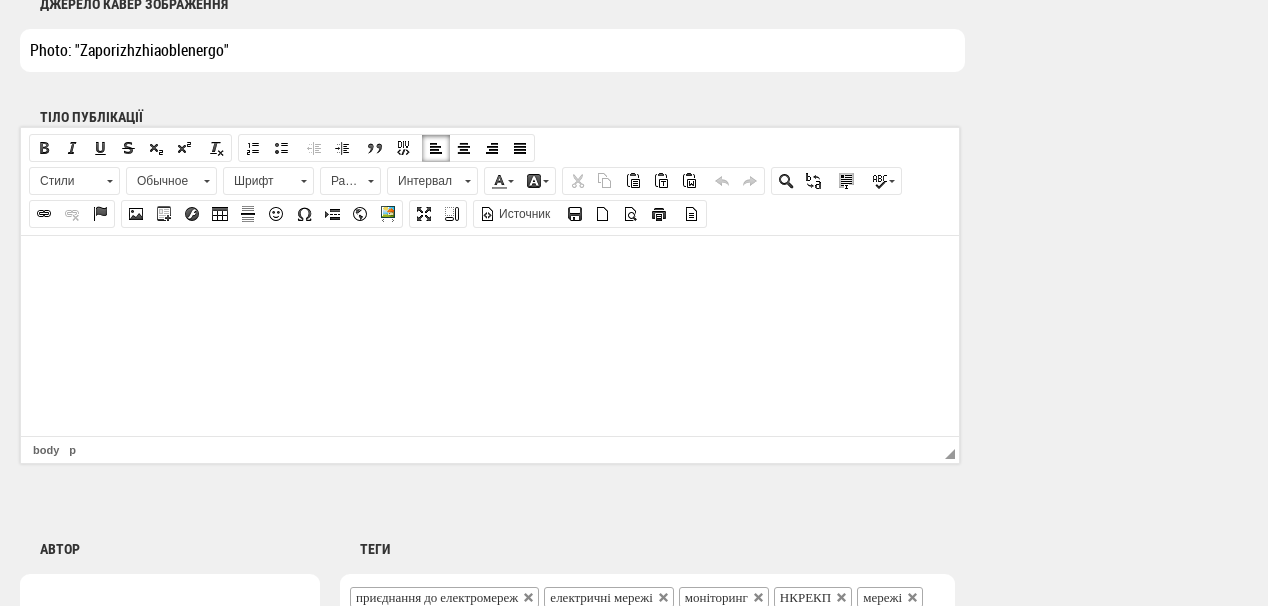 click at bounding box center [490, 265] 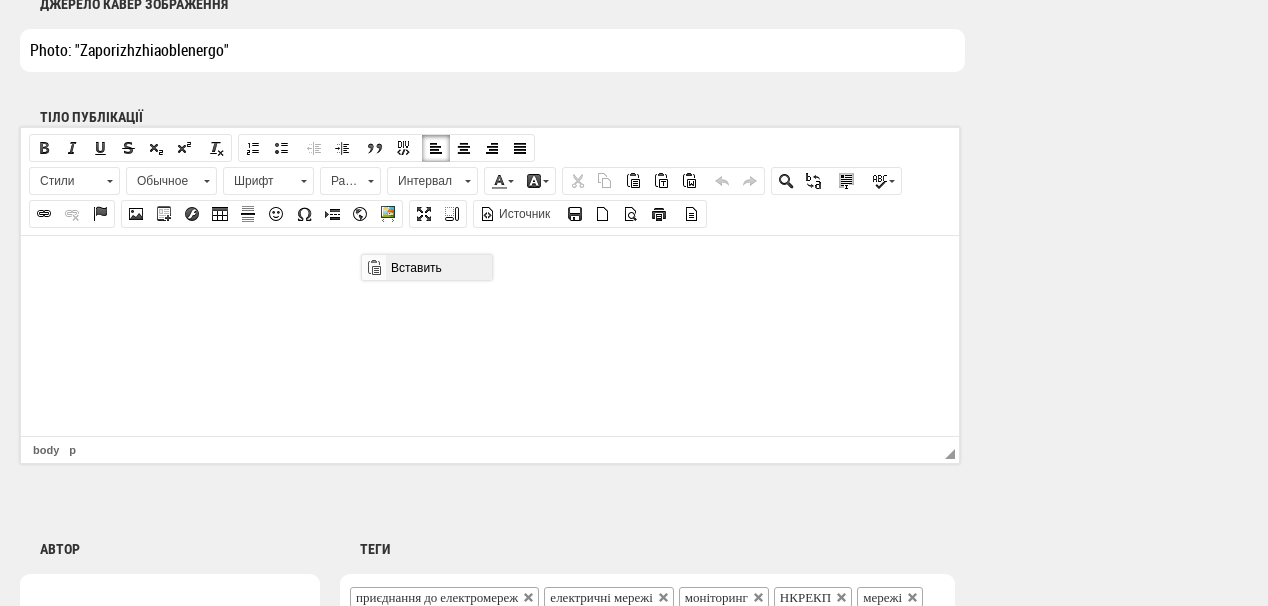 scroll, scrollTop: 0, scrollLeft: 0, axis: both 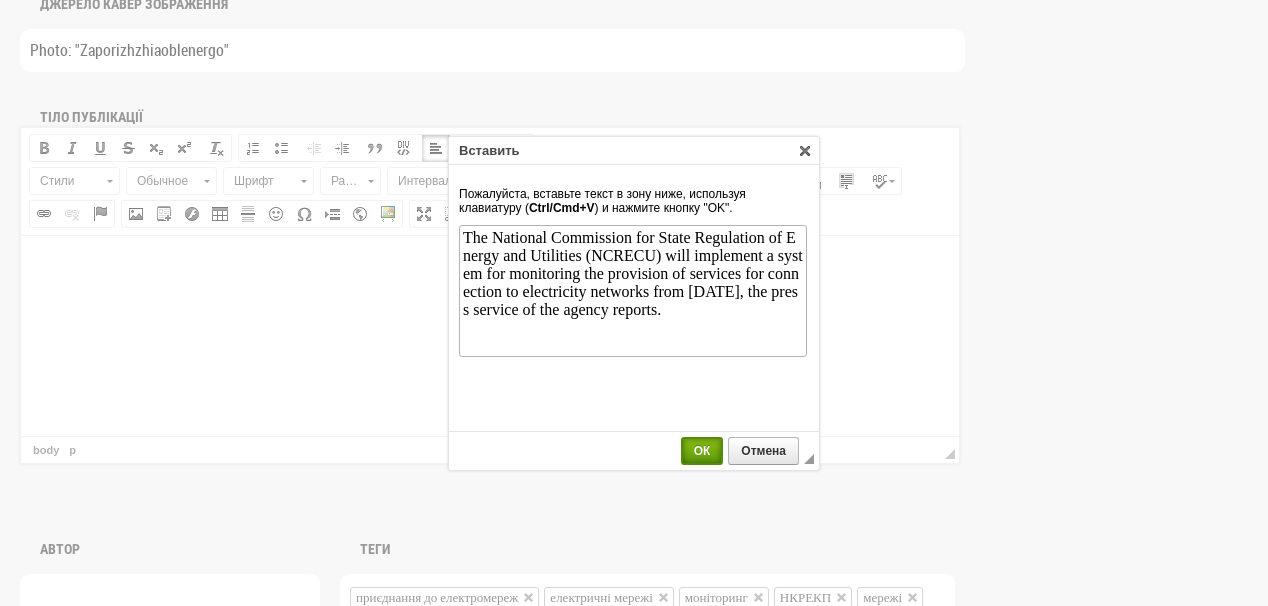 click on "ОК" at bounding box center (702, 451) 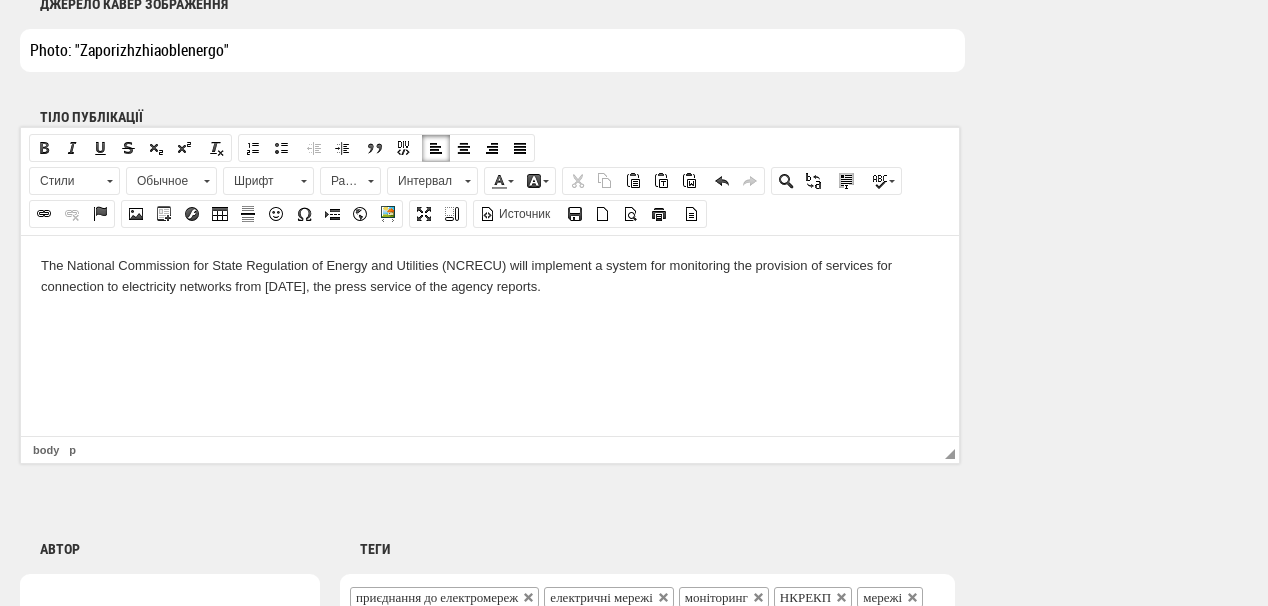 drag, startPoint x: 565, startPoint y: 291, endPoint x: 533, endPoint y: 290, distance: 32.01562 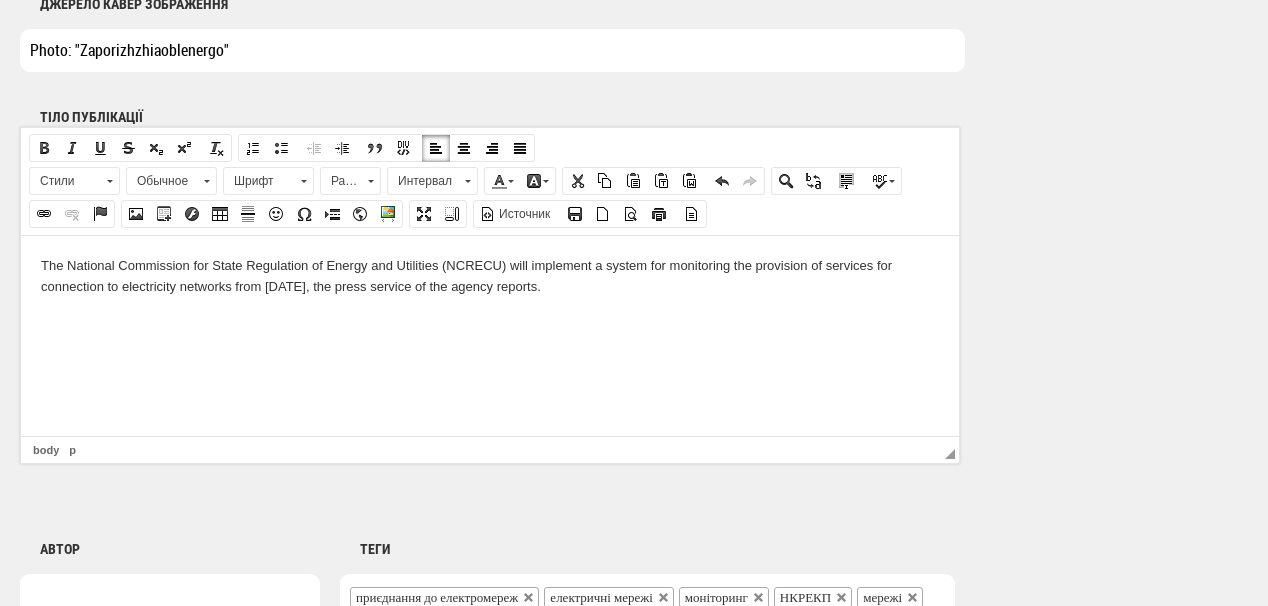 drag, startPoint x: 525, startPoint y: 287, endPoint x: 569, endPoint y: 289, distance: 44.04543 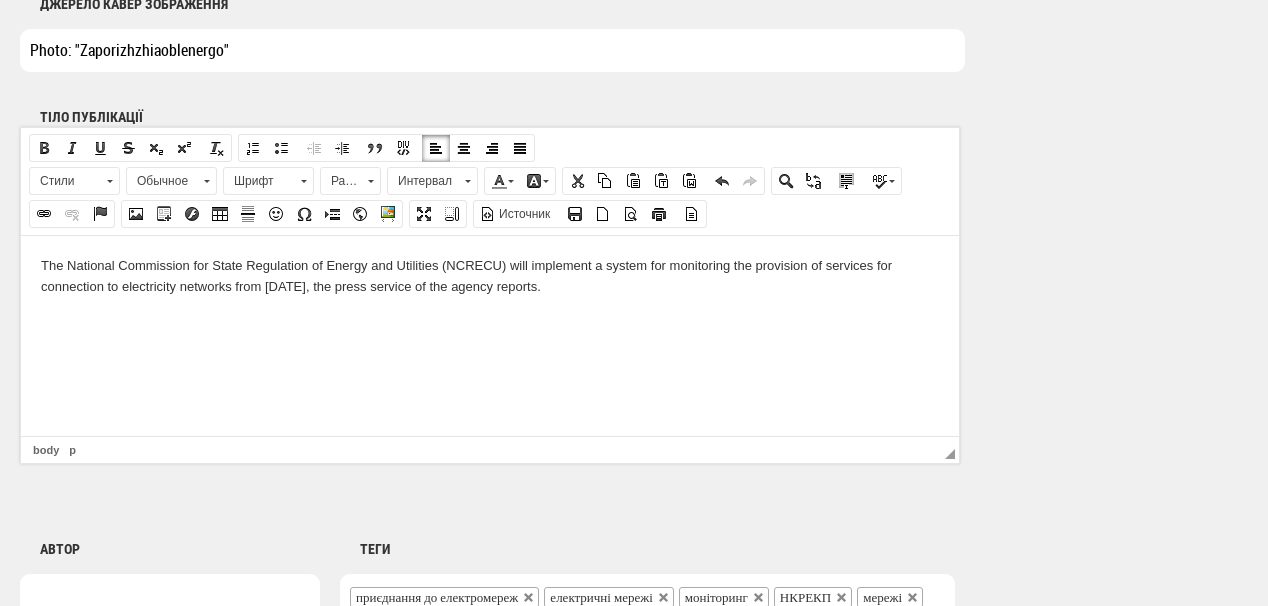 drag, startPoint x: 33, startPoint y: 207, endPoint x: 304, endPoint y: 103, distance: 290.27057 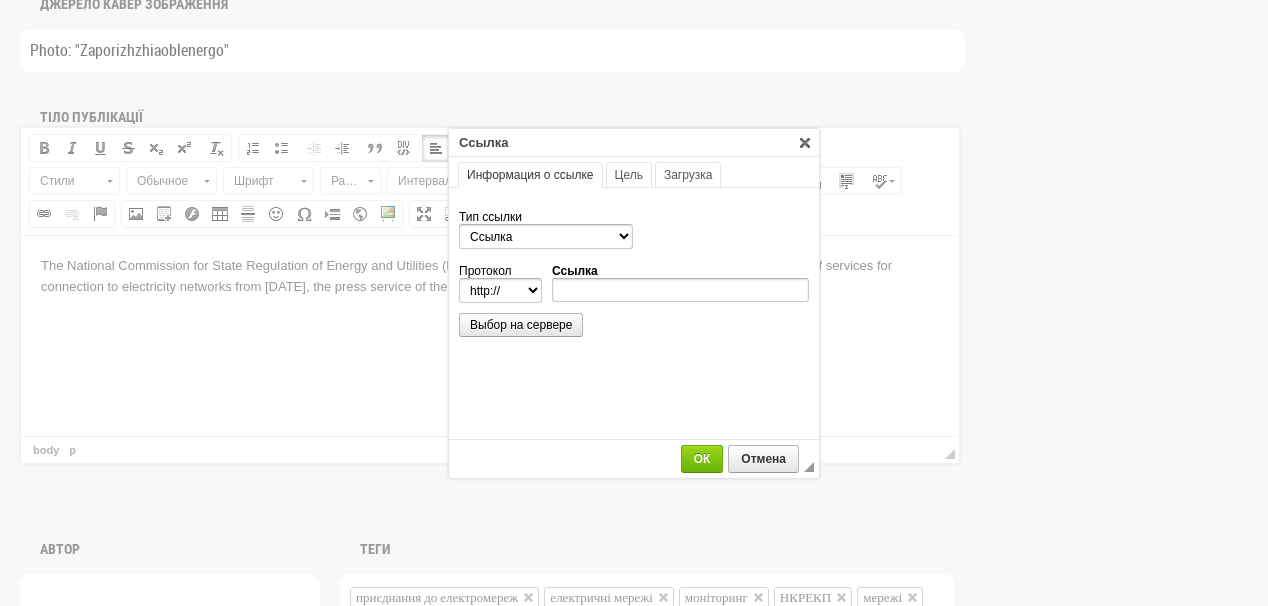 scroll, scrollTop: 0, scrollLeft: 0, axis: both 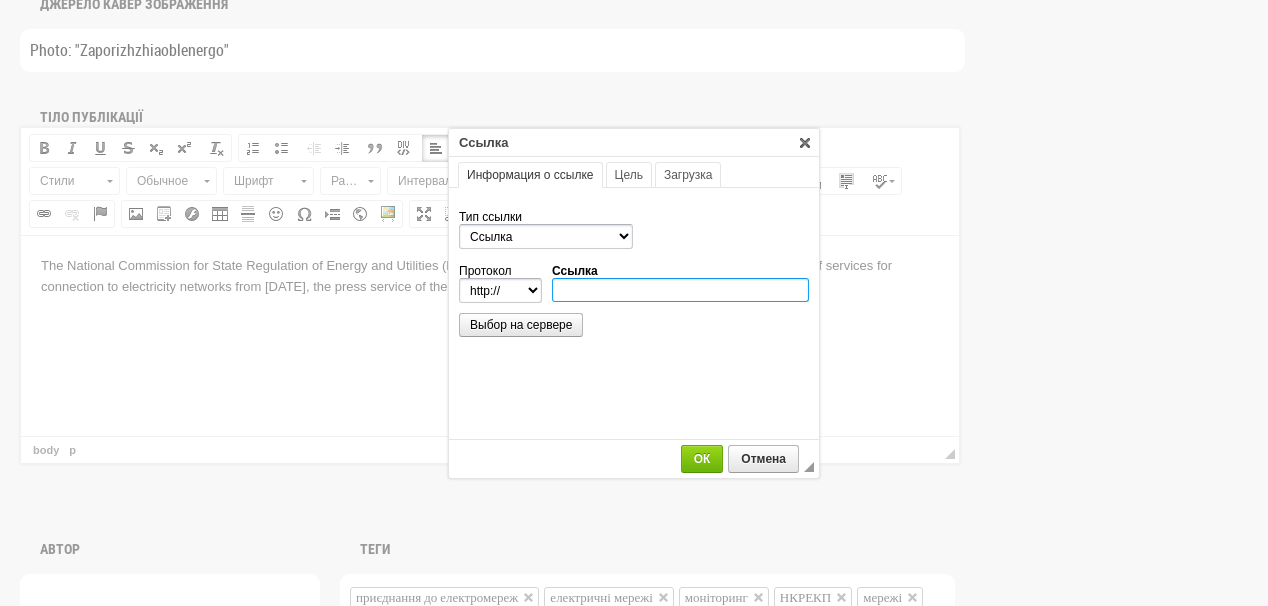 click on "Ссылка" at bounding box center [680, 290] 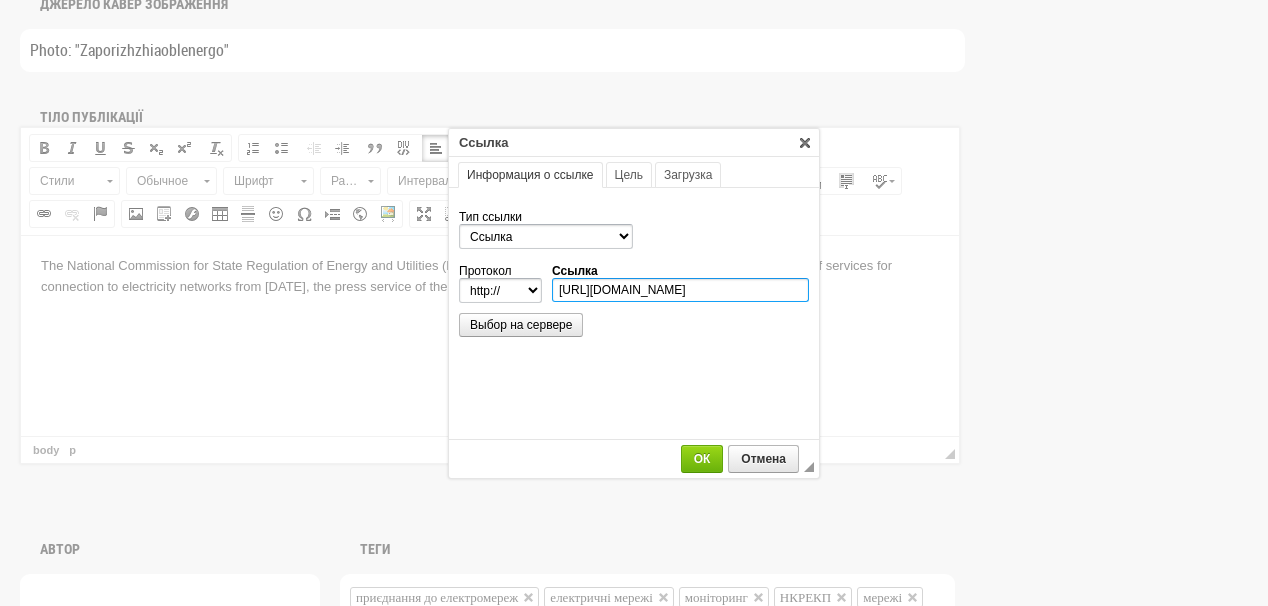 scroll, scrollTop: 0, scrollLeft: 244, axis: horizontal 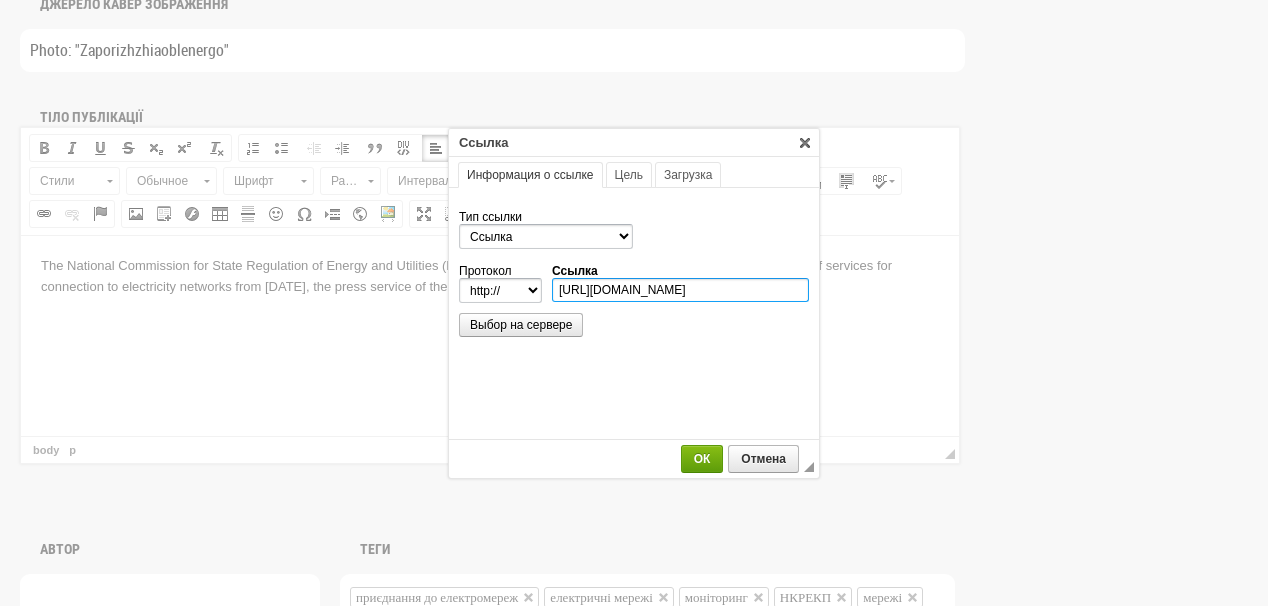 type on "https://www.nerc.gov.ua/news/nkrekp-zapuskaye-sistemu-monitoringu-priyednan-do-merezh" 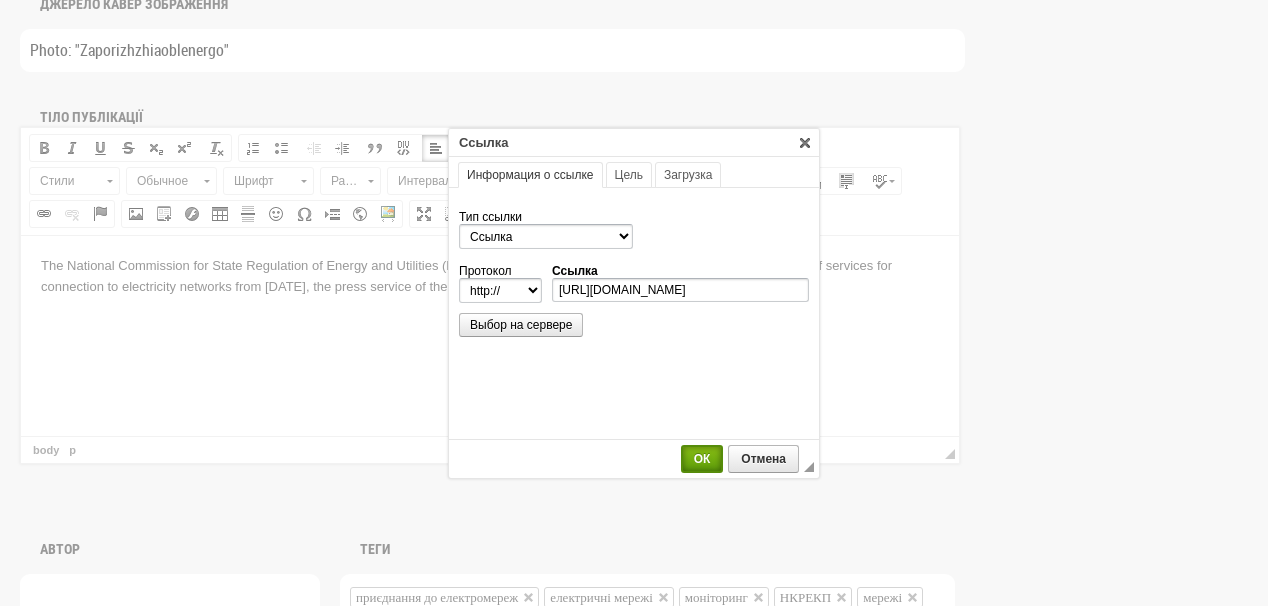 select on "https://" 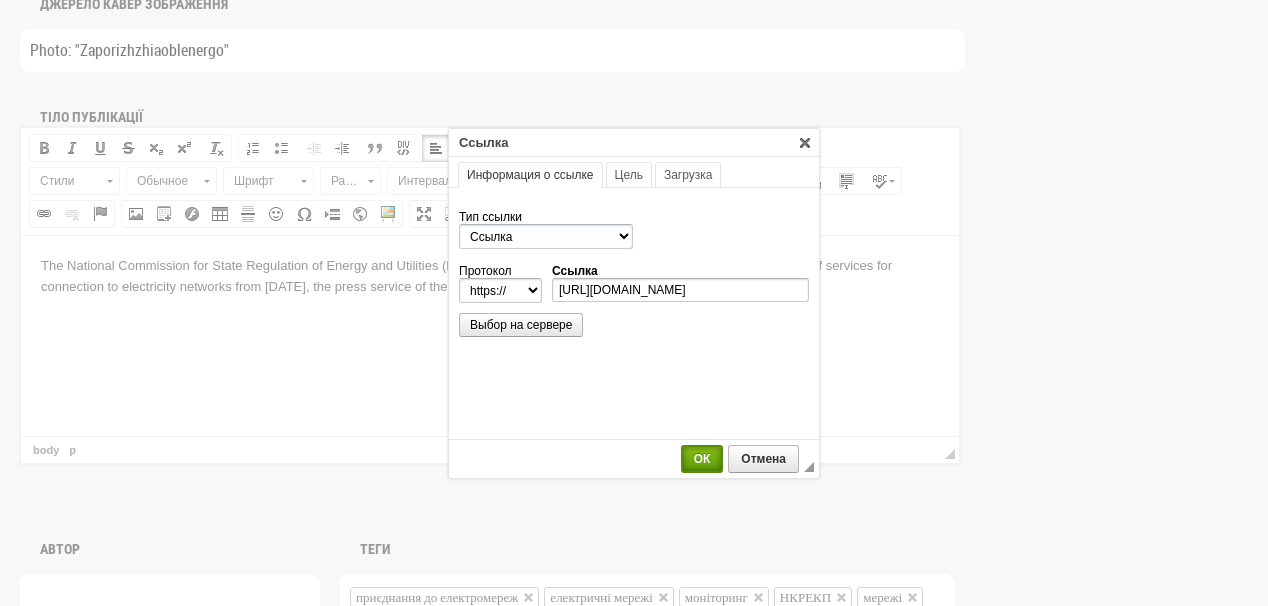 type on "www.nerc.gov.ua/news/nkrekp-zapuskaye-sistemu-monitoringu-priyednan-do-merezh" 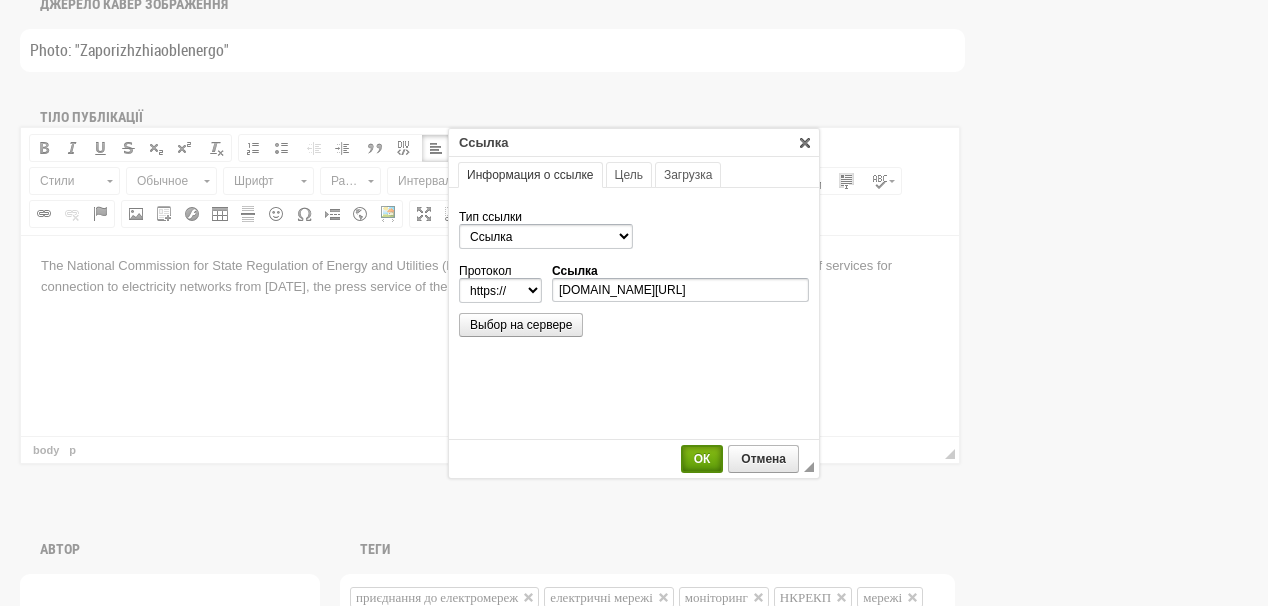 scroll, scrollTop: 0, scrollLeft: 0, axis: both 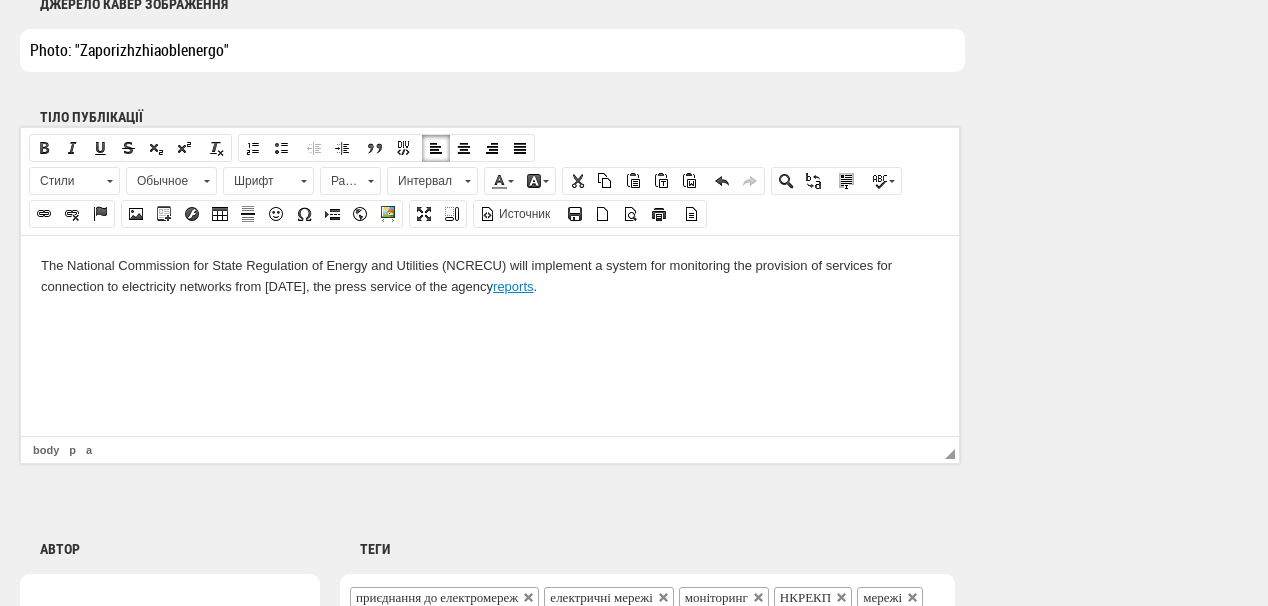 click on "The National Commission for State Regulation of Energy and Utilities (NCRECU) will implement a system for monitoring the provision of services for connection to electricity networks from August 2025, the press service of the agency  reports ." at bounding box center (490, 276) 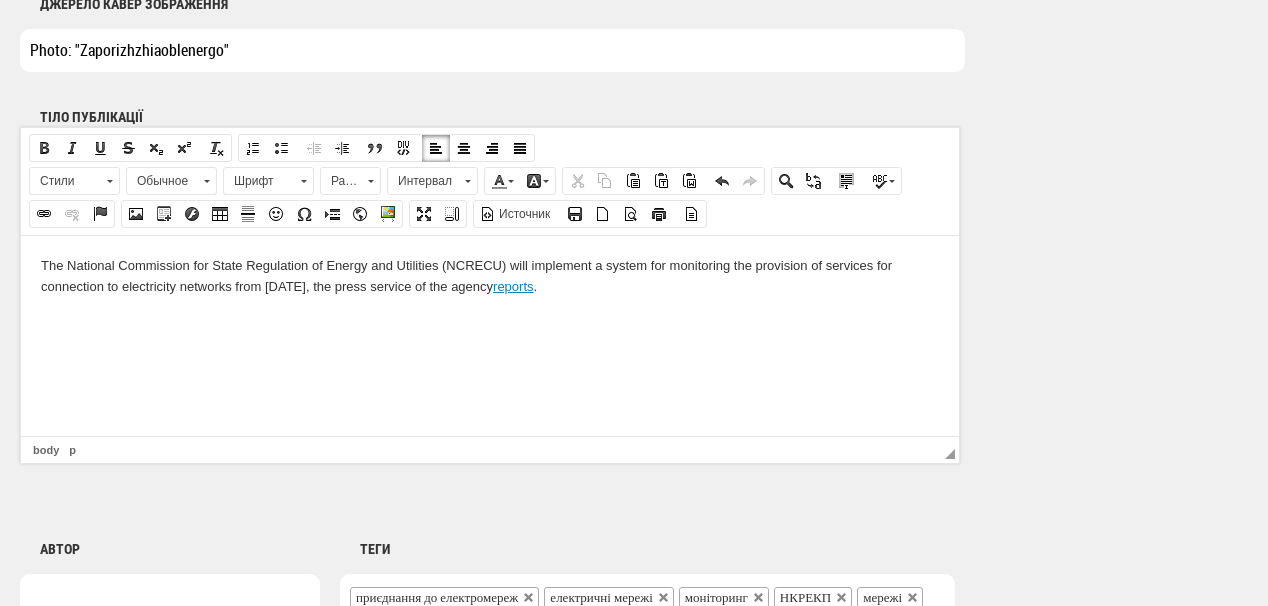 click at bounding box center (490, 320) 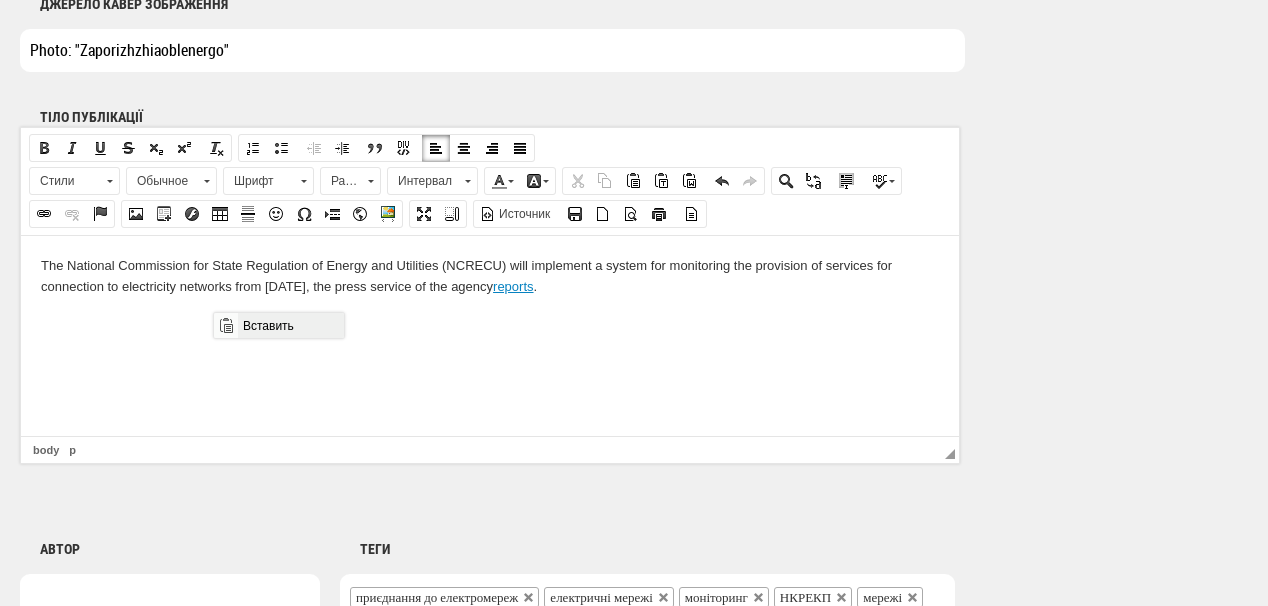 click on "Вставить" at bounding box center [290, 325] 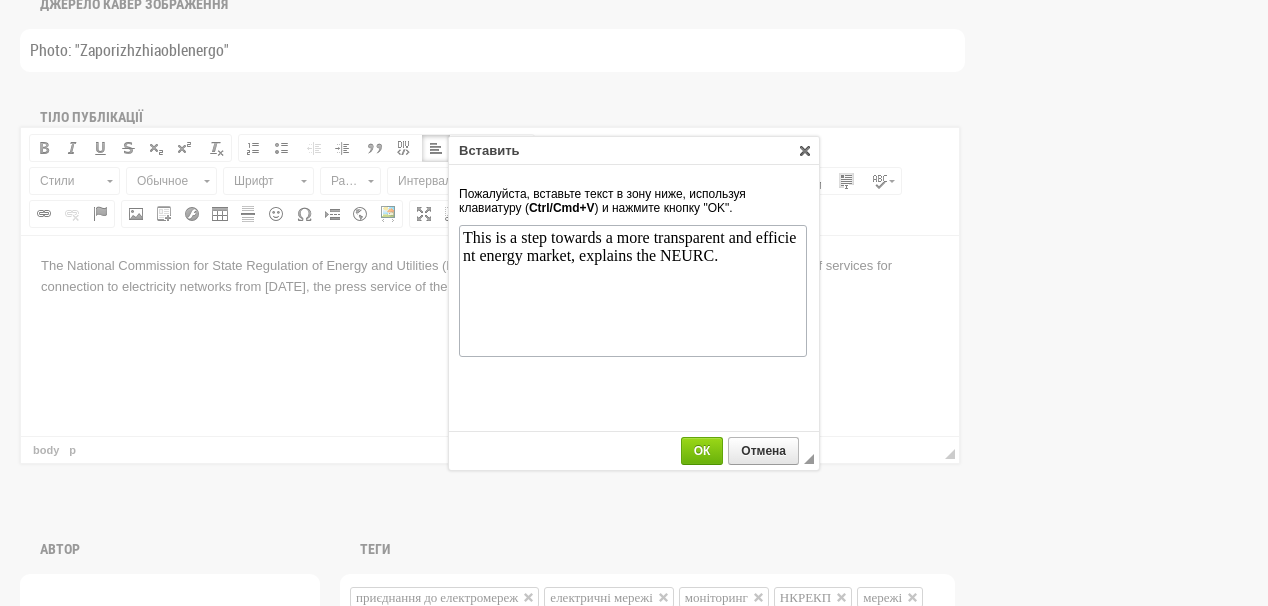scroll, scrollTop: 0, scrollLeft: 0, axis: both 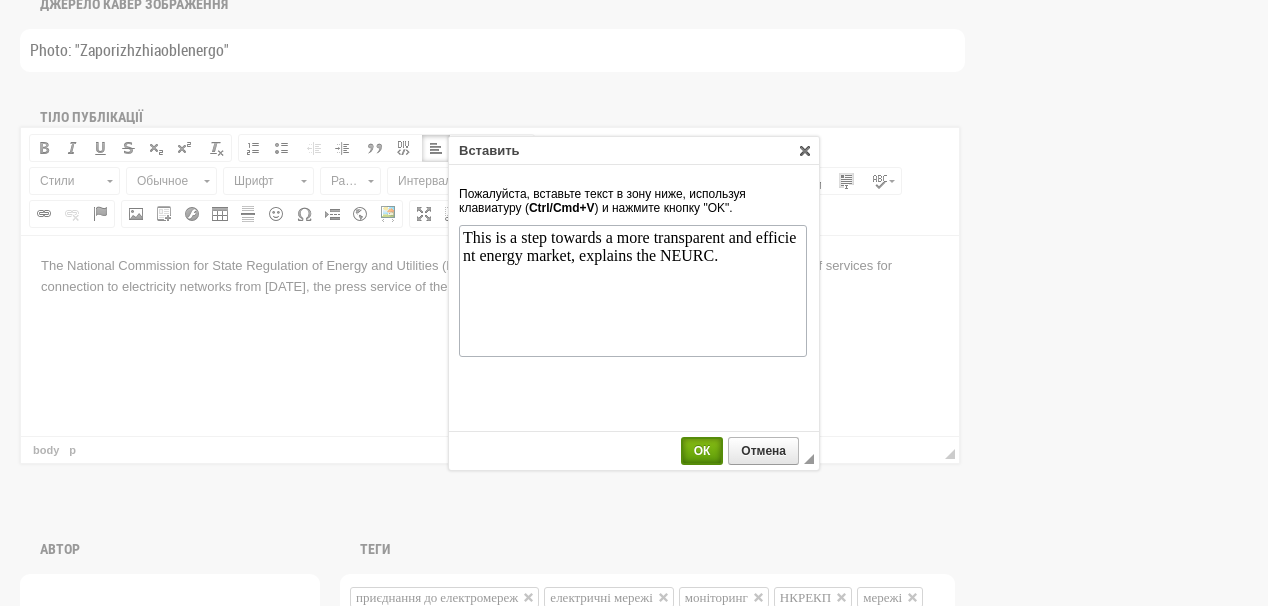 click on "ОК" at bounding box center (702, 451) 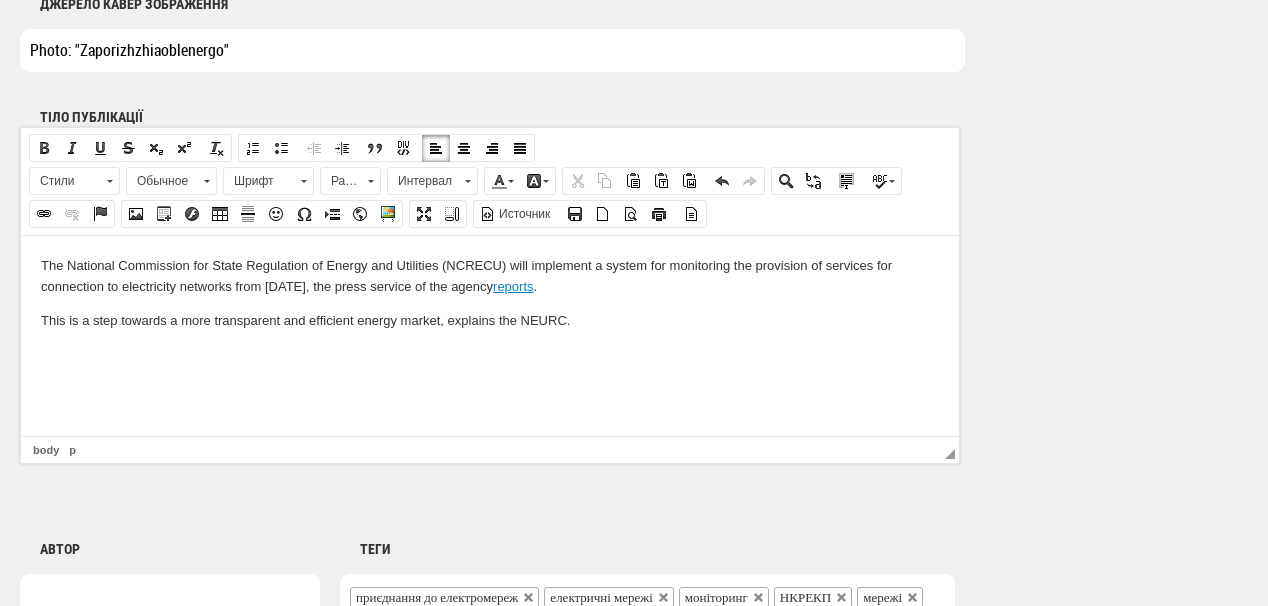 click at bounding box center (490, 353) 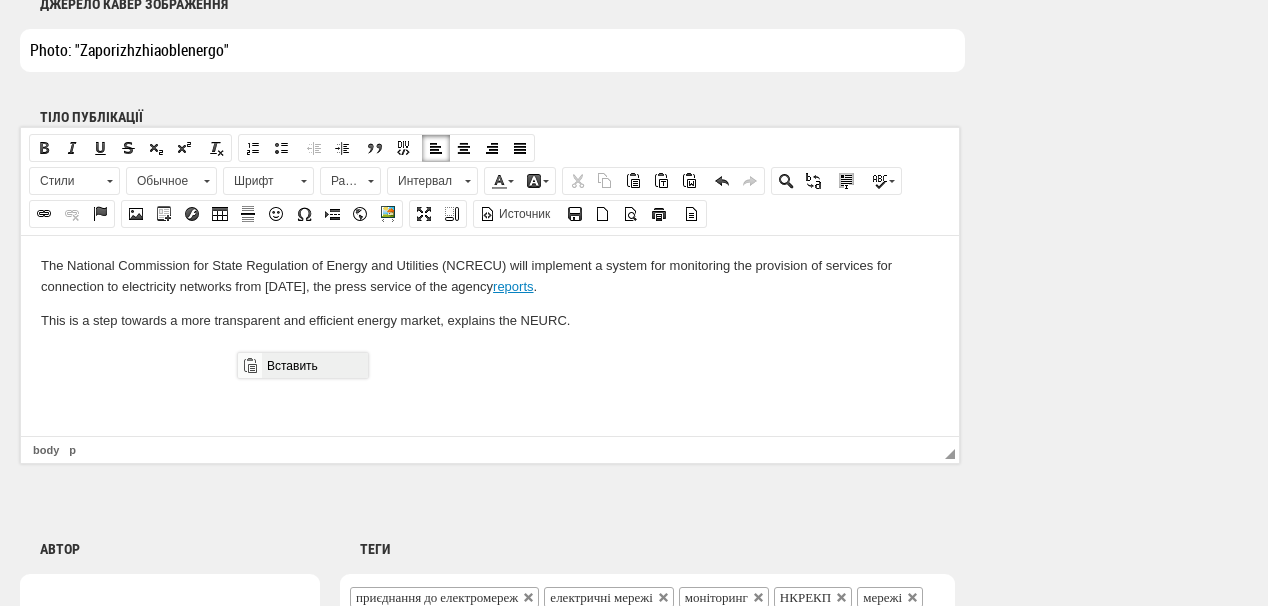 drag, startPoint x: 286, startPoint y: 370, endPoint x: 735, endPoint y: 713, distance: 565.0221 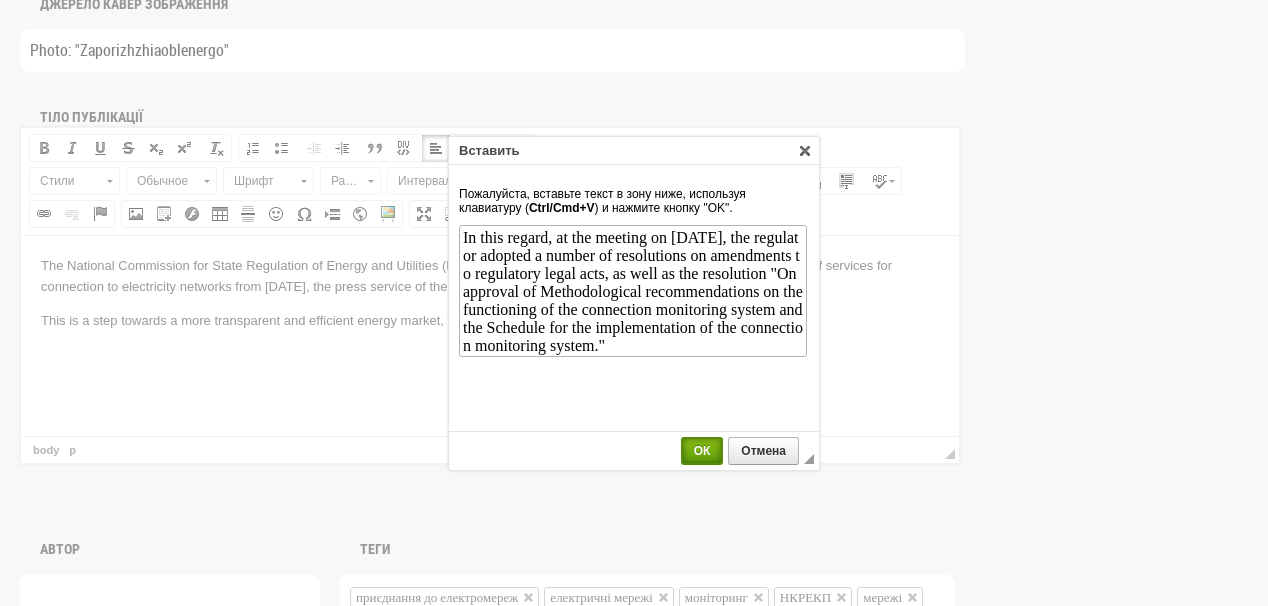 click on "ОК" at bounding box center [702, 451] 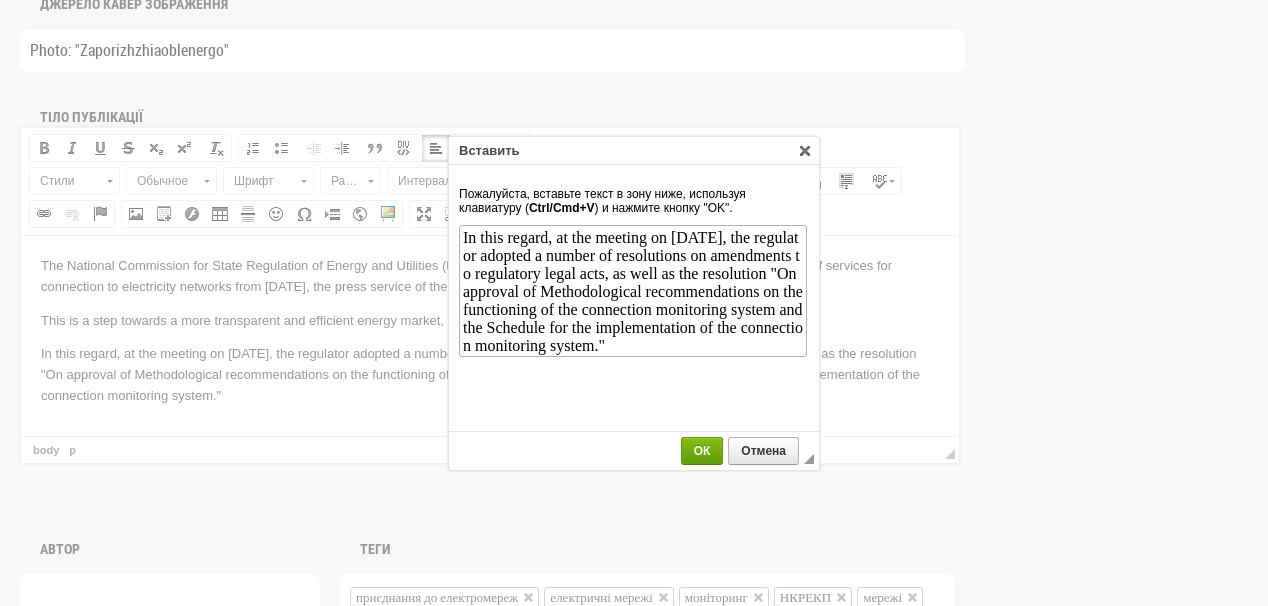 scroll, scrollTop: 0, scrollLeft: 0, axis: both 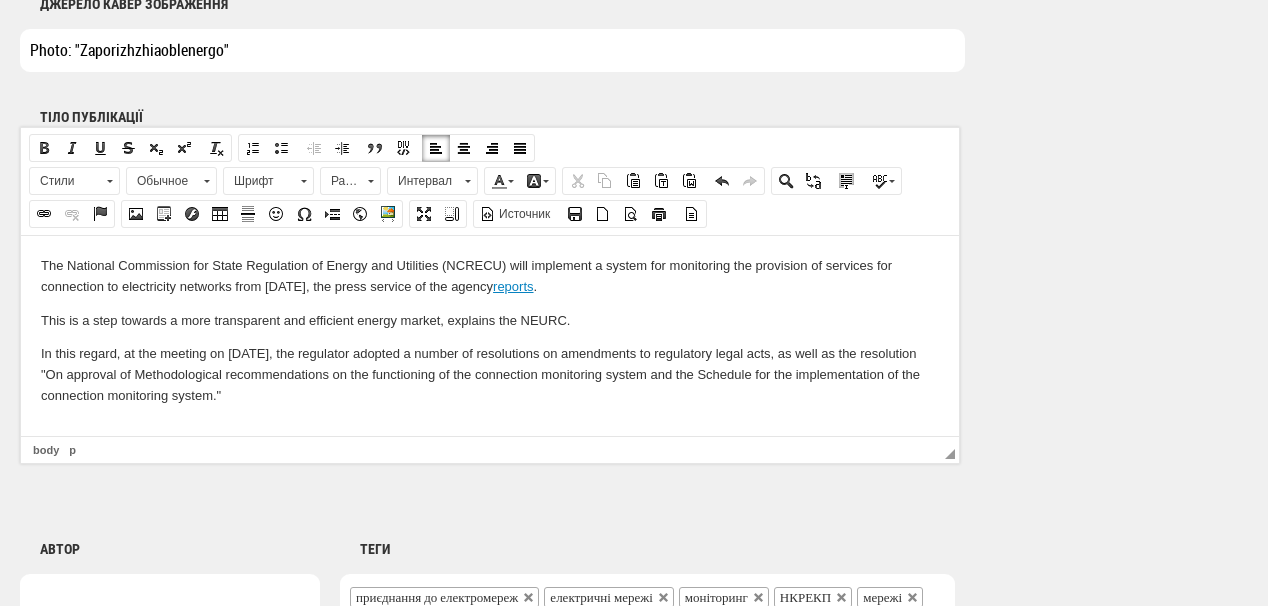 click at bounding box center [490, 429] 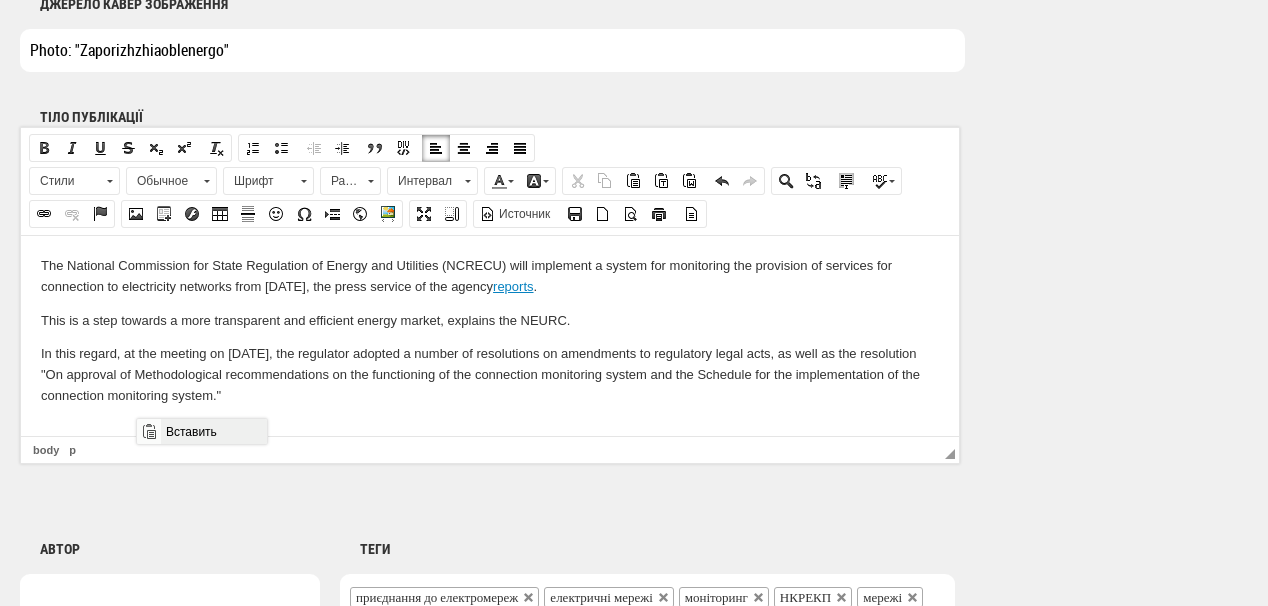 click on "Вставить" at bounding box center [213, 431] 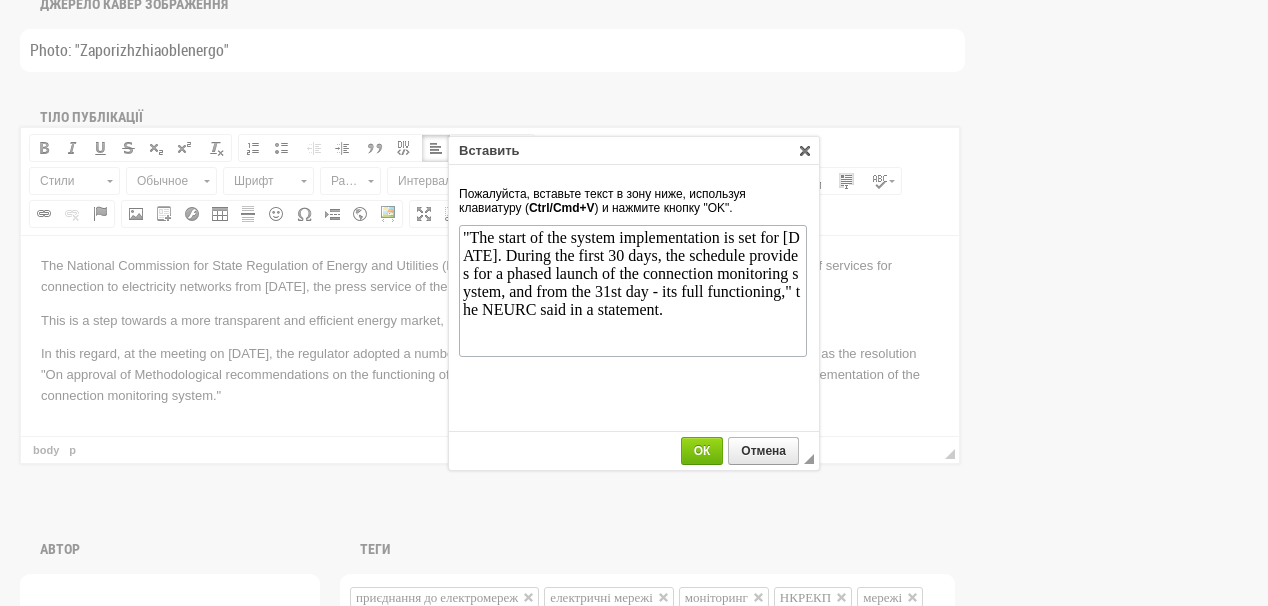 scroll, scrollTop: 0, scrollLeft: 0, axis: both 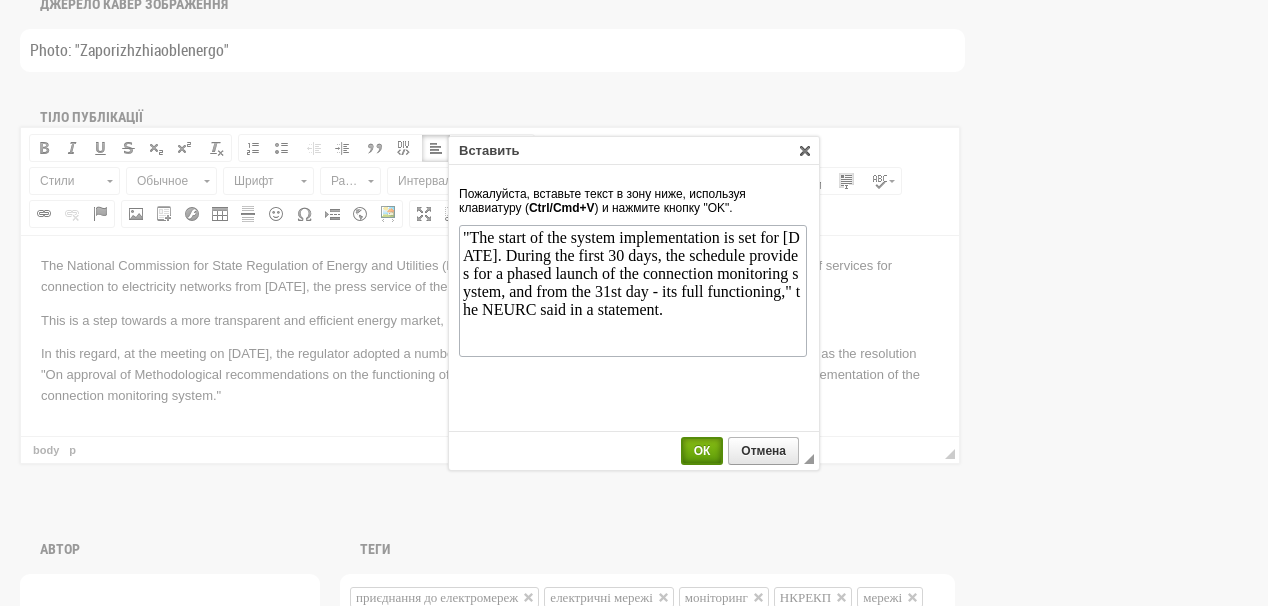 click on "ОК" at bounding box center [702, 451] 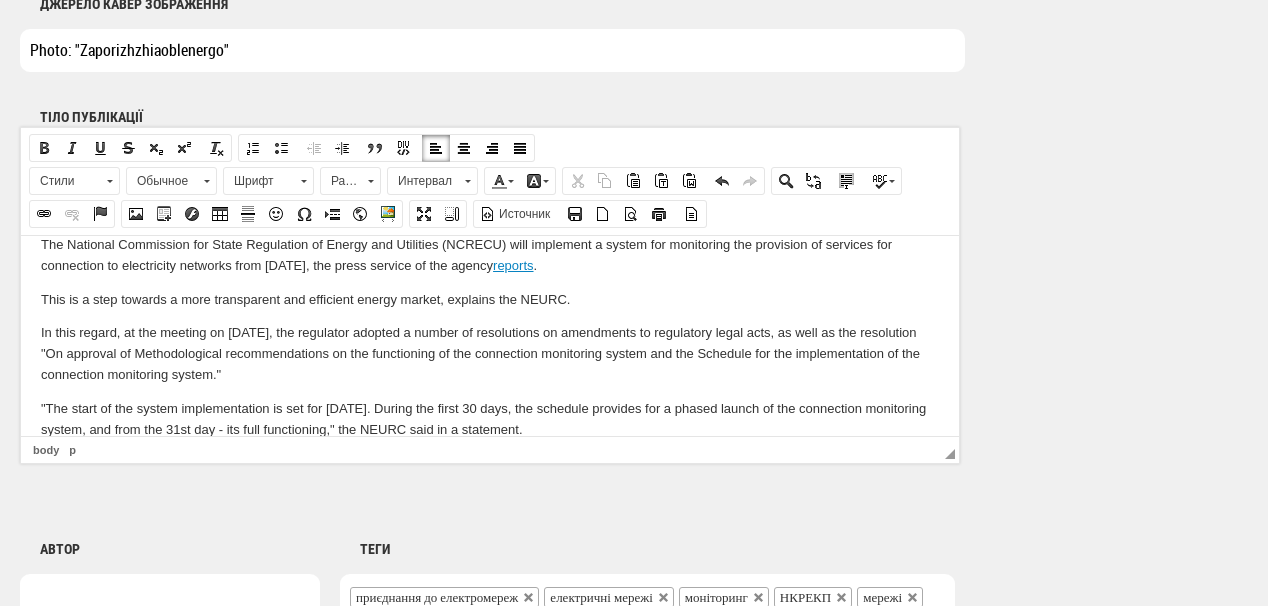 scroll, scrollTop: 56, scrollLeft: 0, axis: vertical 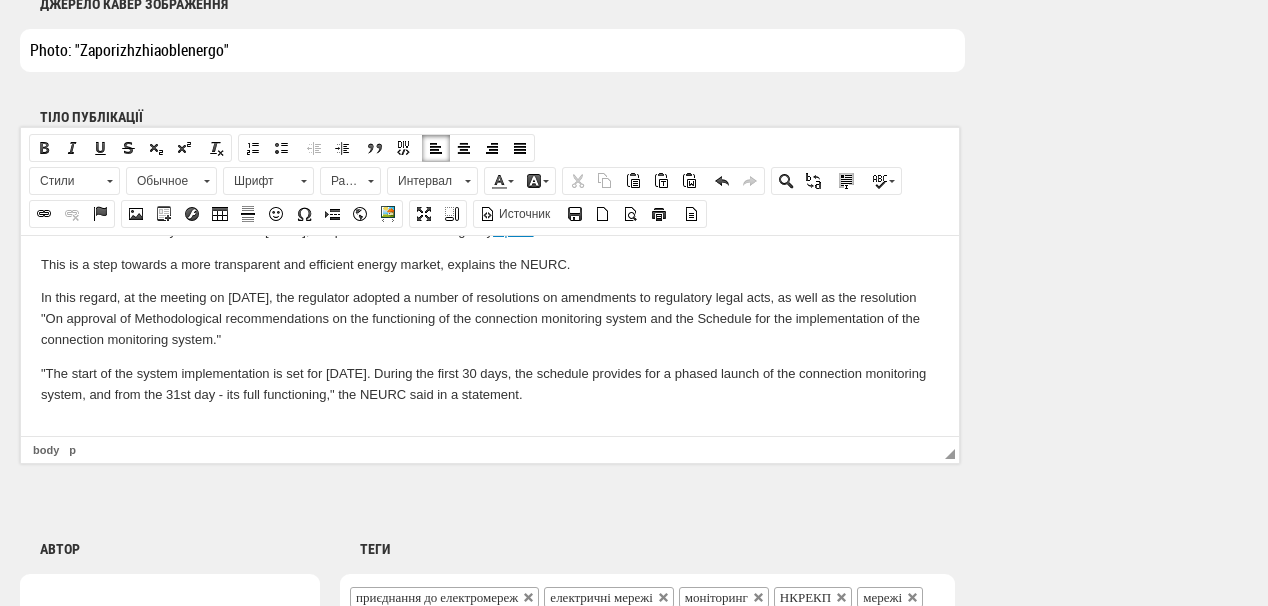 click at bounding box center (490, 427) 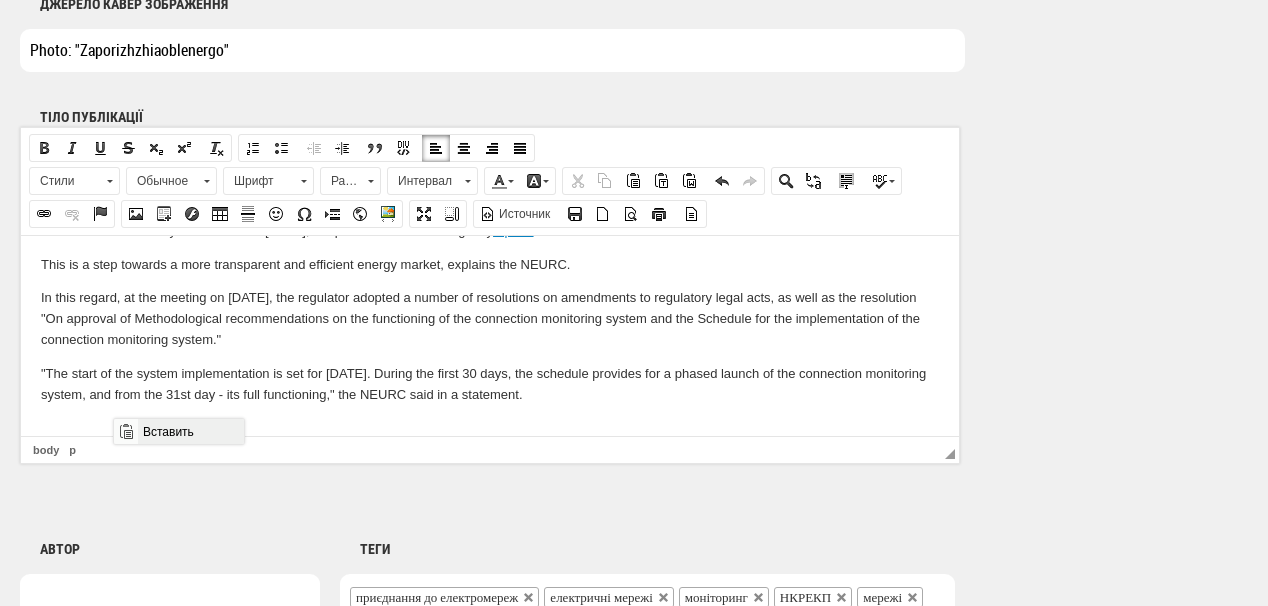 drag, startPoint x: 182, startPoint y: 434, endPoint x: 575, endPoint y: 843, distance: 567.21246 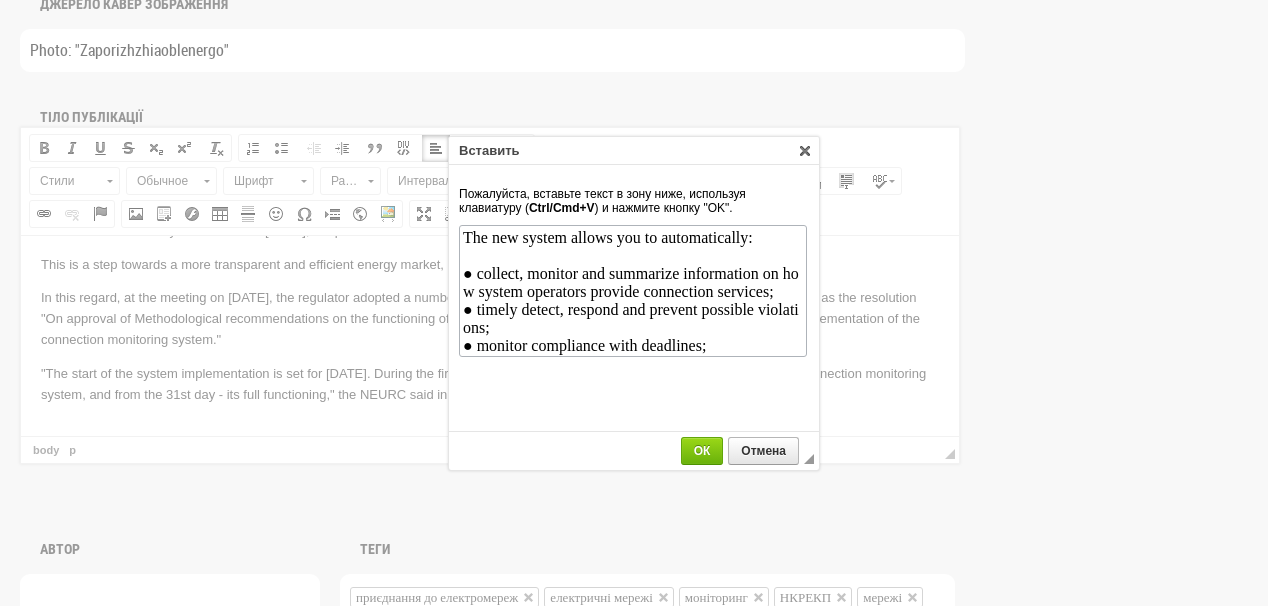 scroll, scrollTop: 19, scrollLeft: 0, axis: vertical 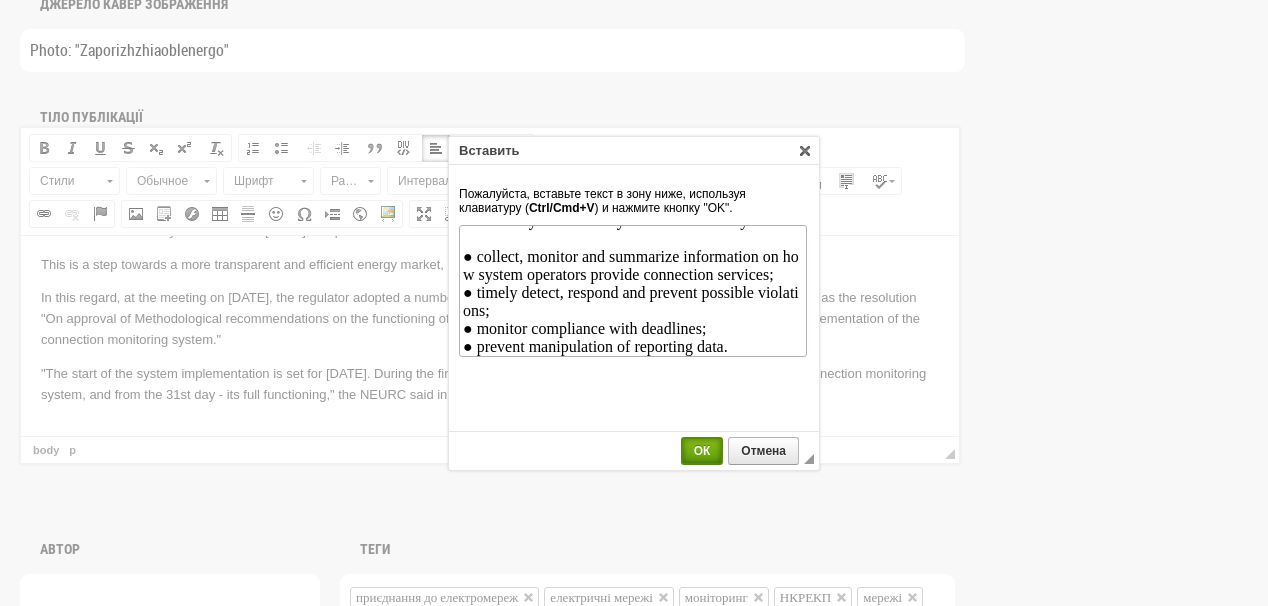 click on "ОК" at bounding box center (702, 451) 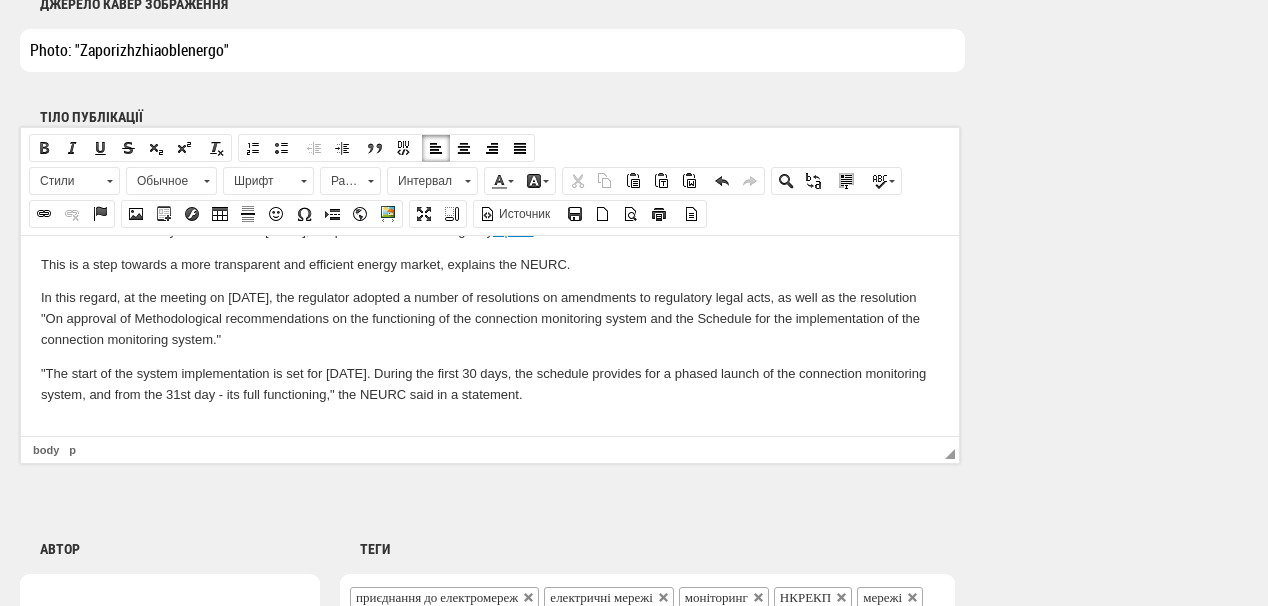 scroll, scrollTop: 0, scrollLeft: 0, axis: both 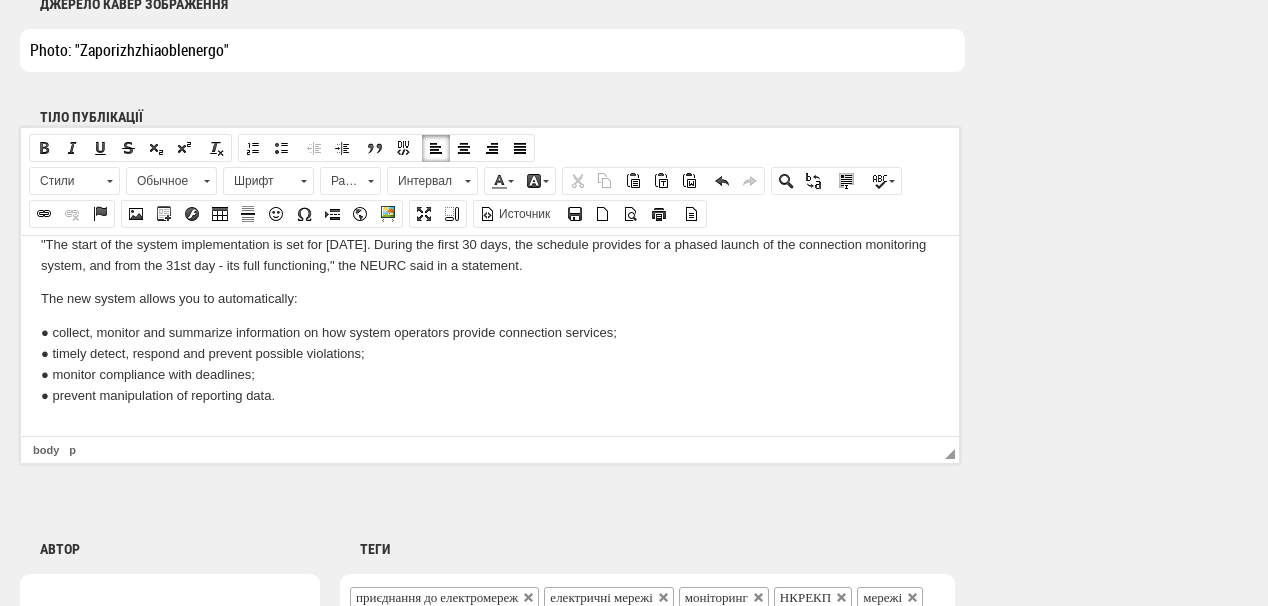 click at bounding box center [490, 428] 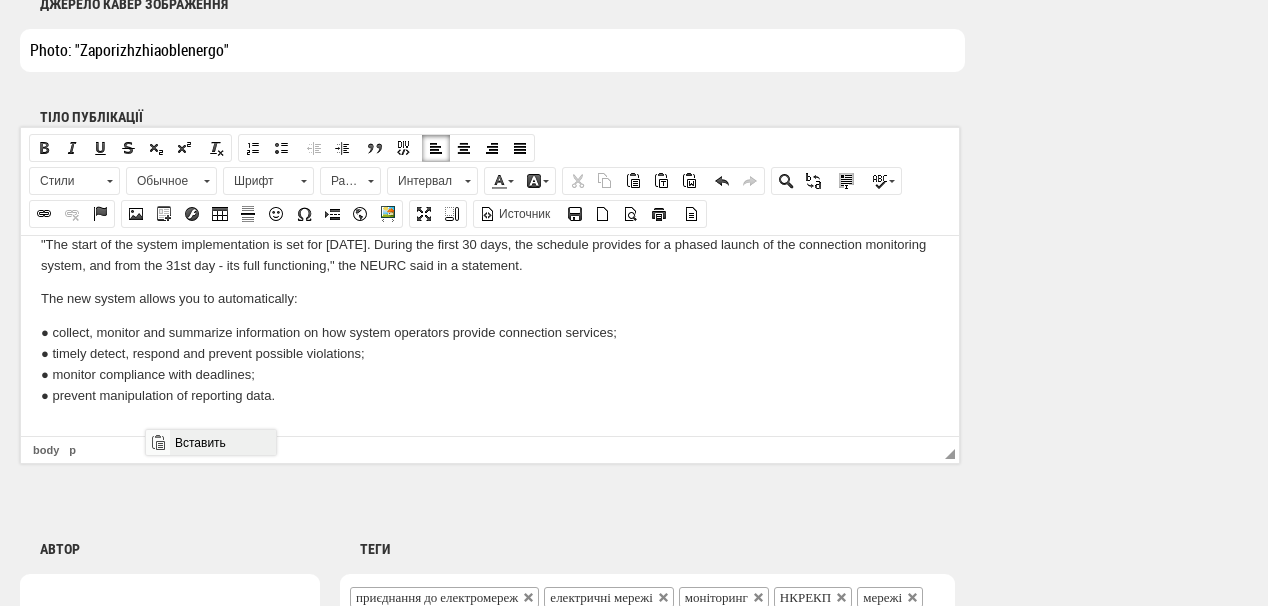 click on "Вставить" at bounding box center (222, 442) 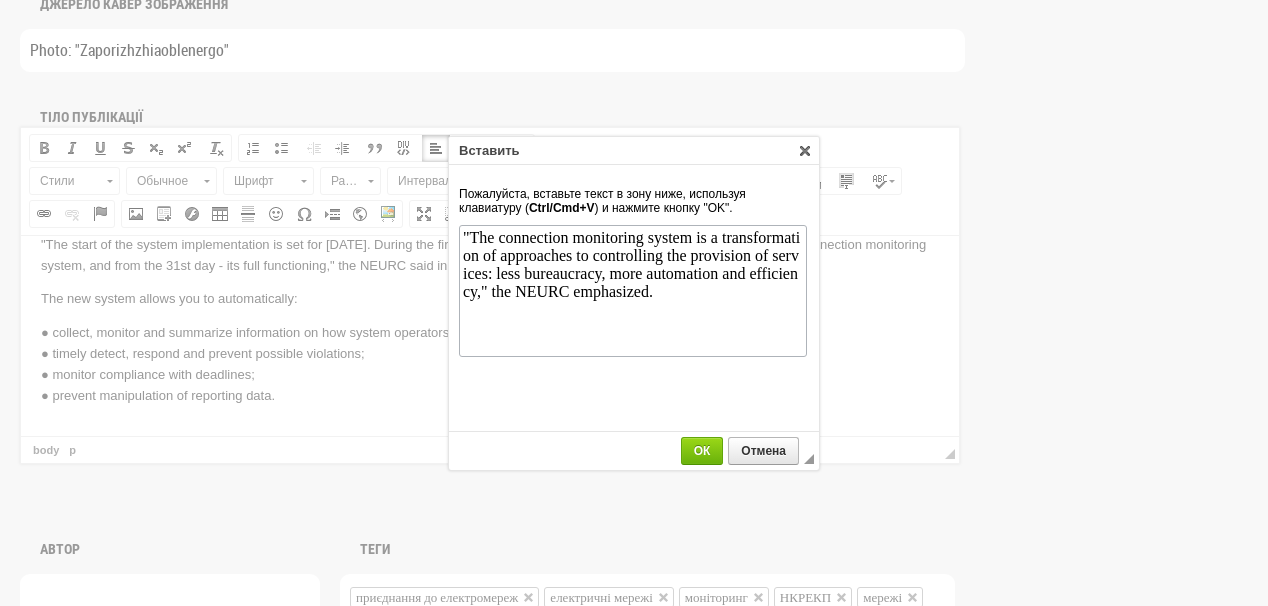 scroll, scrollTop: 0, scrollLeft: 0, axis: both 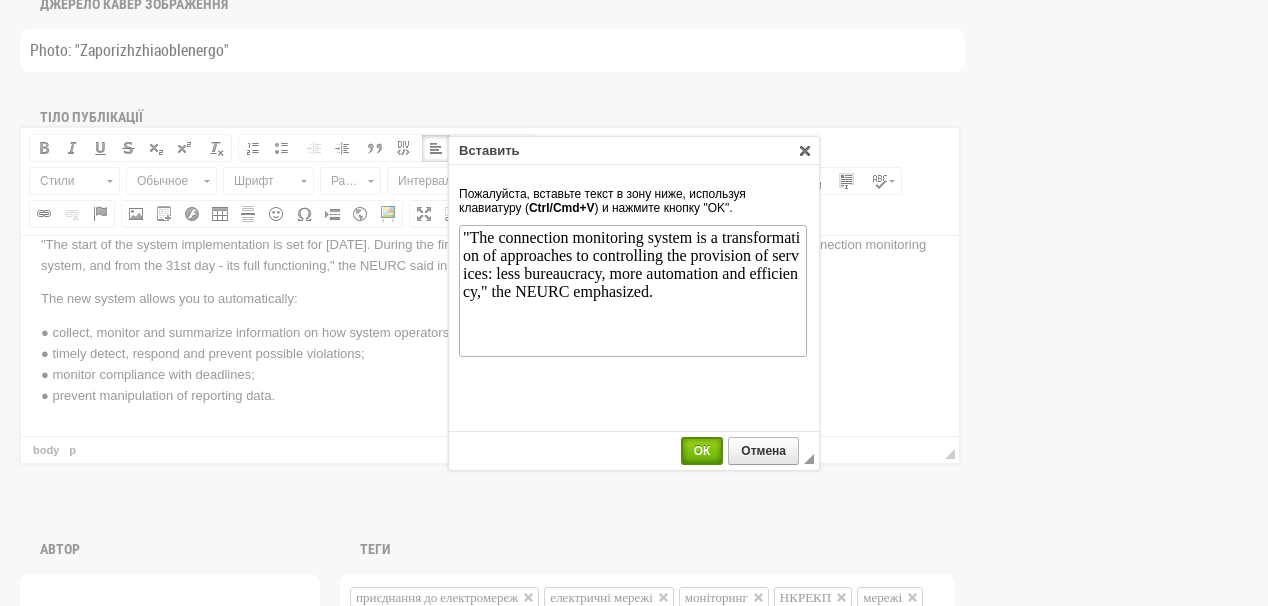 click on "ОК" at bounding box center [702, 451] 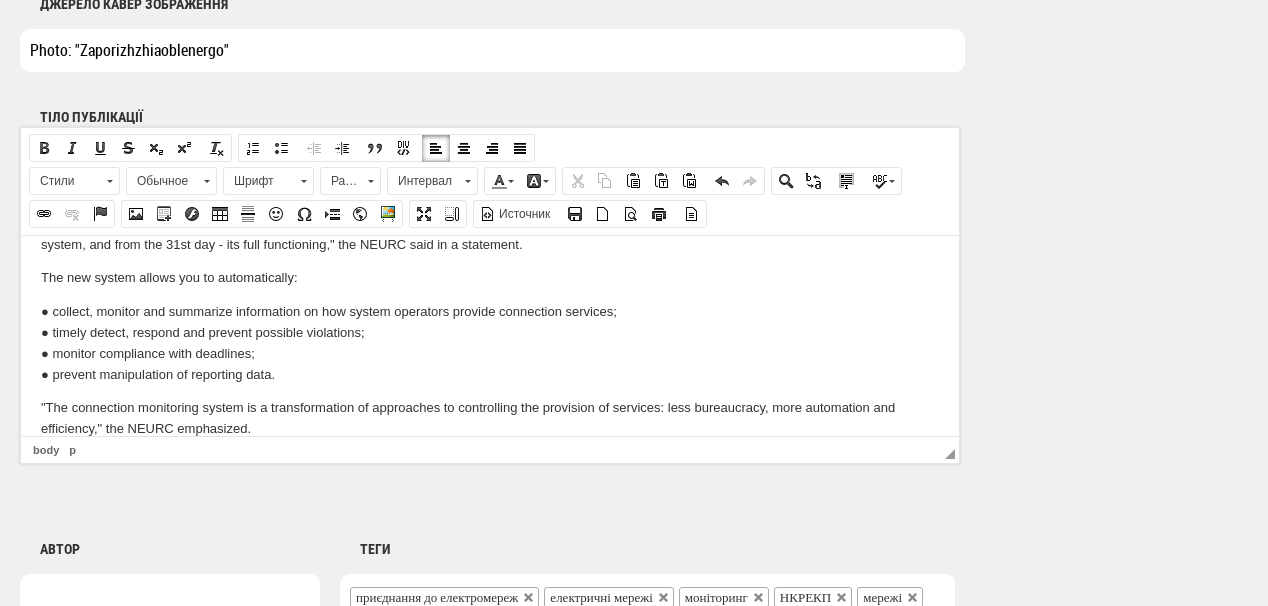 scroll, scrollTop: 240, scrollLeft: 0, axis: vertical 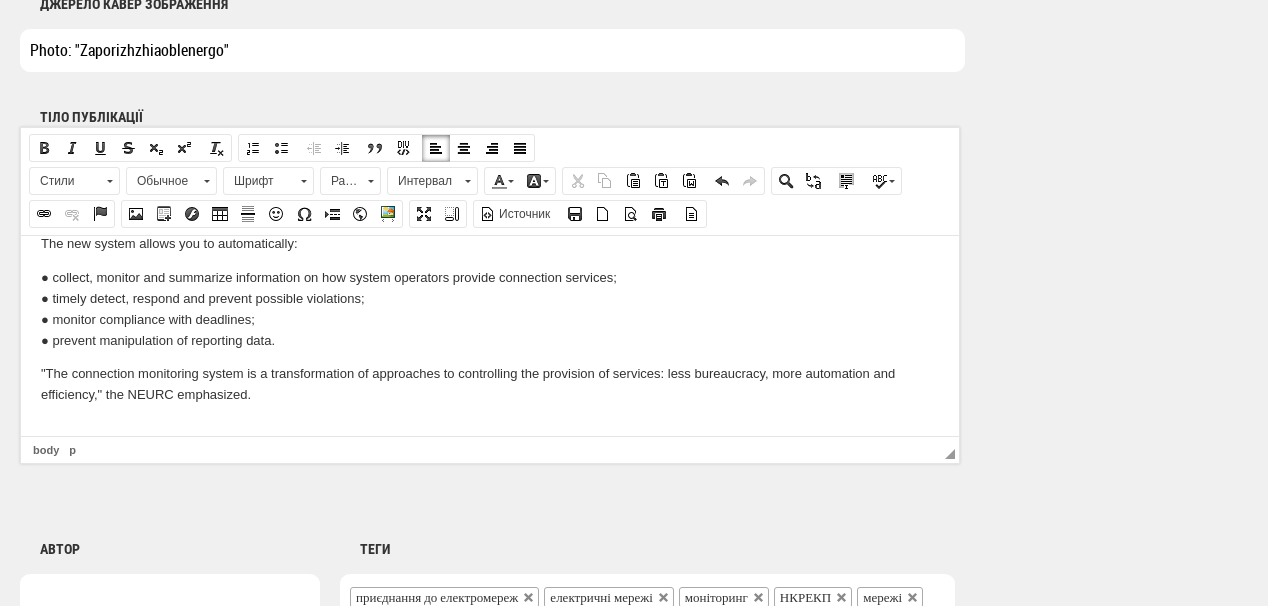 click at bounding box center (490, 428) 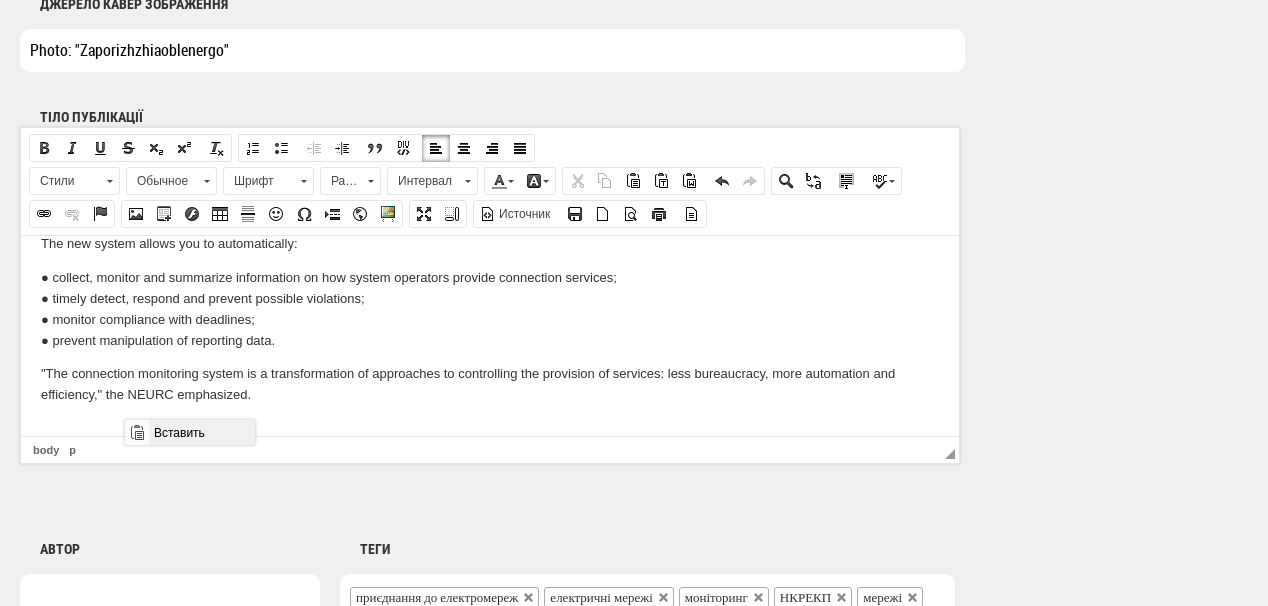 click on "Вставить" at bounding box center [201, 432] 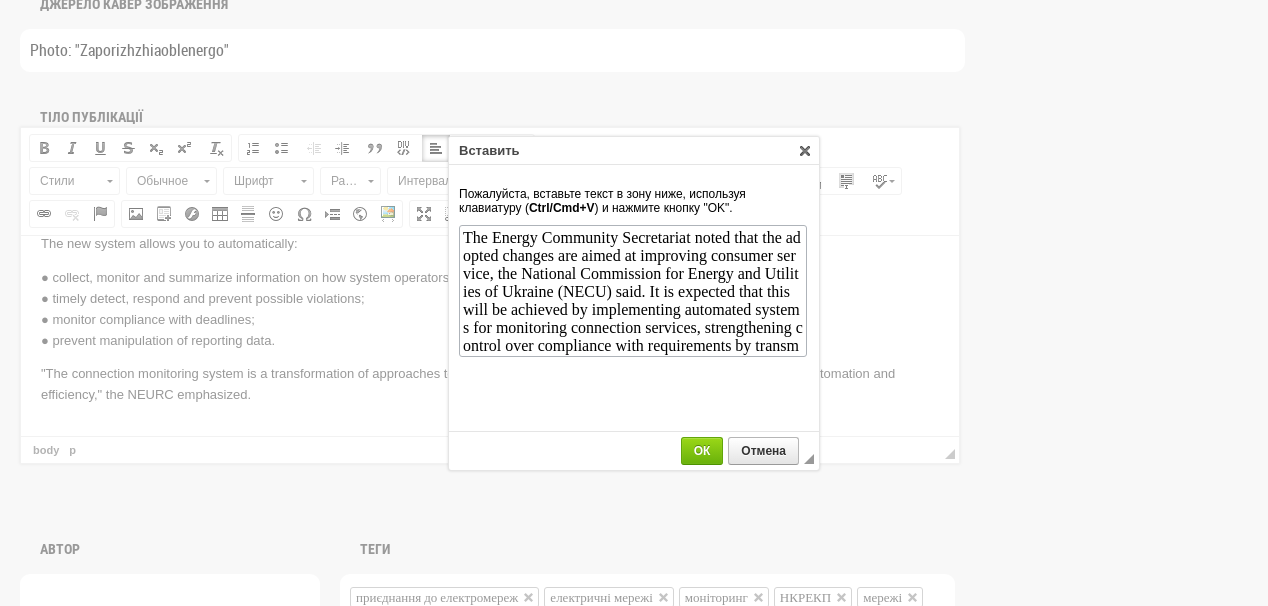scroll, scrollTop: 74, scrollLeft: 0, axis: vertical 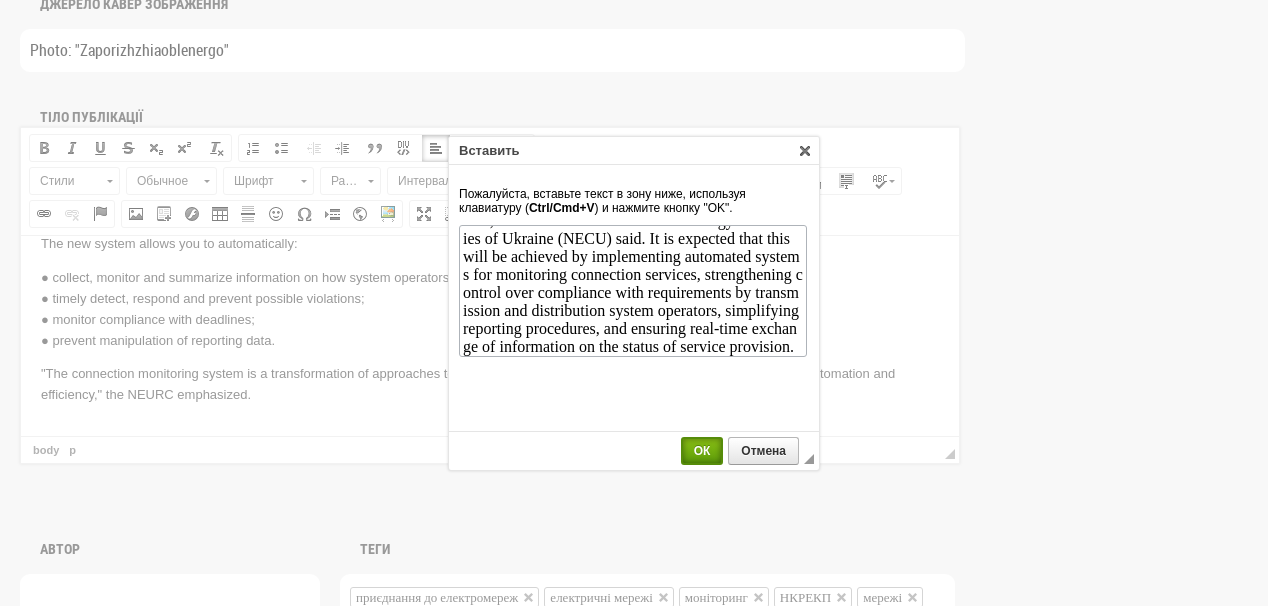 click on "ОК" at bounding box center (702, 451) 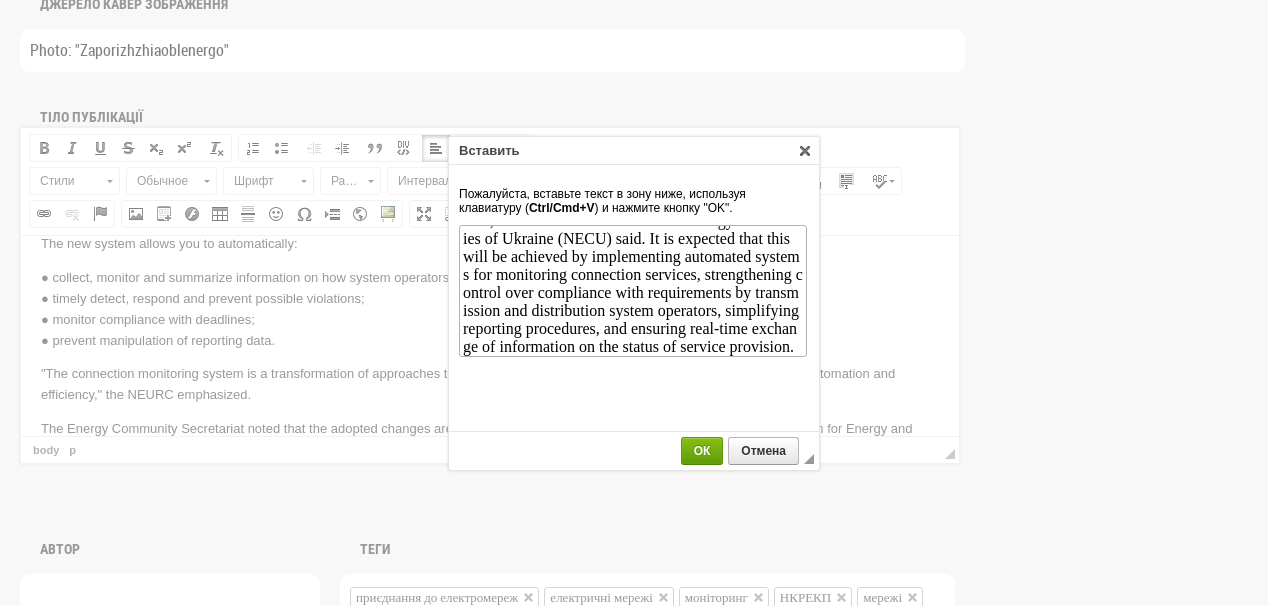 scroll, scrollTop: 0, scrollLeft: 0, axis: both 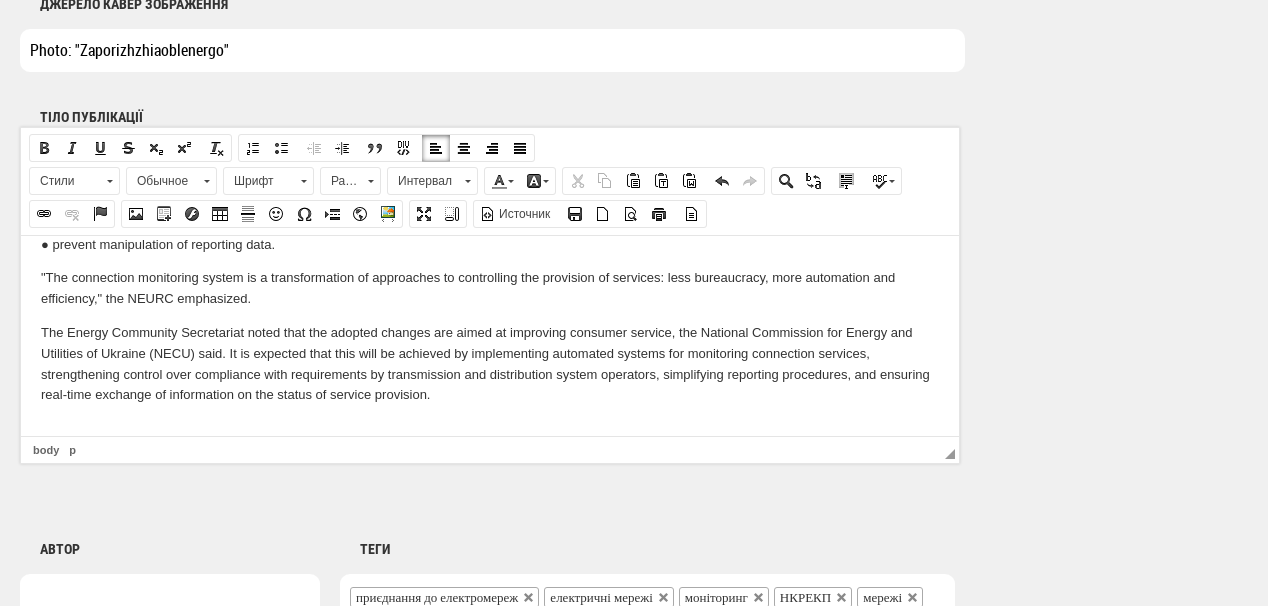 click on "The National Commission for State Regulation of Energy and Utilities (NCRECU) will implement a system for monitoring the provision of services for connection to electricity networks from August 2025, the press service of the agency  reports . This is a step towards a more transparent and efficient energy market, explains the NEURC. In this regard, at the meeting on July 15, the regulator adopted a number of resolutions on amendments to regulatory legal acts, as well as the resolution "On approval of Methodological recommendations on the functioning of the connection monitoring system and the Schedule for the implementation of the connection monitoring system." "The start of the system implementation is set for August 1, 2025. During the first 30 days, the schedule provides for a phased launch of the connection monitoring system, and from the 31st day - its full functioning," the NEURC said in a statement. The new system allows you to automatically: ● timely detect, respond and prevent possible violations;" at bounding box center (490, 179) 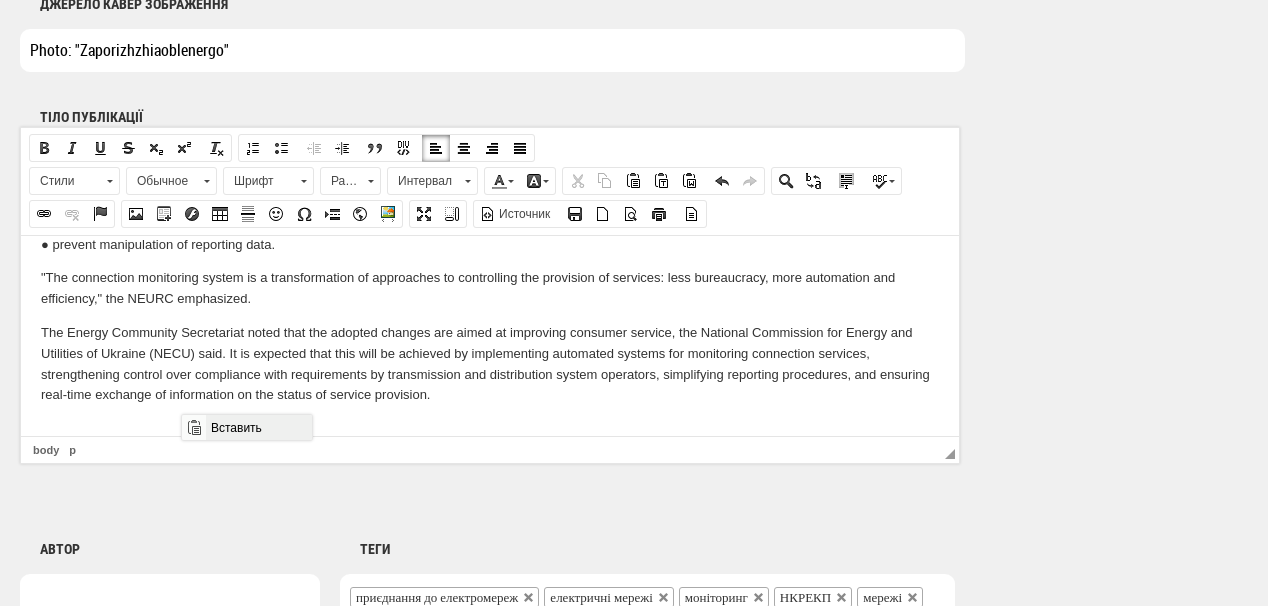 drag, startPoint x: 232, startPoint y: 433, endPoint x: 597, endPoint y: 834, distance: 542.24164 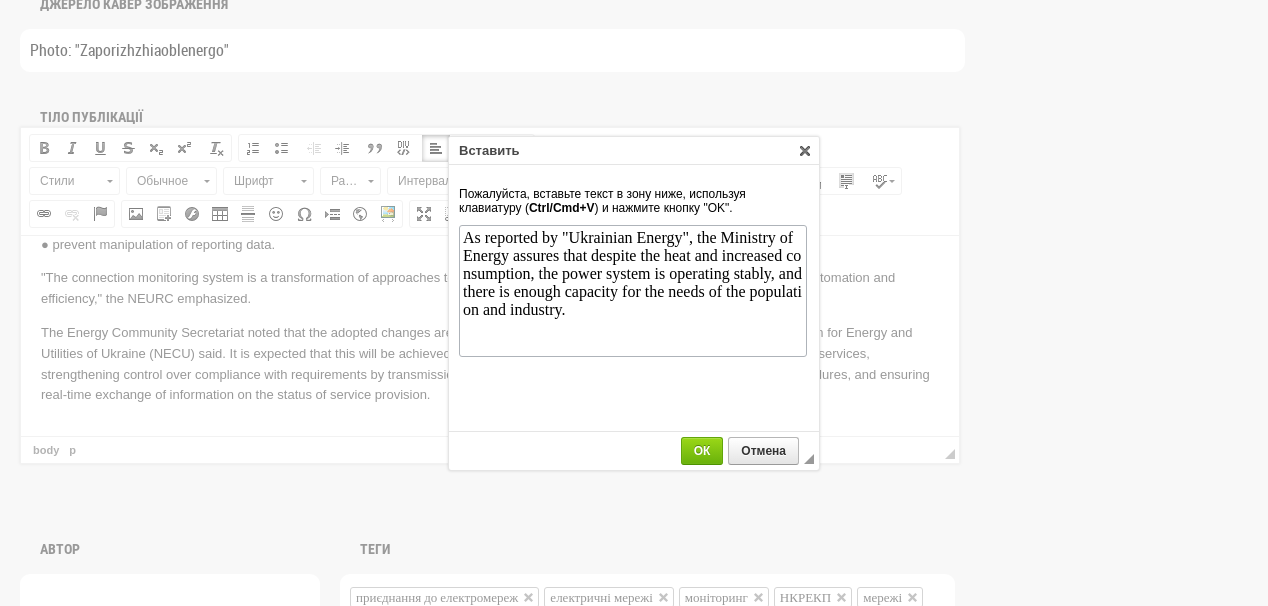 scroll, scrollTop: 0, scrollLeft: 0, axis: both 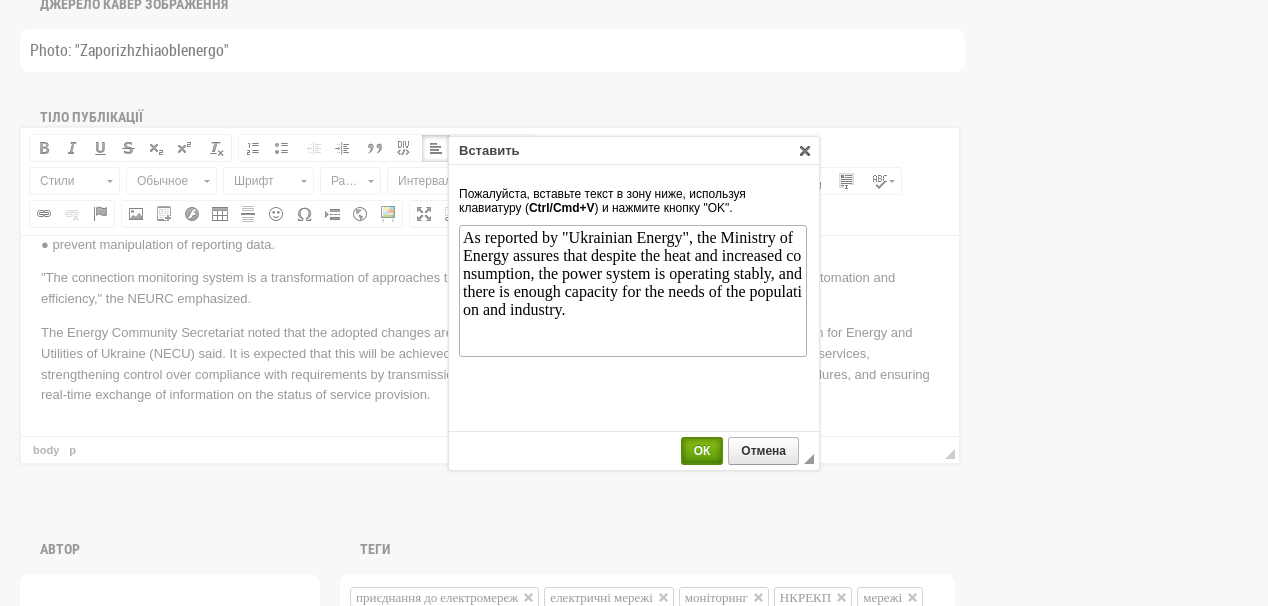 click on "ОК" at bounding box center [702, 451] 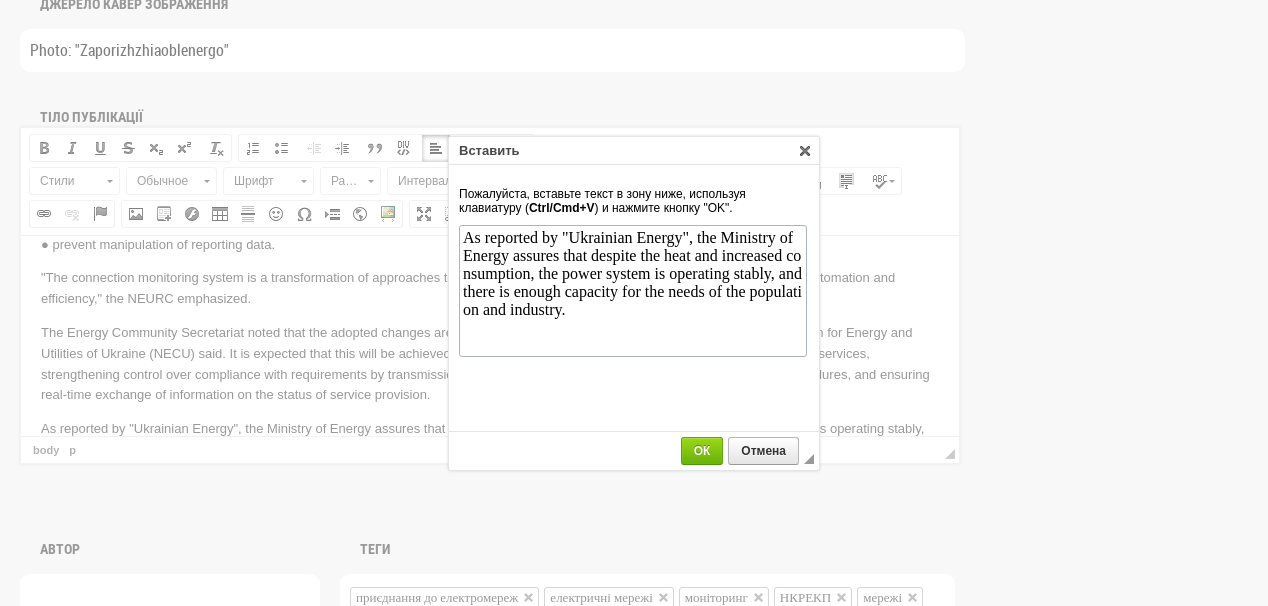 scroll, scrollTop: 357, scrollLeft: 0, axis: vertical 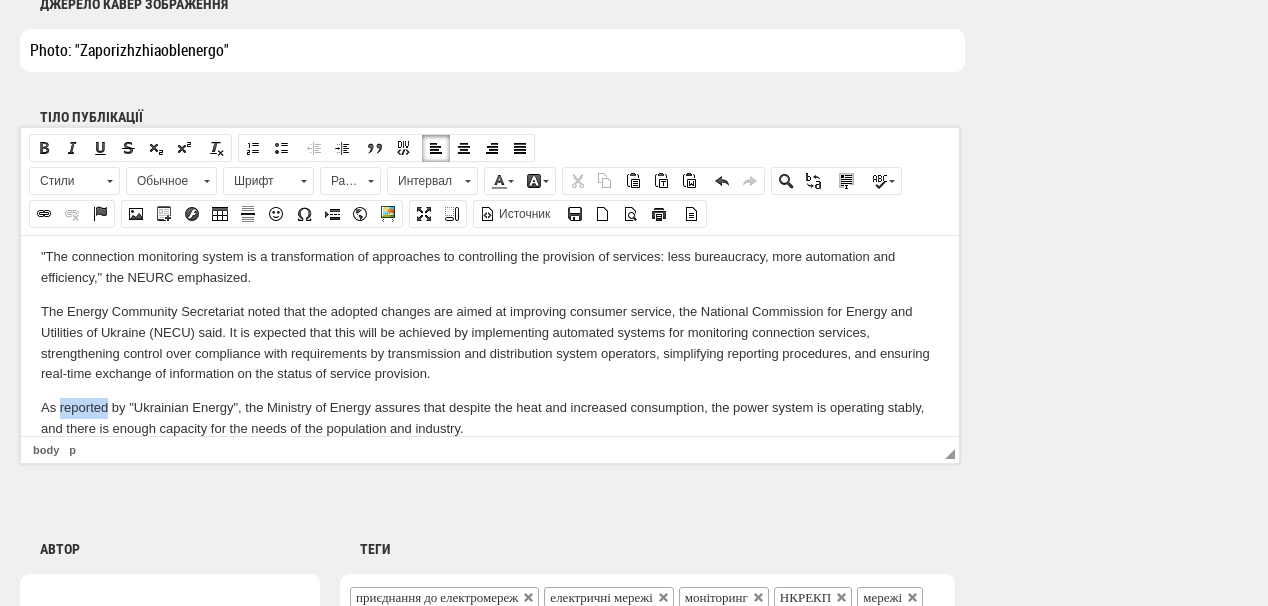 drag, startPoint x: 60, startPoint y: 405, endPoint x: 105, endPoint y: 405, distance: 45 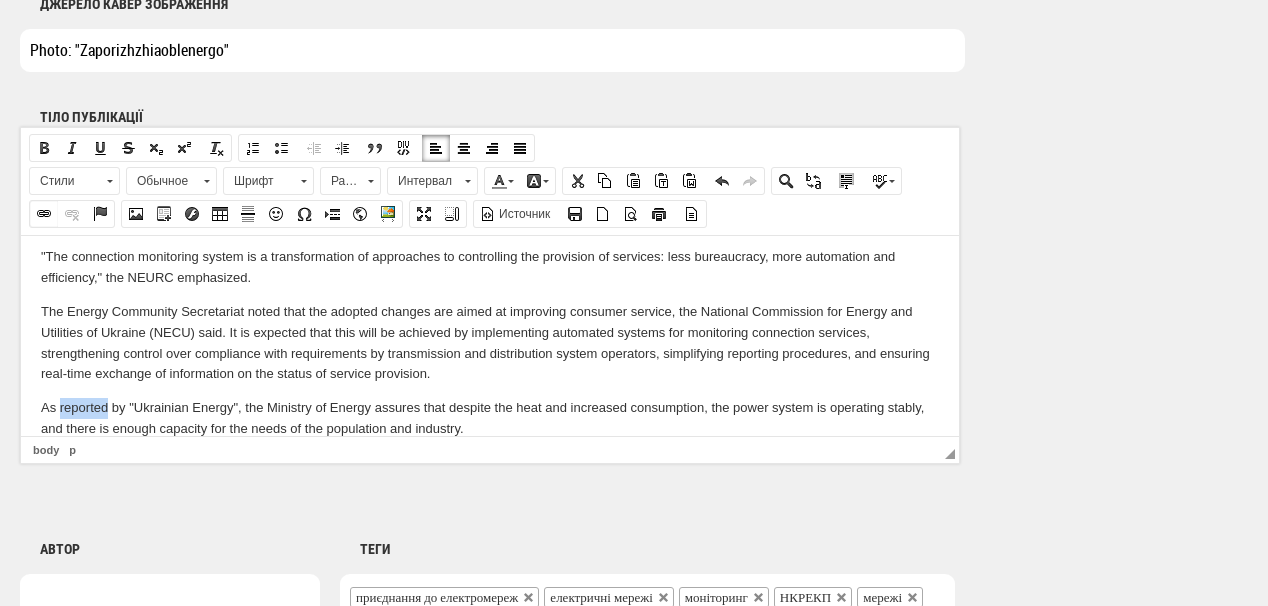 click at bounding box center (44, 214) 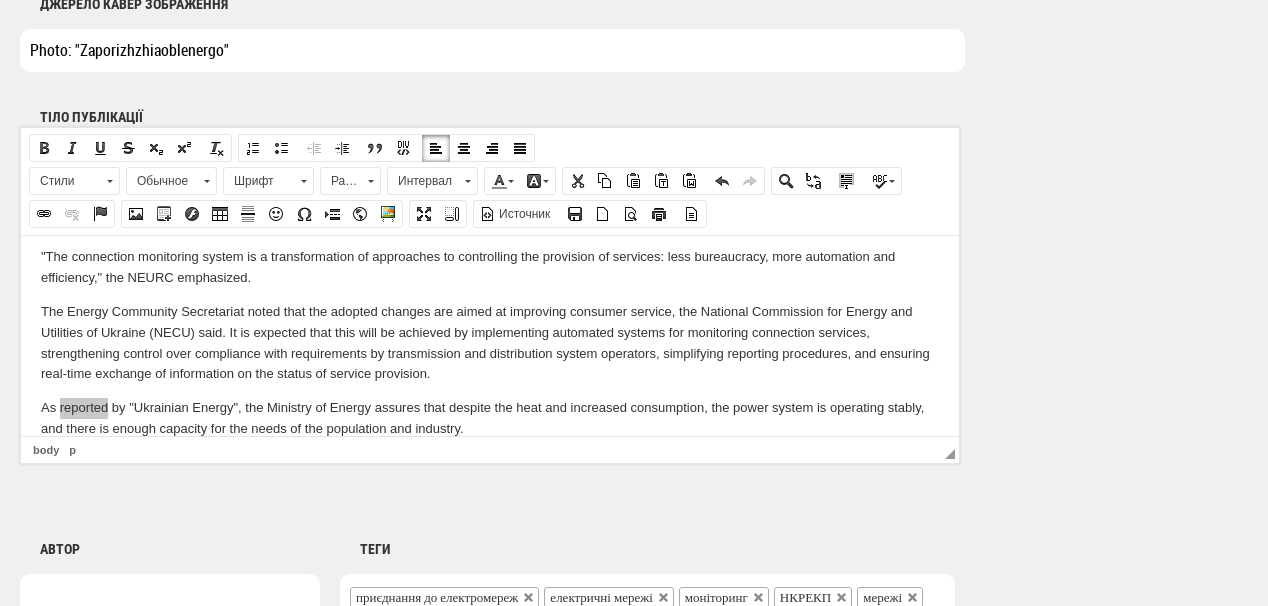 select on "http://" 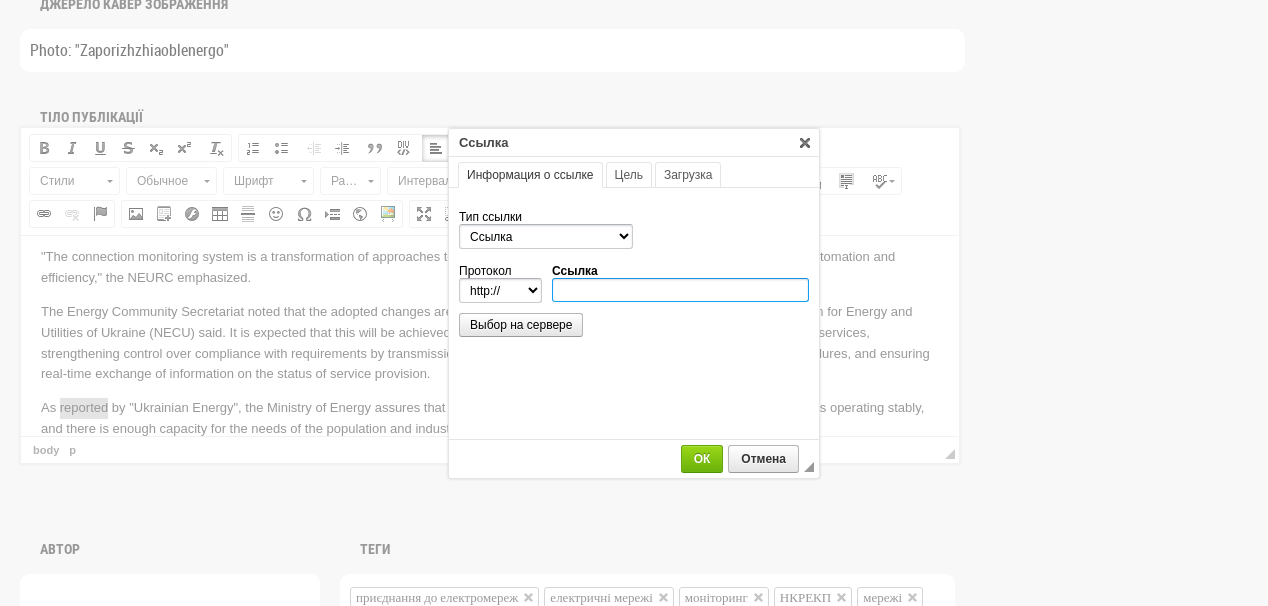 click on "Ссылка" at bounding box center (680, 290) 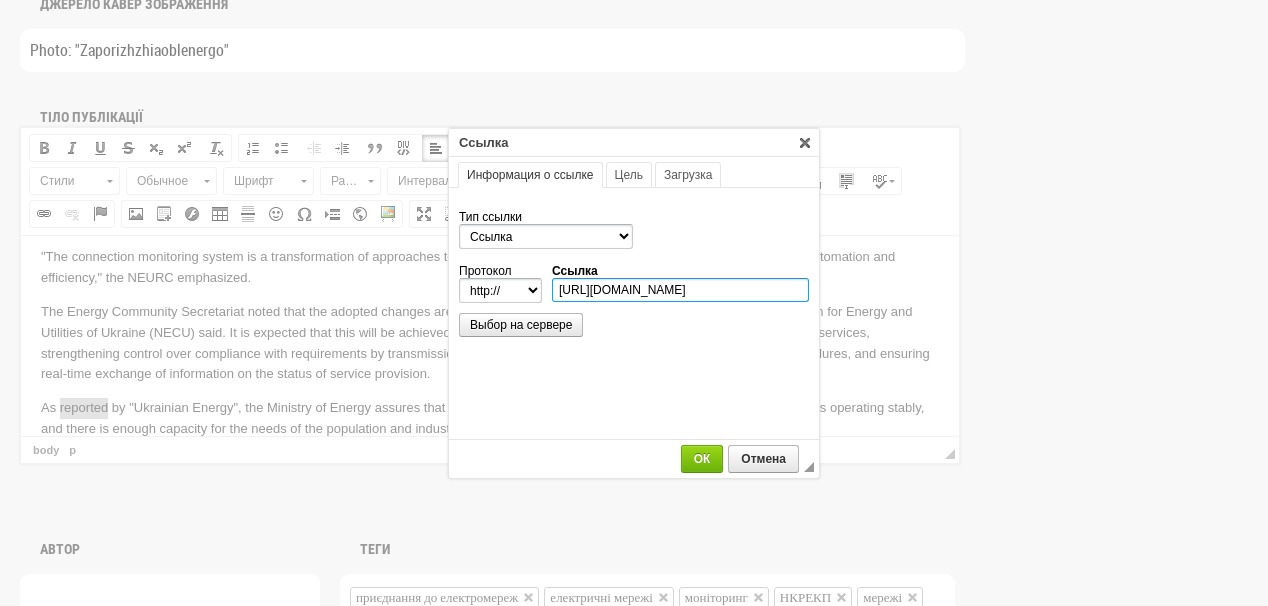 scroll, scrollTop: 0, scrollLeft: 313, axis: horizontal 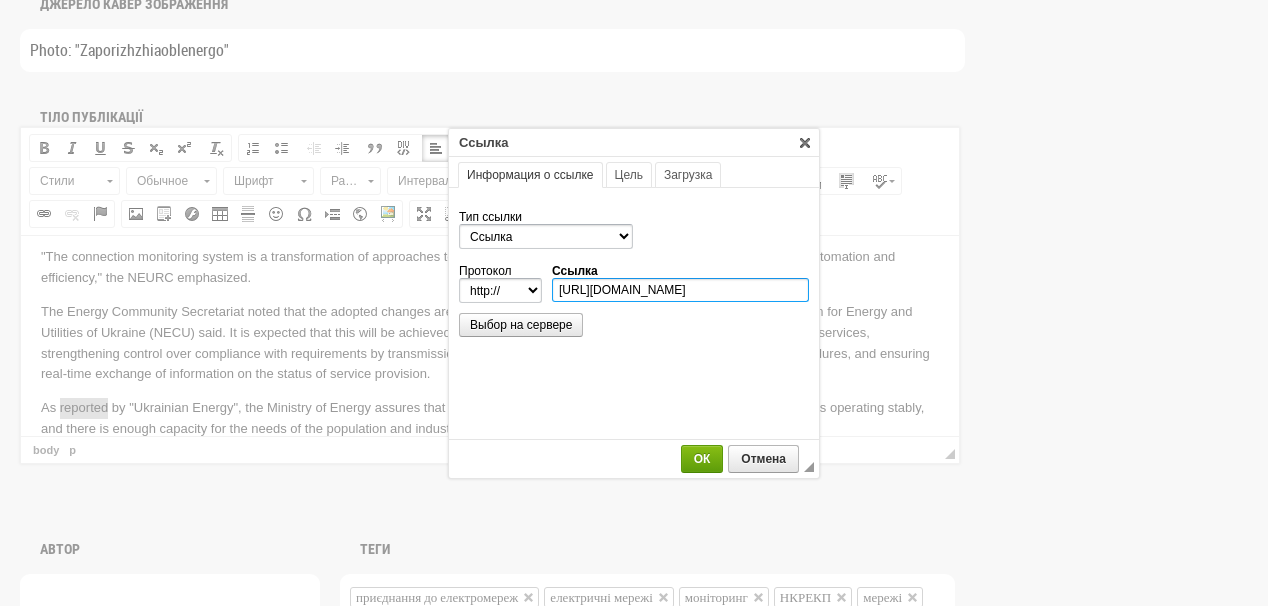type on "https://ua-energy.org/uk/posts/popry-speku-ta-zrostannia-spozhyvannia-enerhosystema-pratsiuie-stabilno" 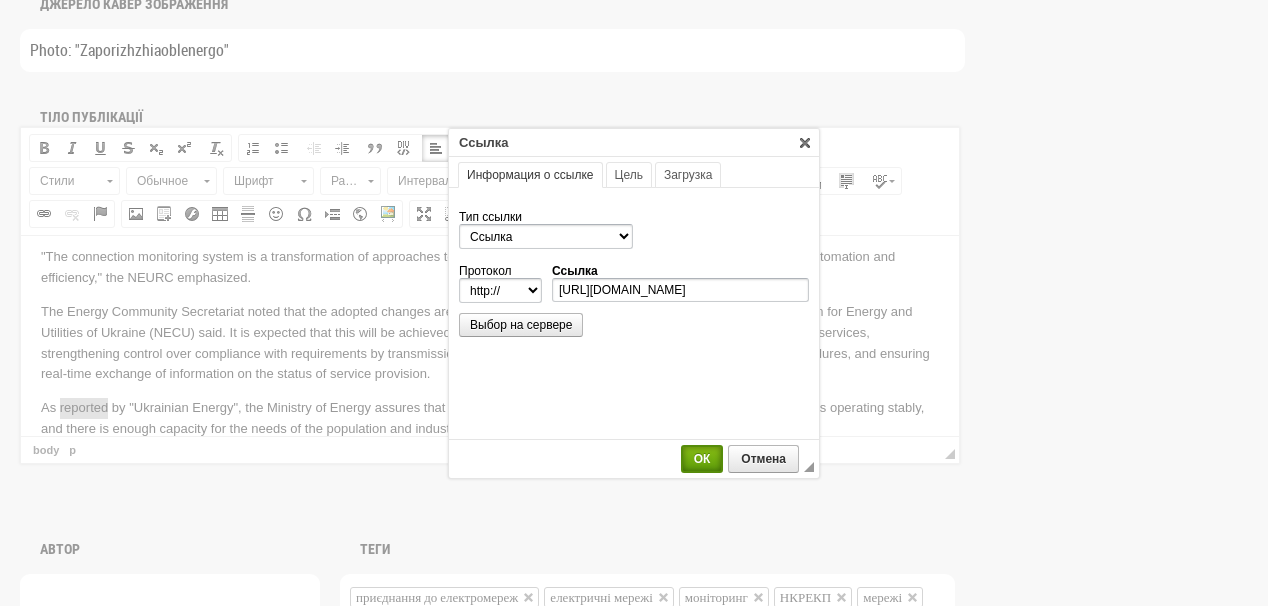 select on "https://" 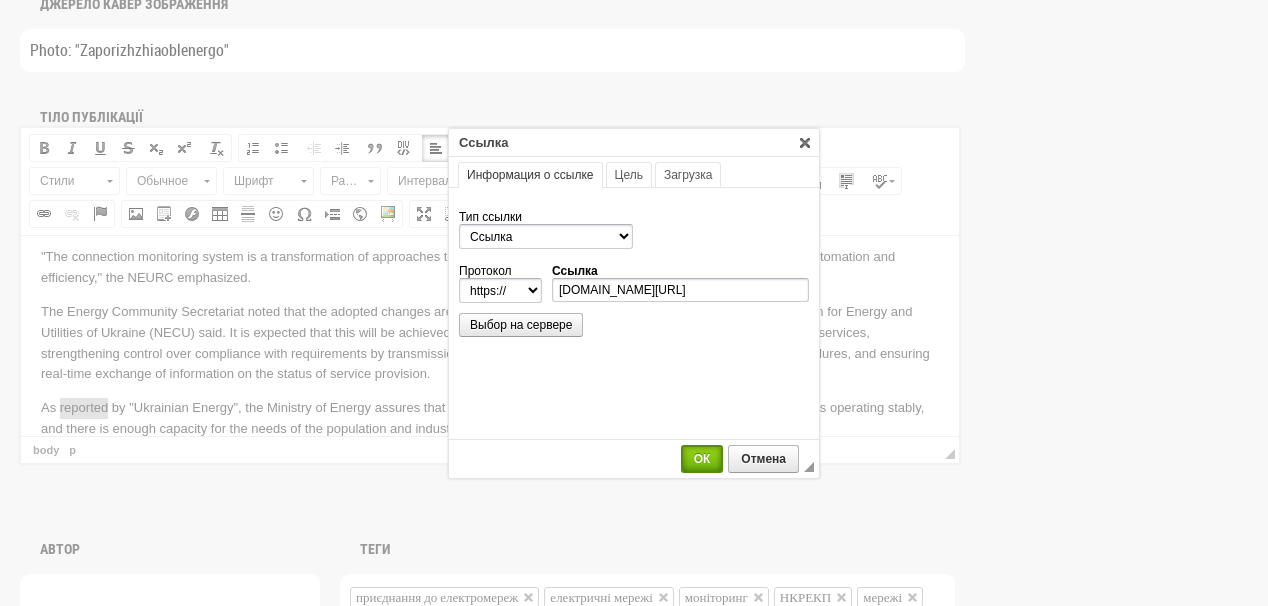 scroll, scrollTop: 0, scrollLeft: 0, axis: both 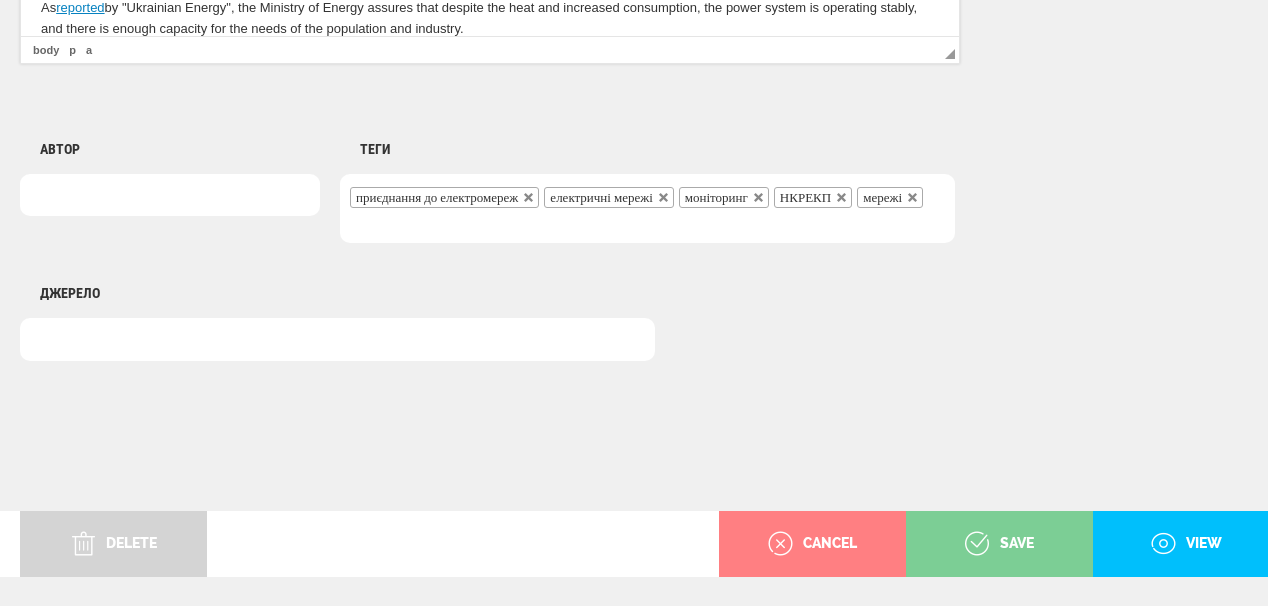 click on "save" at bounding box center [999, 544] 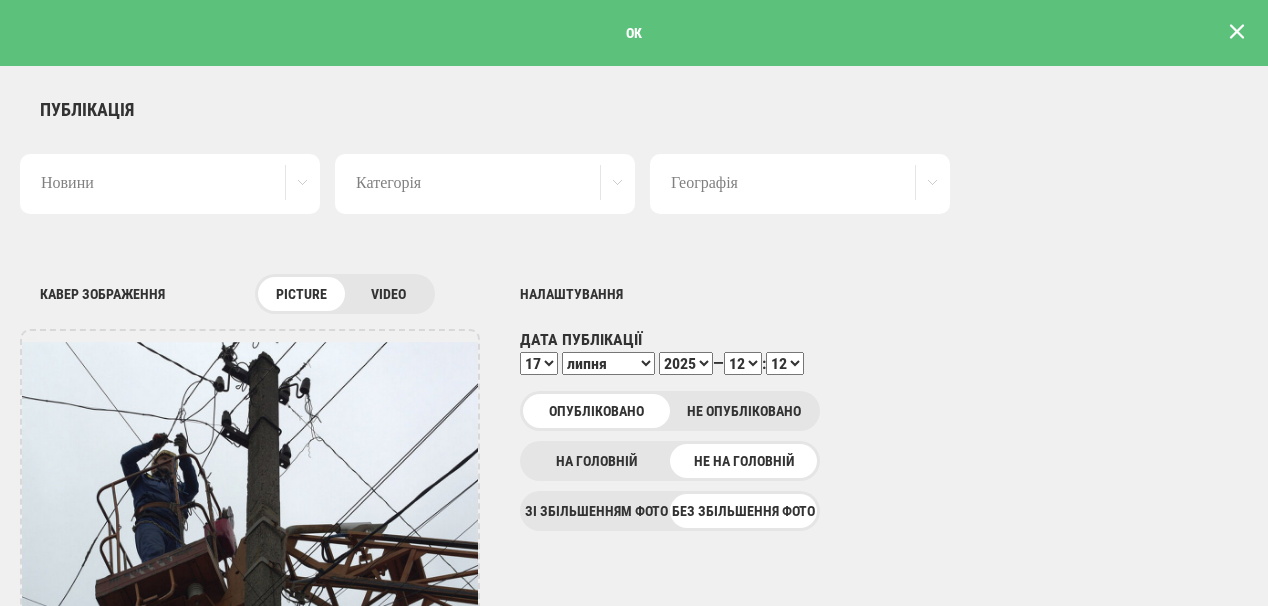 scroll, scrollTop: 0, scrollLeft: 0, axis: both 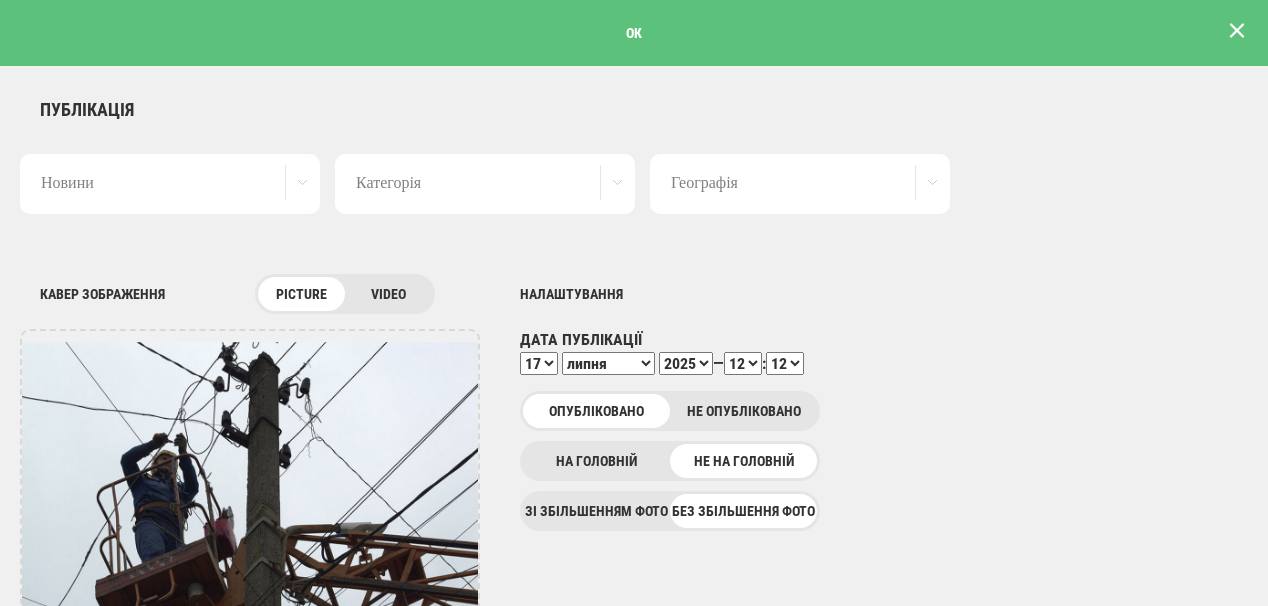click at bounding box center (1237, 31) 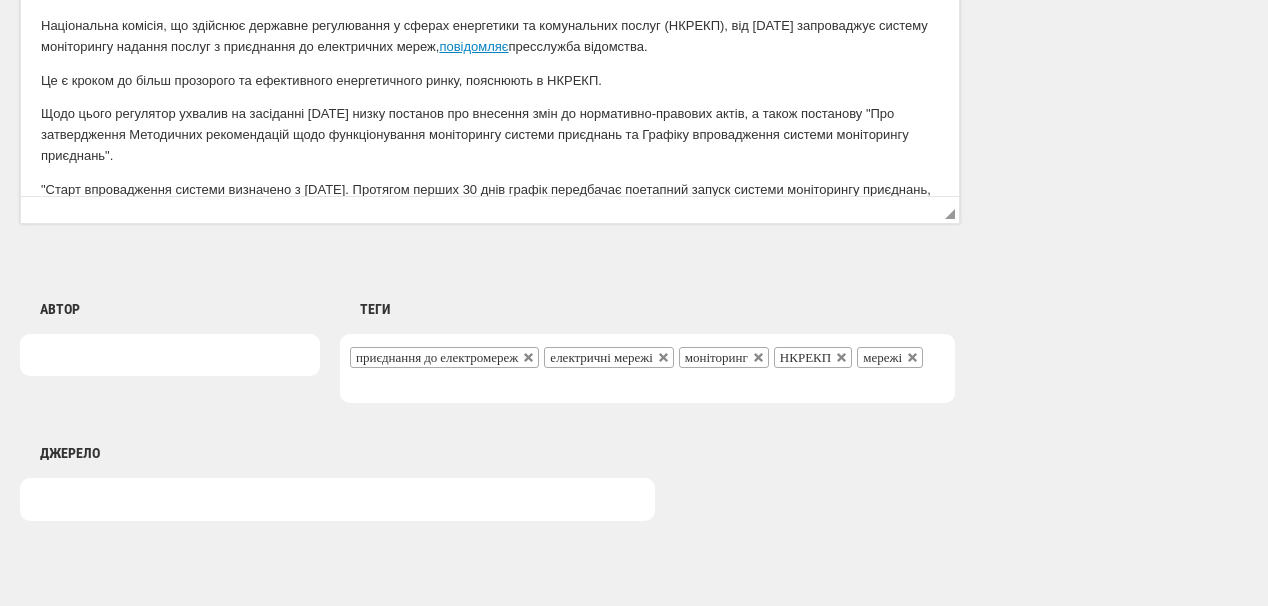 scroll, scrollTop: 1648, scrollLeft: 0, axis: vertical 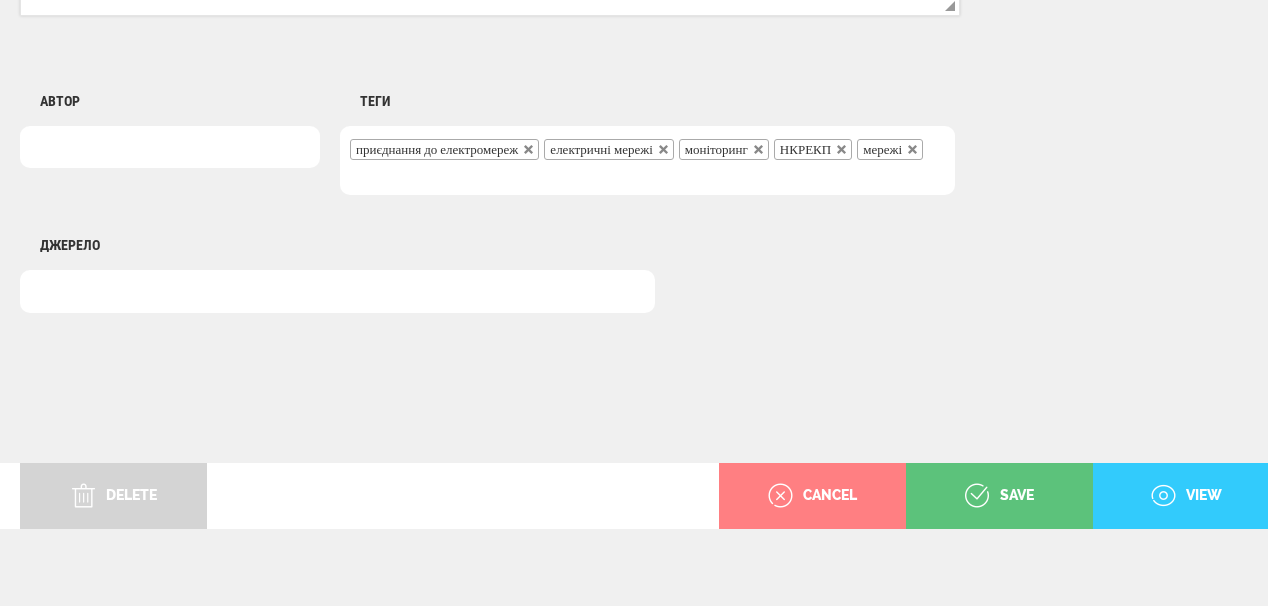 click on "view" at bounding box center [1186, 496] 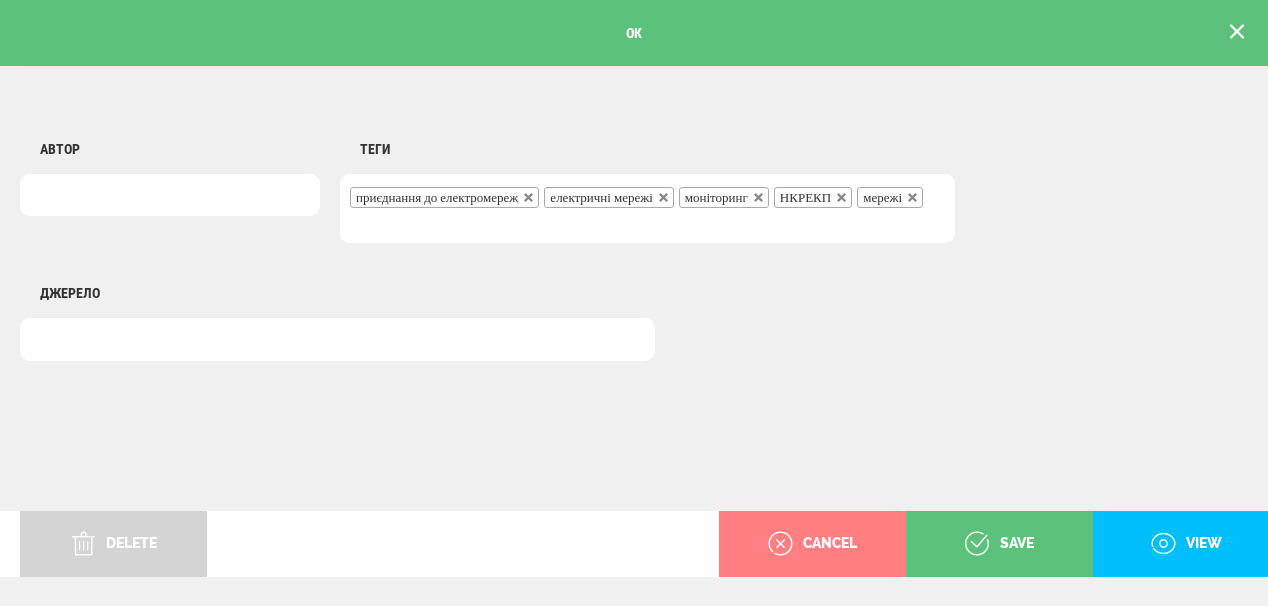 scroll, scrollTop: 0, scrollLeft: 0, axis: both 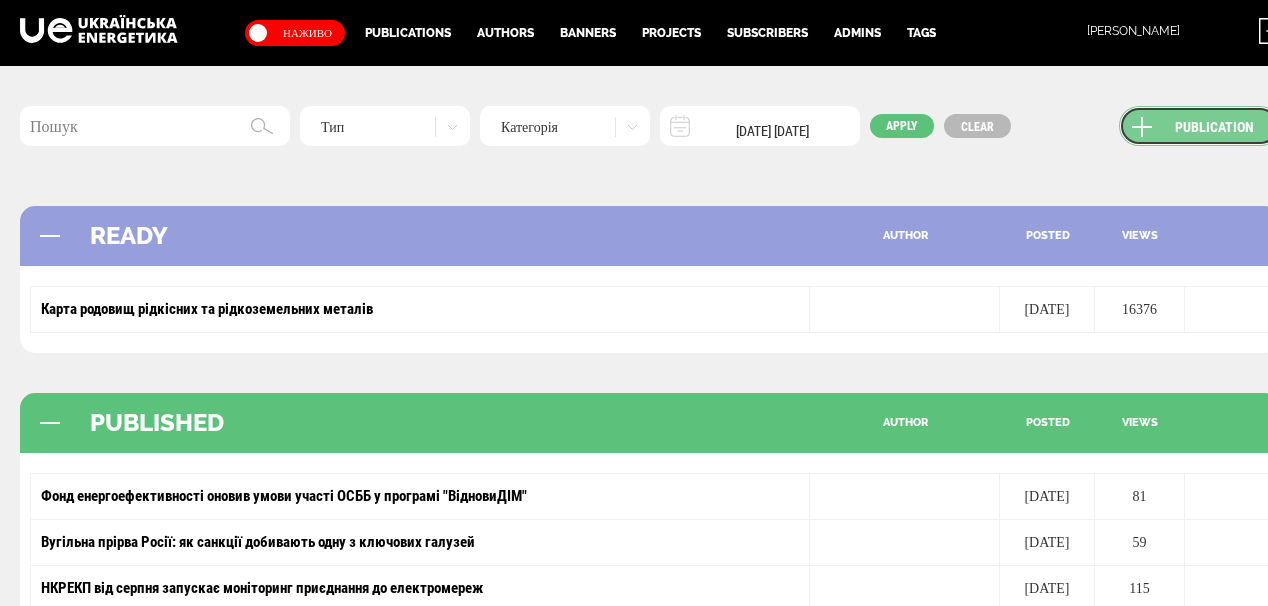 click on "Publication" at bounding box center [1199, 126] 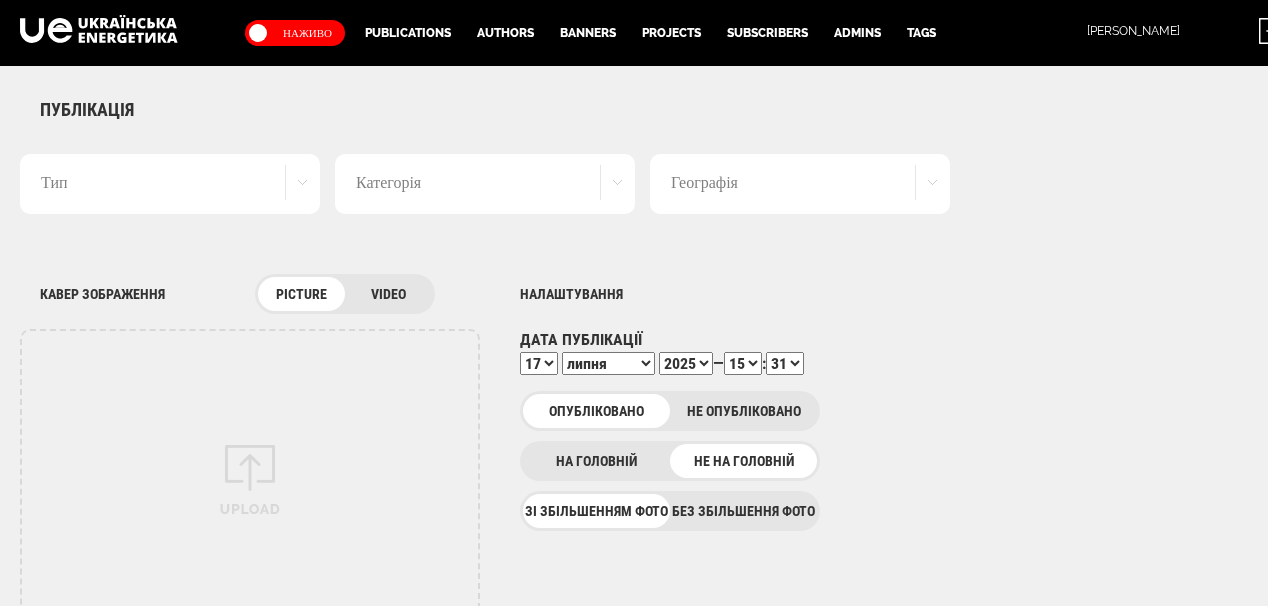 scroll, scrollTop: 0, scrollLeft: 0, axis: both 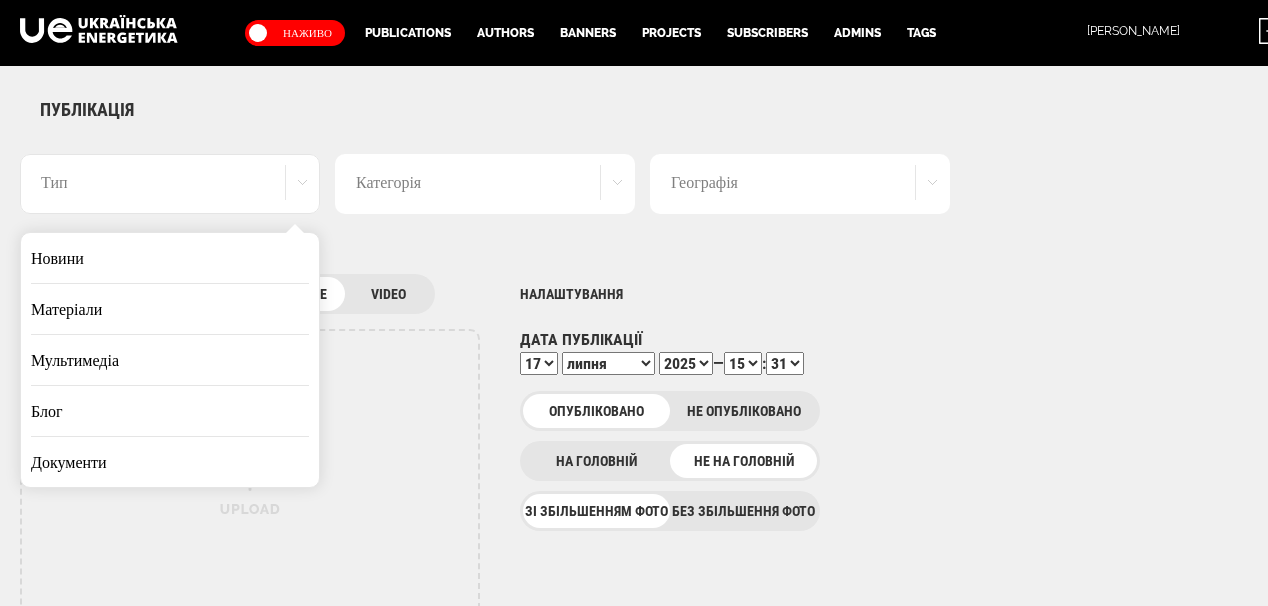drag, startPoint x: 163, startPoint y: 244, endPoint x: 344, endPoint y: 241, distance: 181.02486 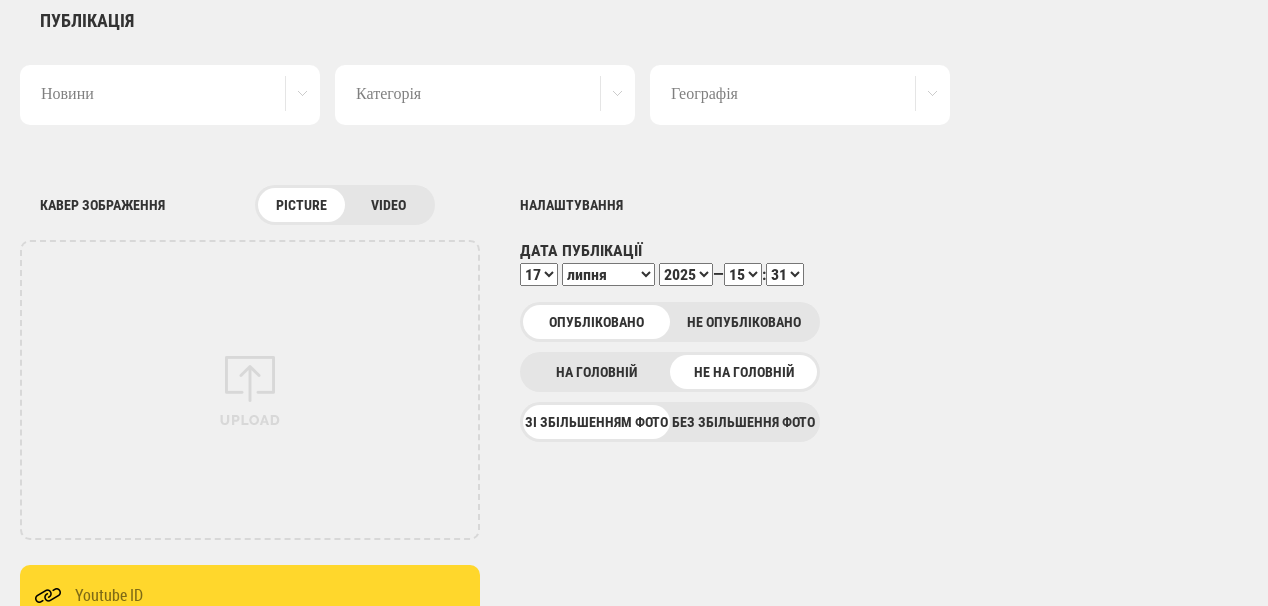 scroll, scrollTop: 0, scrollLeft: 0, axis: both 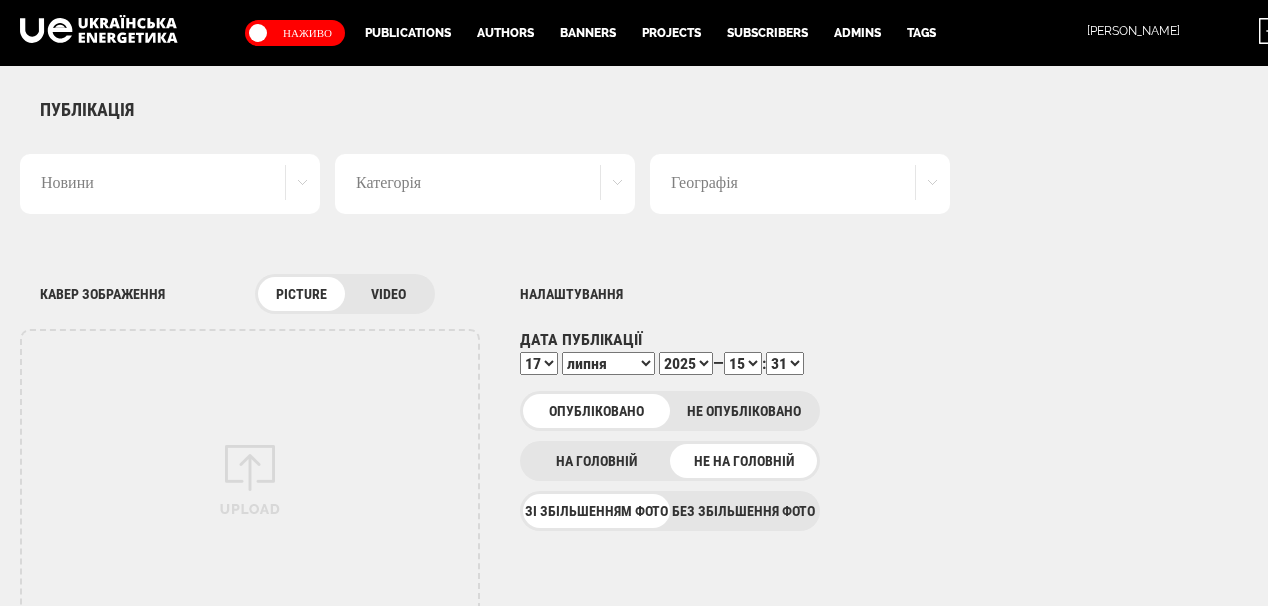 click on "Географія" at bounding box center [800, 184] 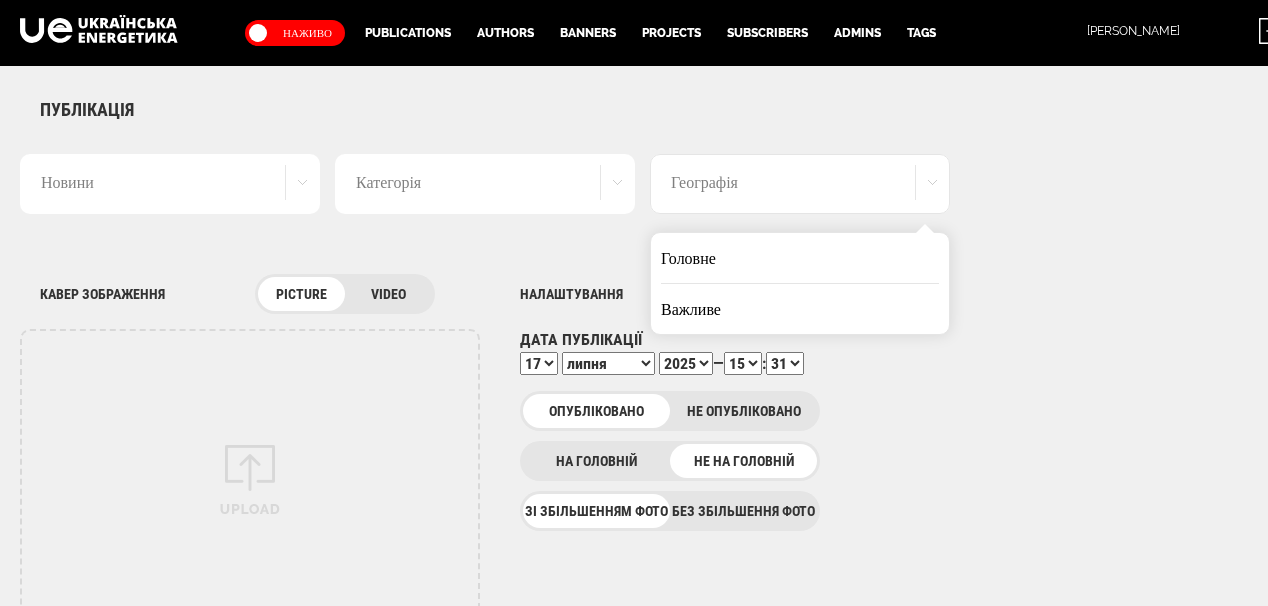 drag, startPoint x: 732, startPoint y: 253, endPoint x: 742, endPoint y: 251, distance: 10.198039 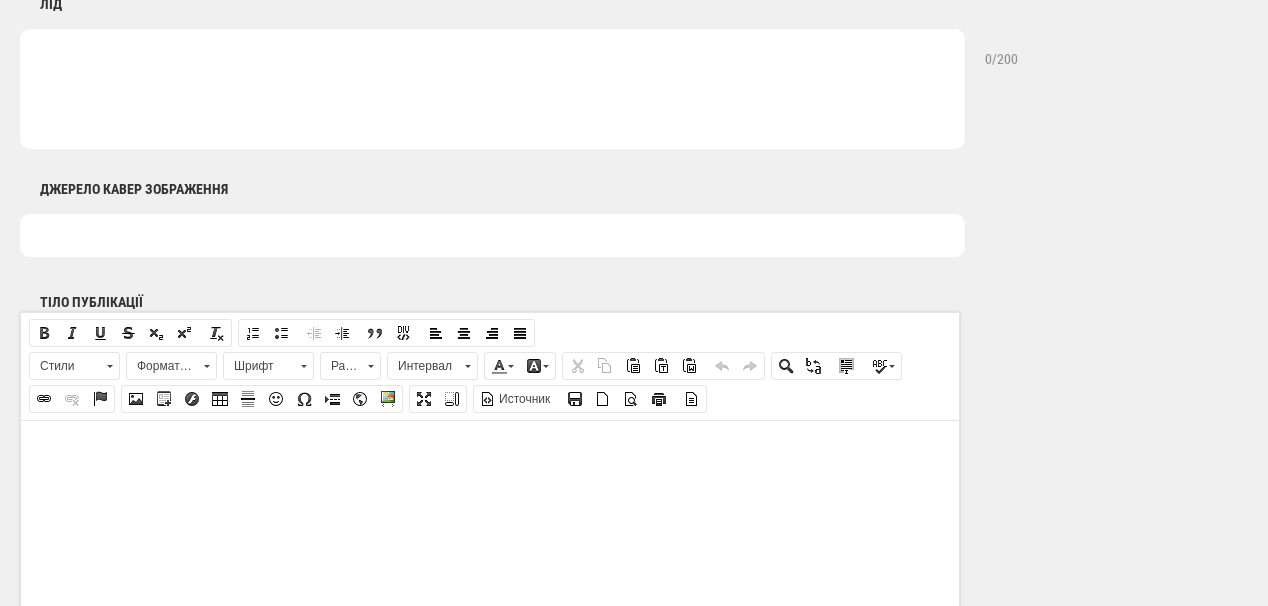 scroll, scrollTop: 1040, scrollLeft: 0, axis: vertical 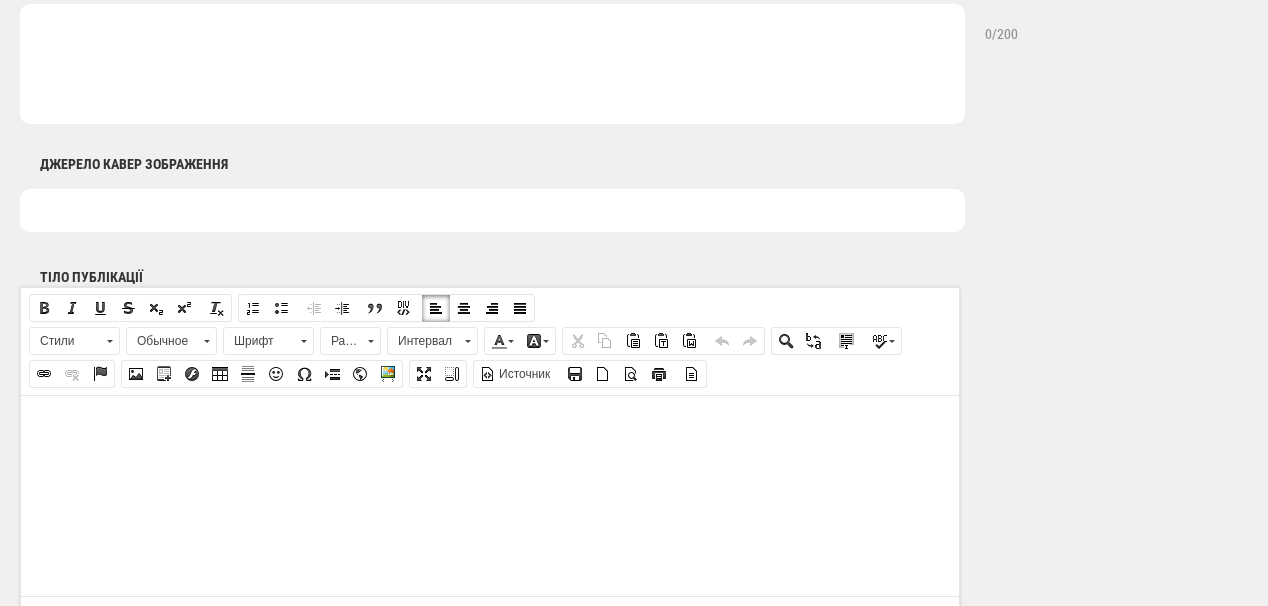 click at bounding box center [490, 425] 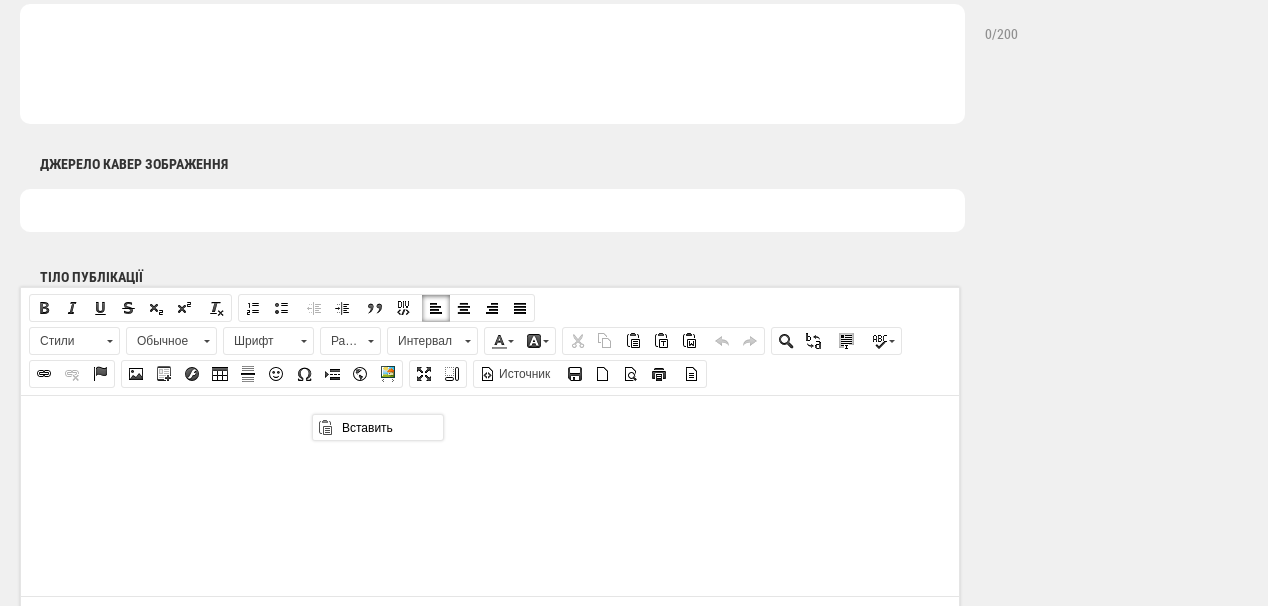 scroll, scrollTop: 0, scrollLeft: 0, axis: both 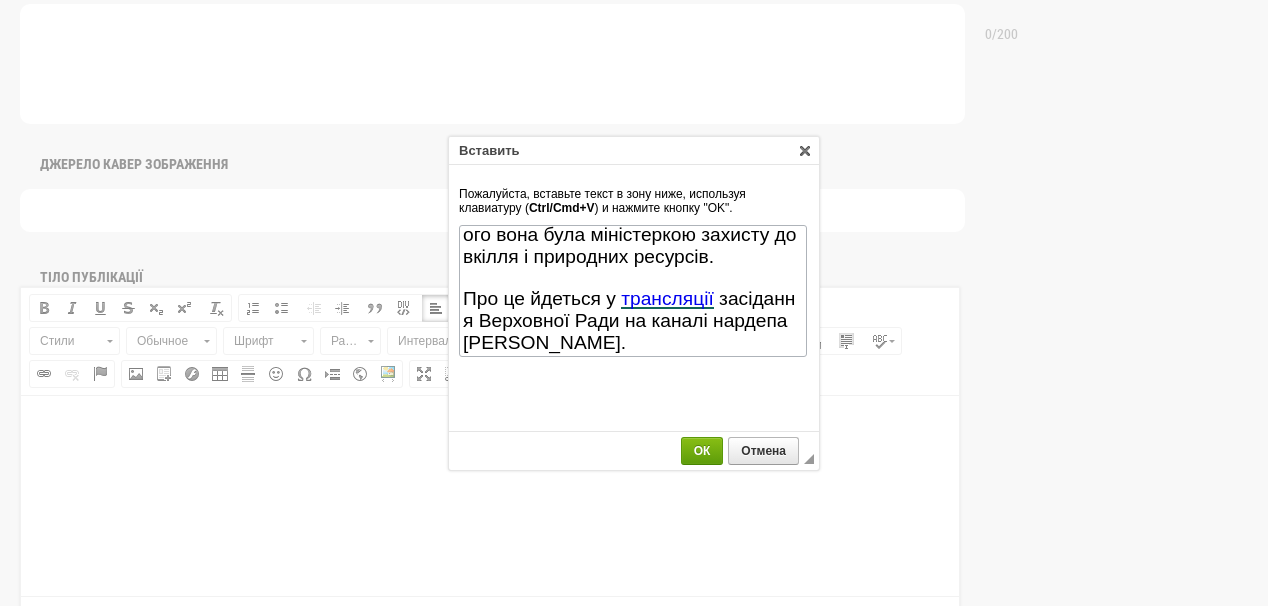 click on "ОК" at bounding box center (702, 451) 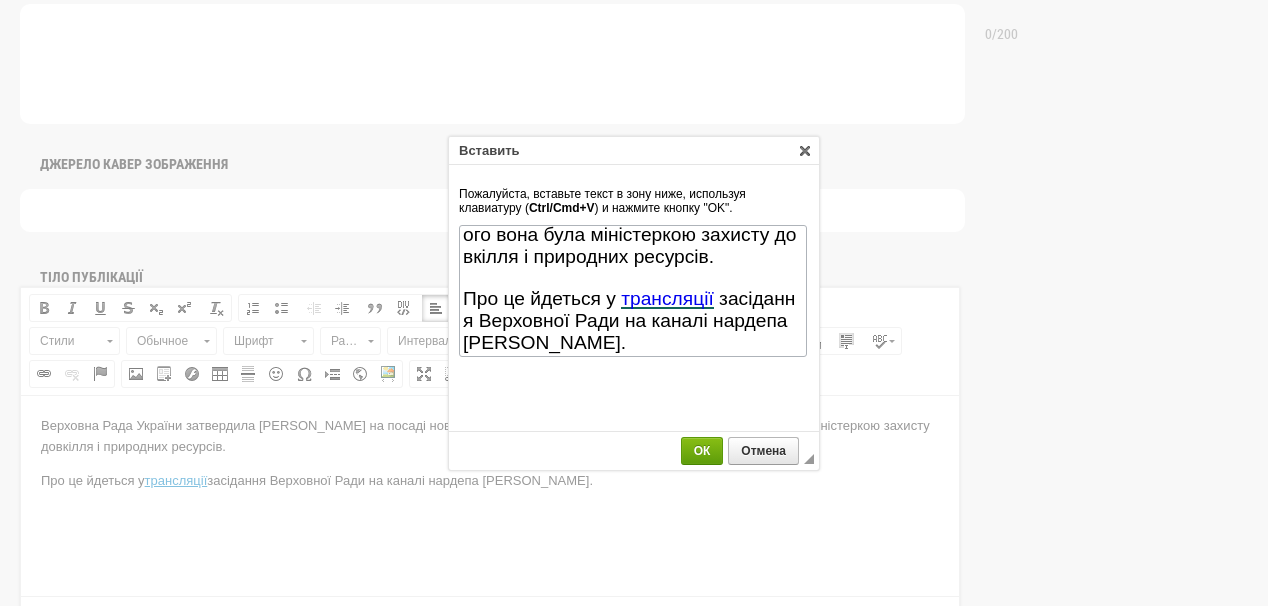scroll, scrollTop: 0, scrollLeft: 0, axis: both 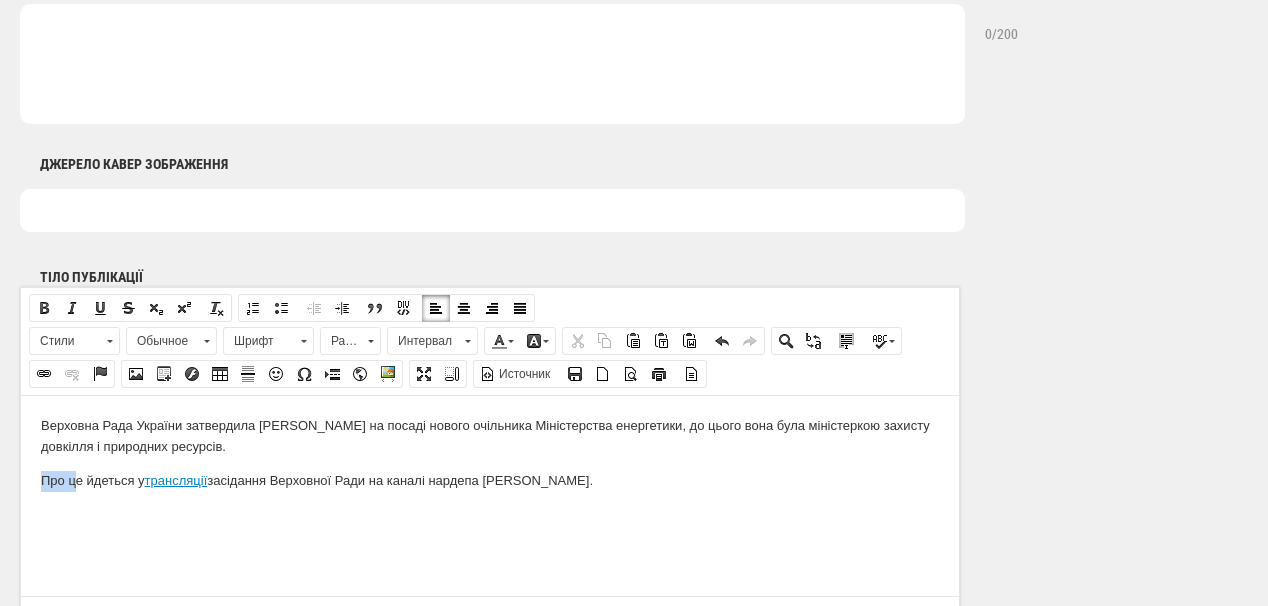 drag, startPoint x: 40, startPoint y: 479, endPoint x: 76, endPoint y: 479, distance: 36 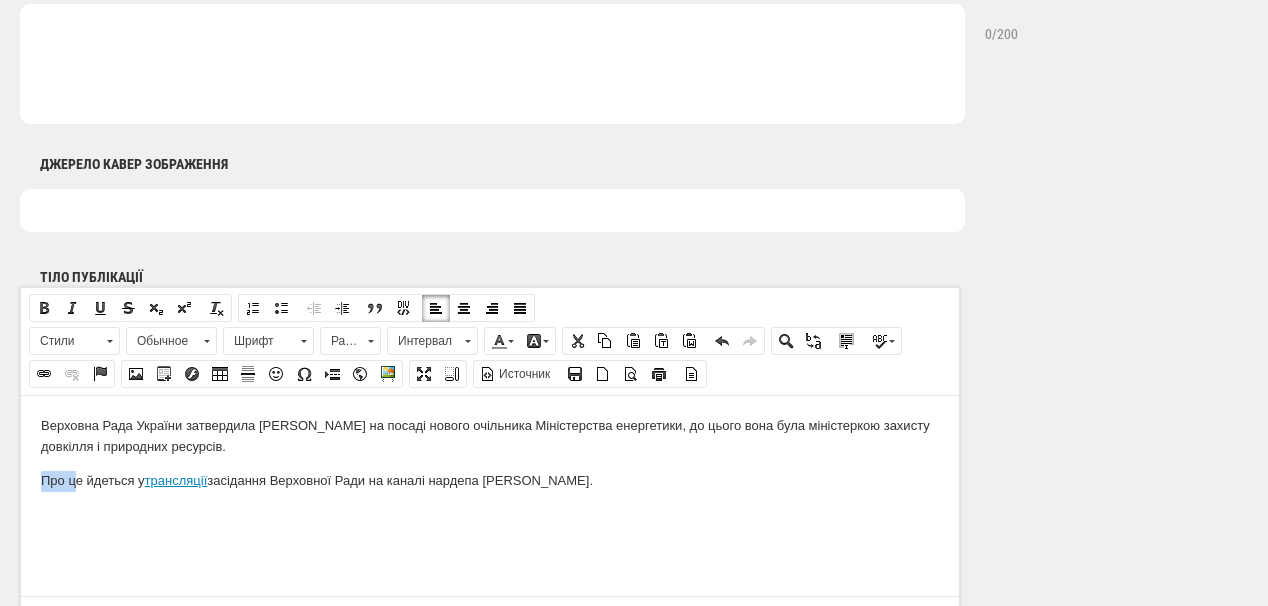 type 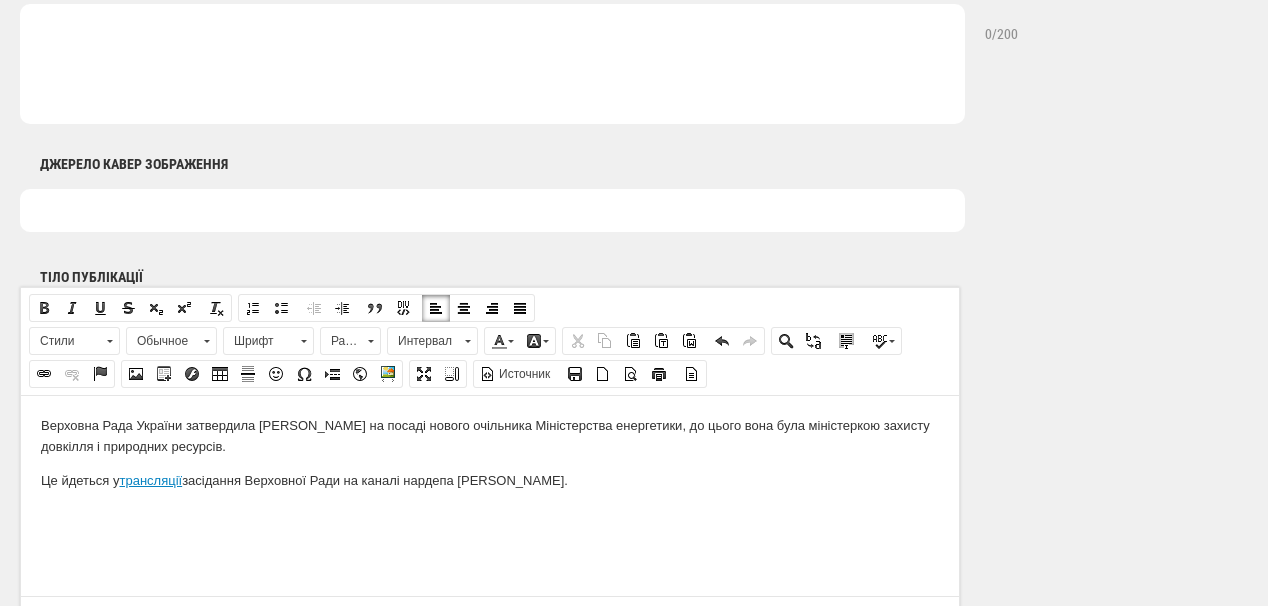 click on "Це йдеться у  трансляції  засідання Верховної Ради на каналі нардепа Ярослава Железняка." at bounding box center (490, 480) 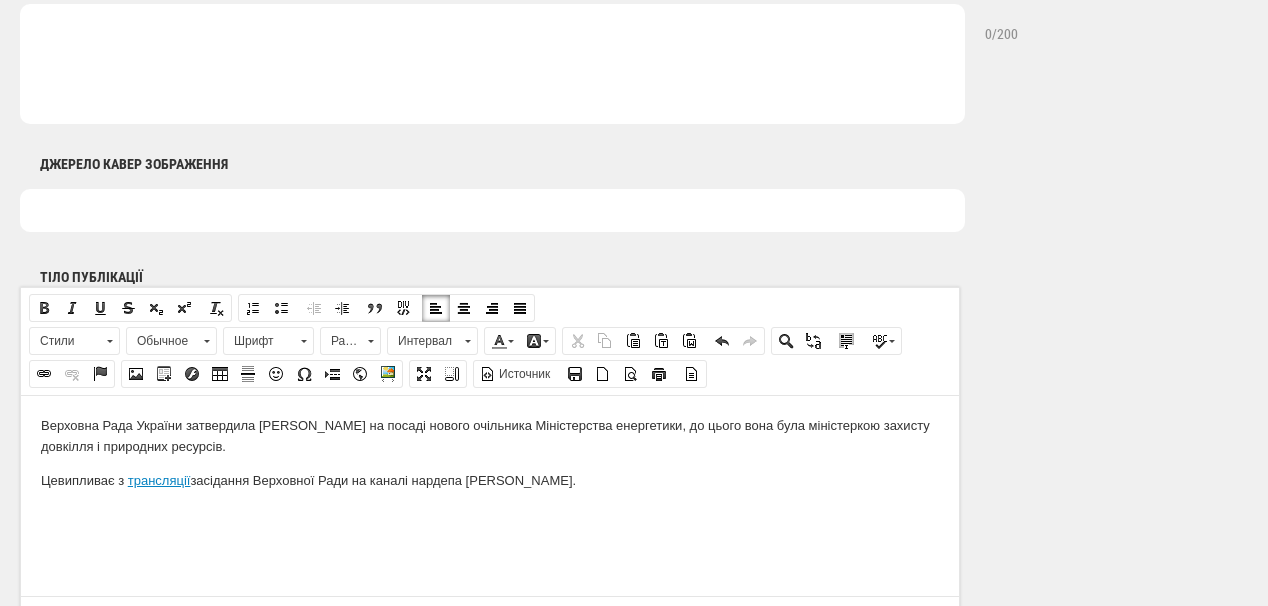 click on "Цевипливає з   трансляції  засідання Верховної Ради на каналі нардепа Ярослава Железняка." at bounding box center [490, 480] 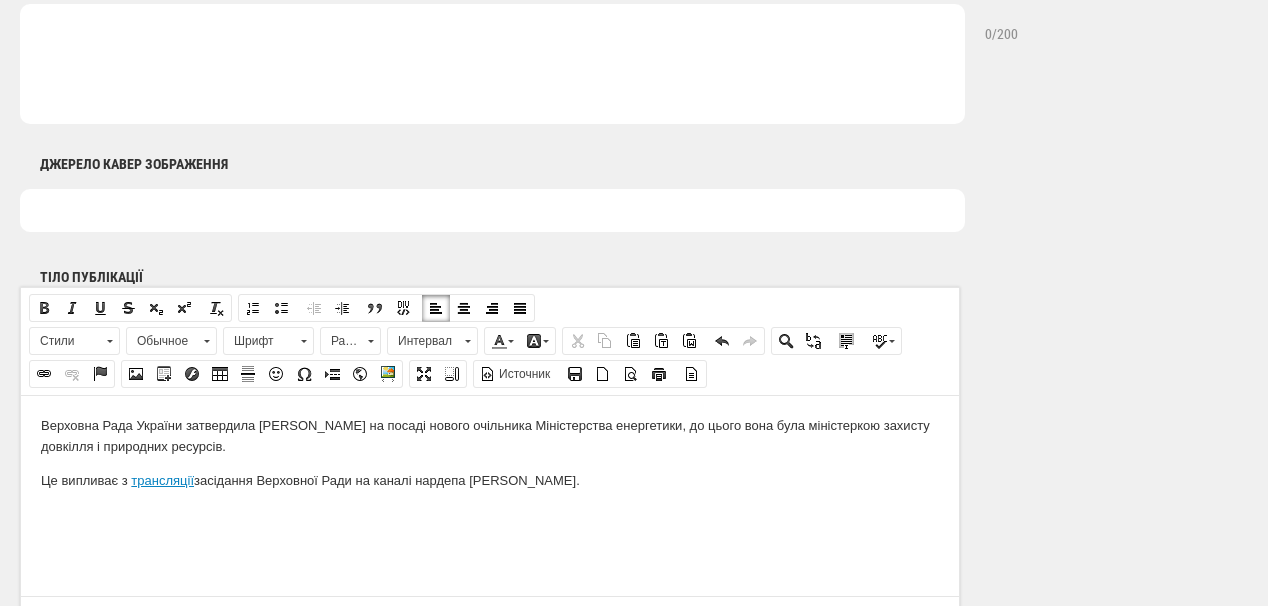 click on "Це випливає з   трансляції  засідання Верховної Ради на каналі нардепа Ярослава Железняка." at bounding box center [490, 480] 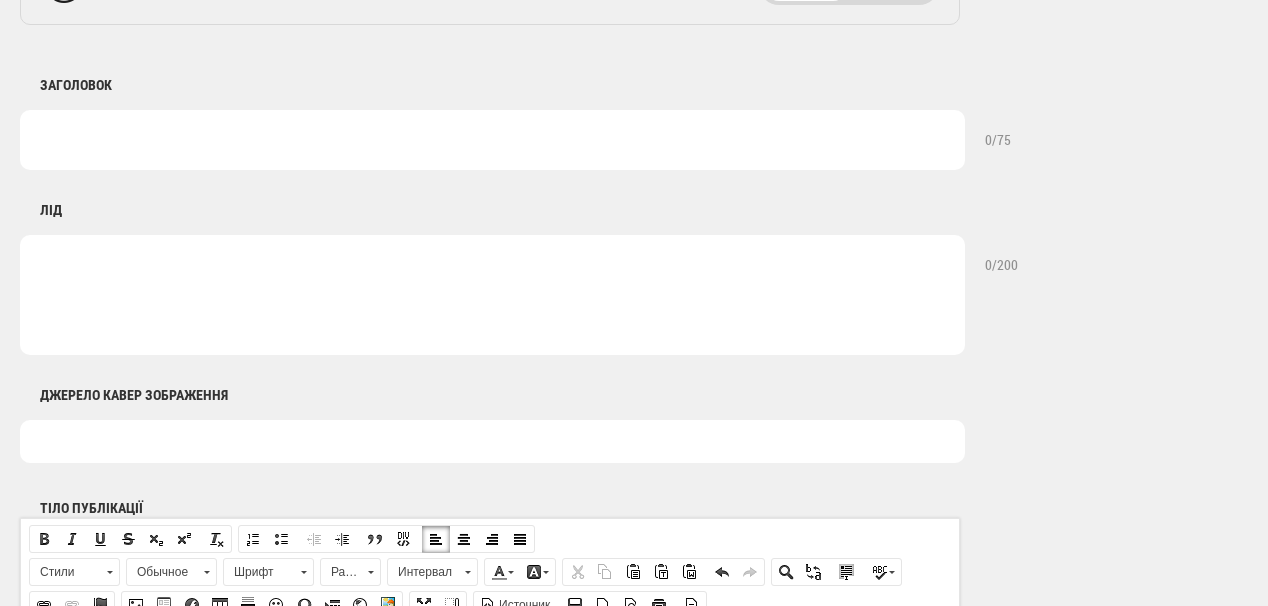 scroll, scrollTop: 800, scrollLeft: 0, axis: vertical 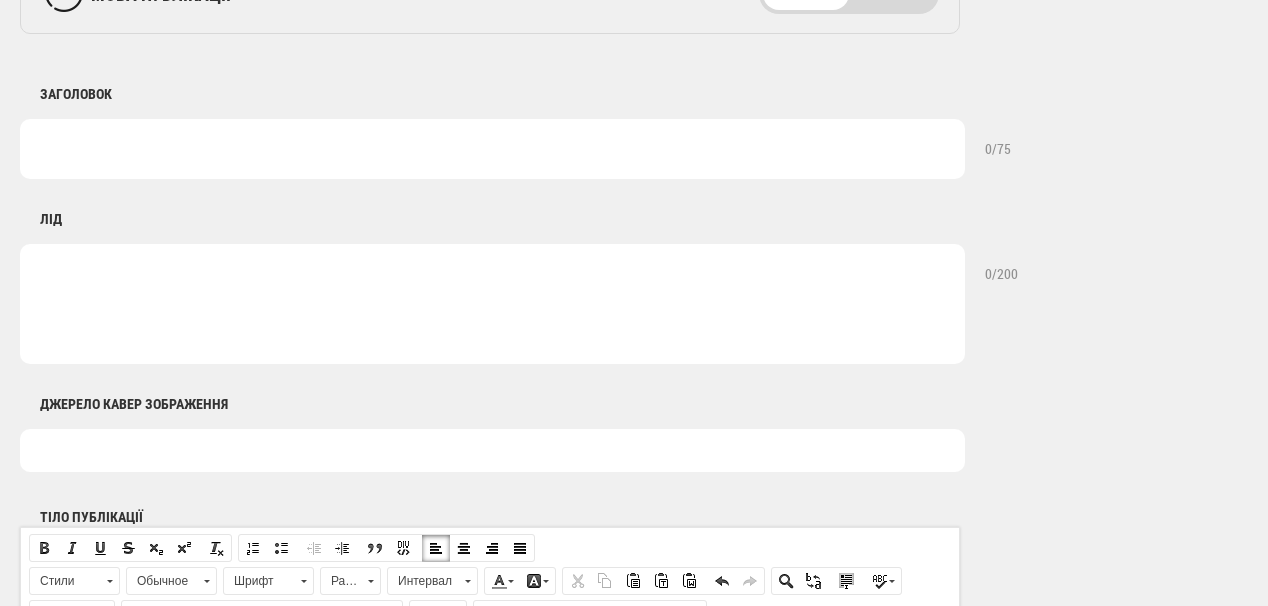 click at bounding box center [492, 149] 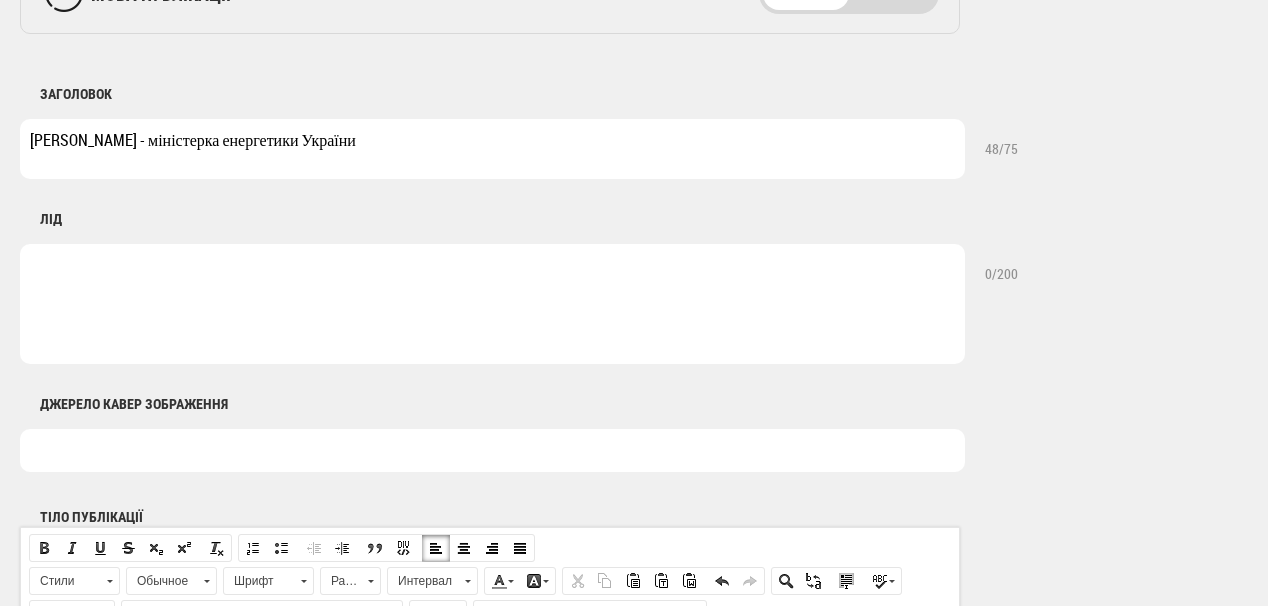 click on "Світлана Гринчук - міністерка енергетики України" at bounding box center (492, 149) 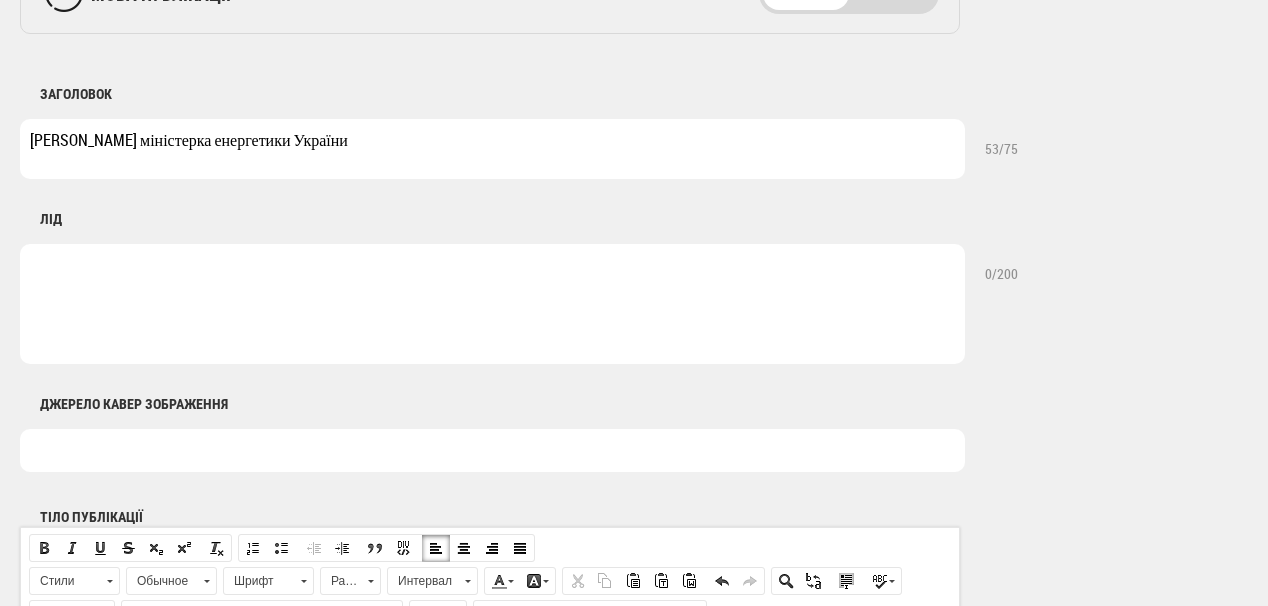type on "[PERSON_NAME] міністерка енергетики України" 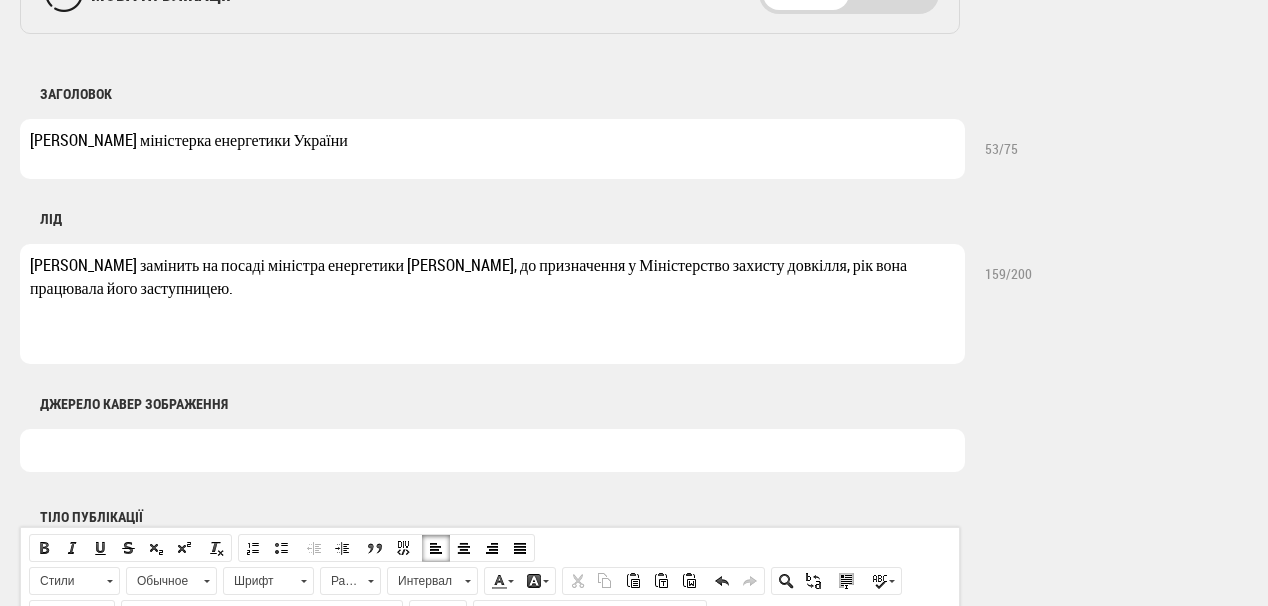 click on "Світлана Гринчук замінить на посаді міністра енергетики Германа Галущенка, до призначення у Міністерство захисту довкілля, рік вона працювала його заступницею." at bounding box center (492, 304) 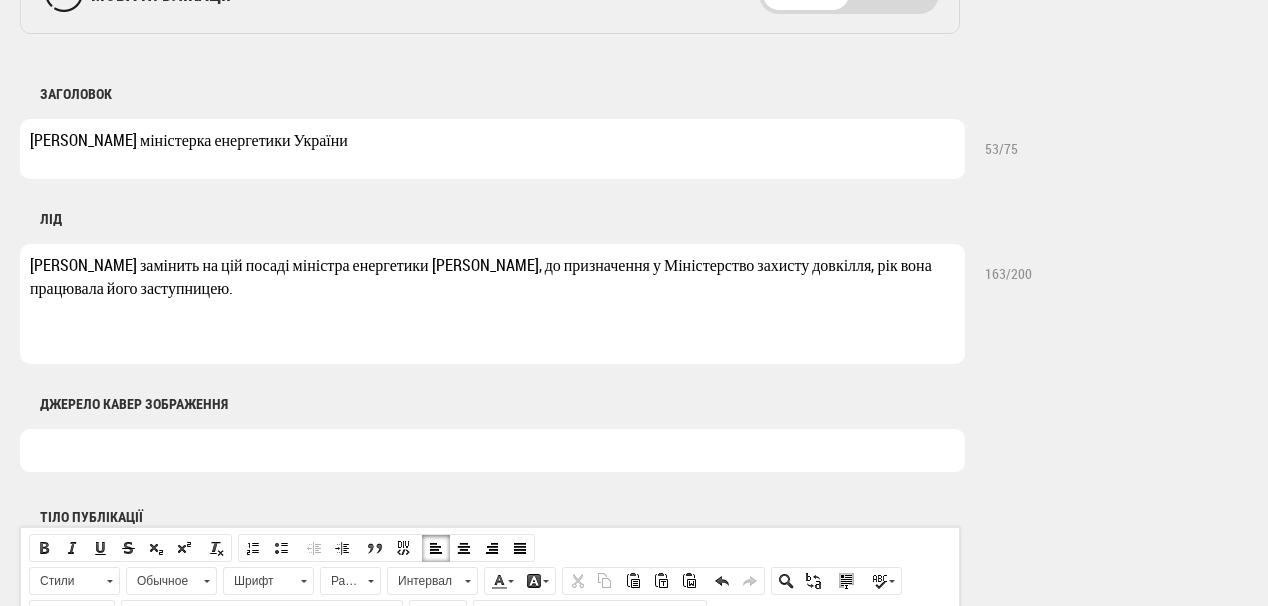 drag, startPoint x: 310, startPoint y: 270, endPoint x: 448, endPoint y: 275, distance: 138.09055 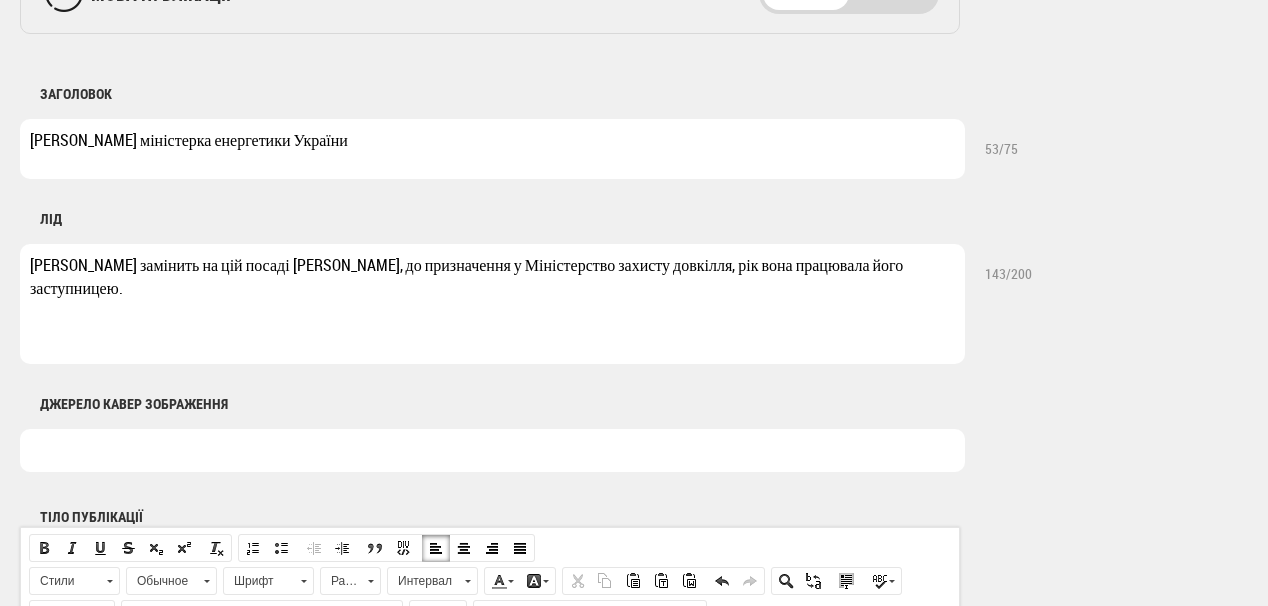 click on "Світлана Гринчук замінить на цій посаді Германа Галущенка, до призначення у Міністерство захисту довкілля, рік вона працювала його заступницею." at bounding box center (492, 304) 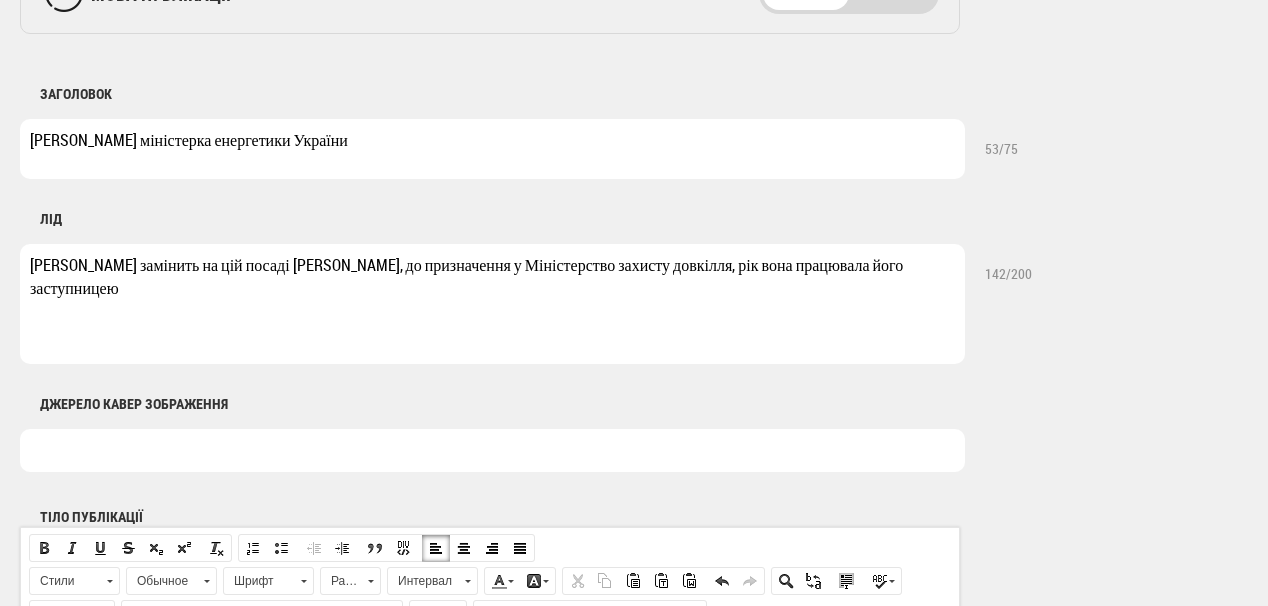 click on "Світлана Гринчук замінить на цій посаді Германа Галущенка, до призначення у Міністерство захисту довкілля, рік вона працювала його заступницею" at bounding box center (492, 304) 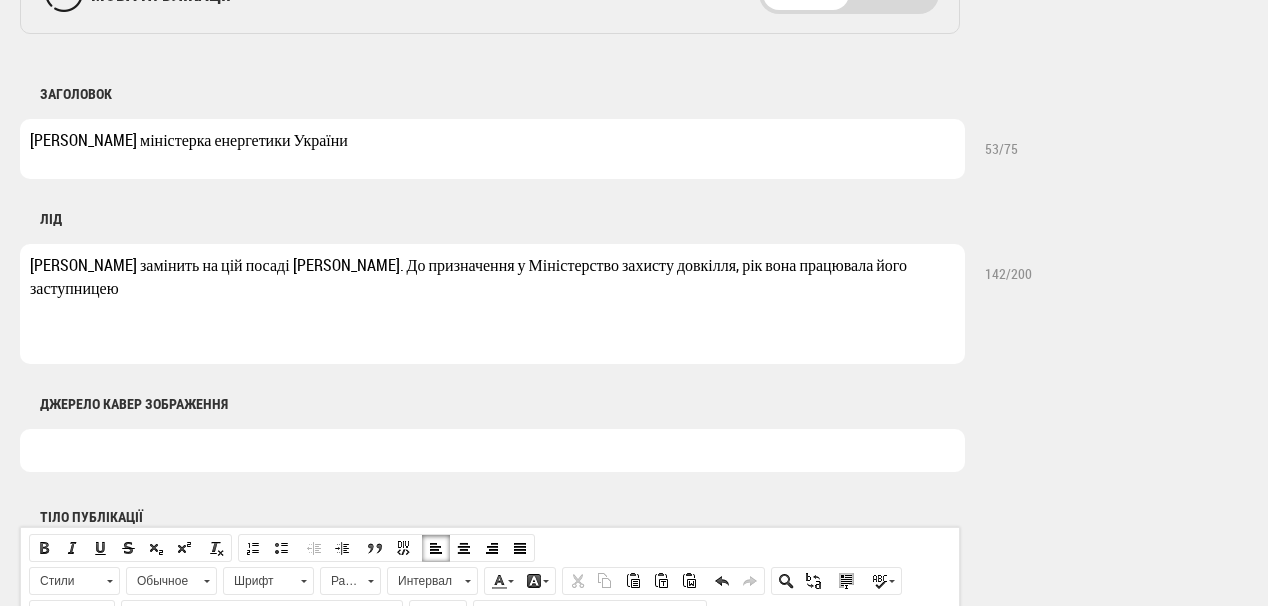 click on "Світлана Гринчук замінить на цій посаді Германа Галущенка. До призначення у Міністерство захисту довкілля, рік вона працювала його заступницею" at bounding box center [492, 304] 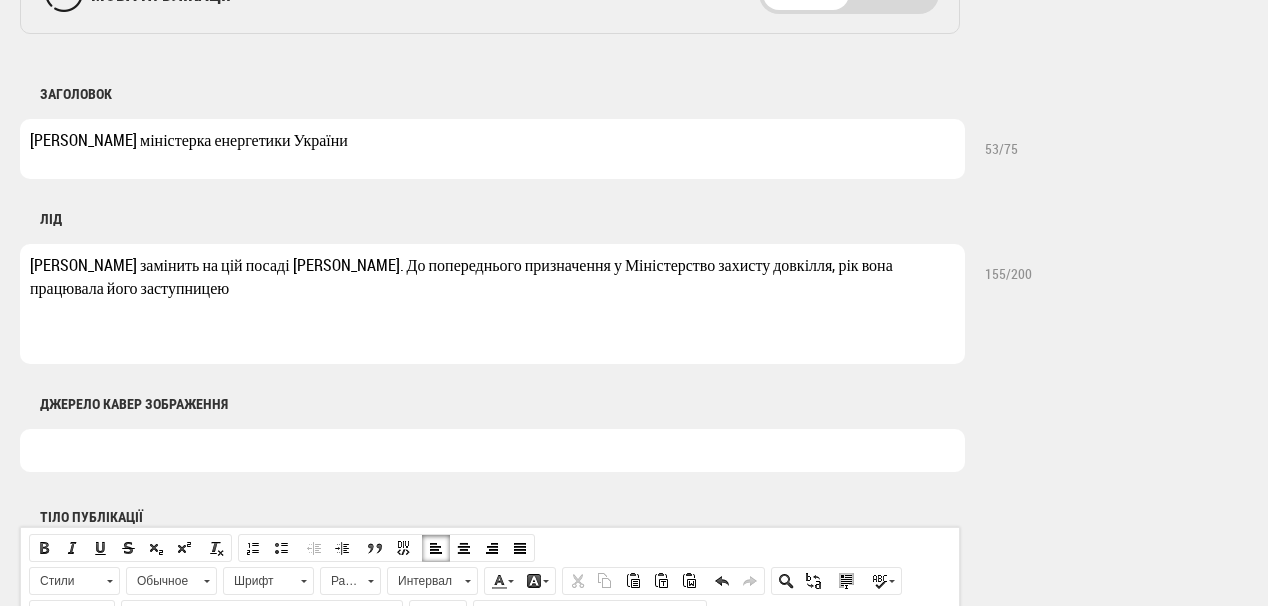 drag, startPoint x: 32, startPoint y: 263, endPoint x: 156, endPoint y: 260, distance: 124.036285 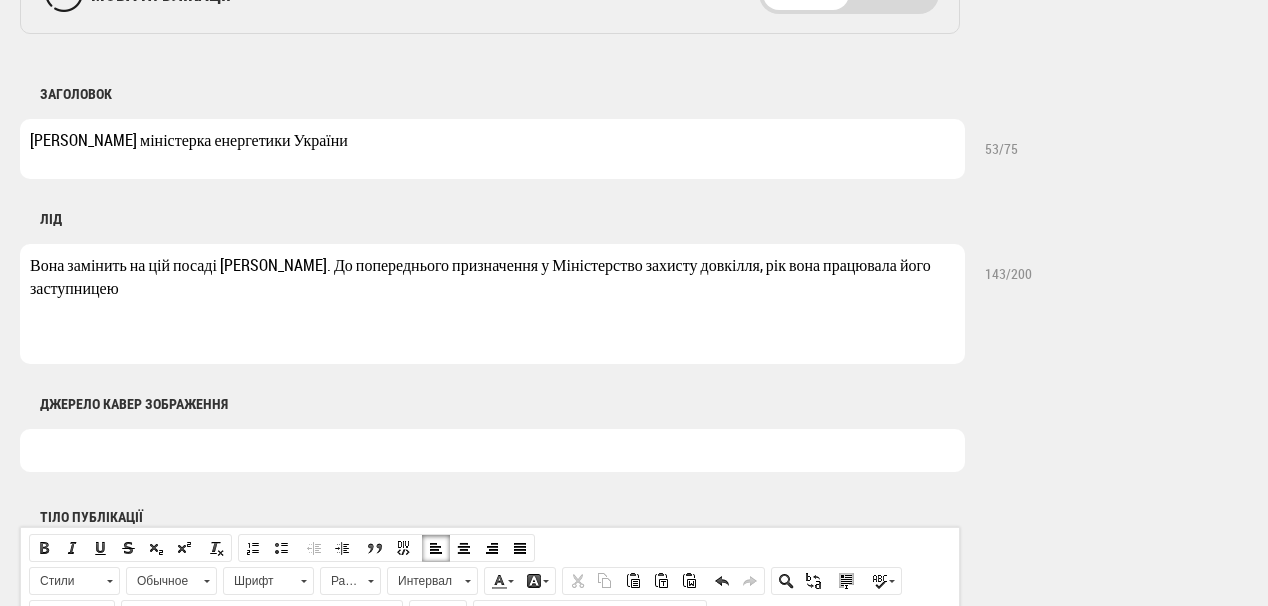 click on "Вона замінить на цій посаді Германа Галущенка. До попереднього призначення у Міністерство захисту довкілля, рік вона працювала його заступницею" at bounding box center (492, 304) 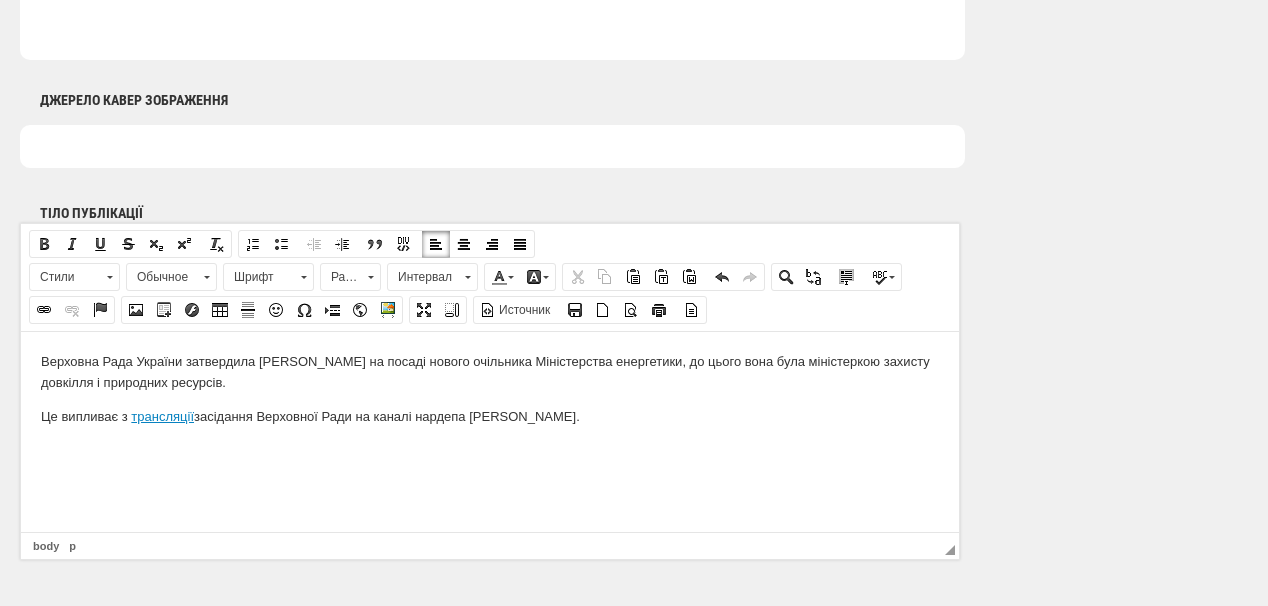 scroll, scrollTop: 1120, scrollLeft: 0, axis: vertical 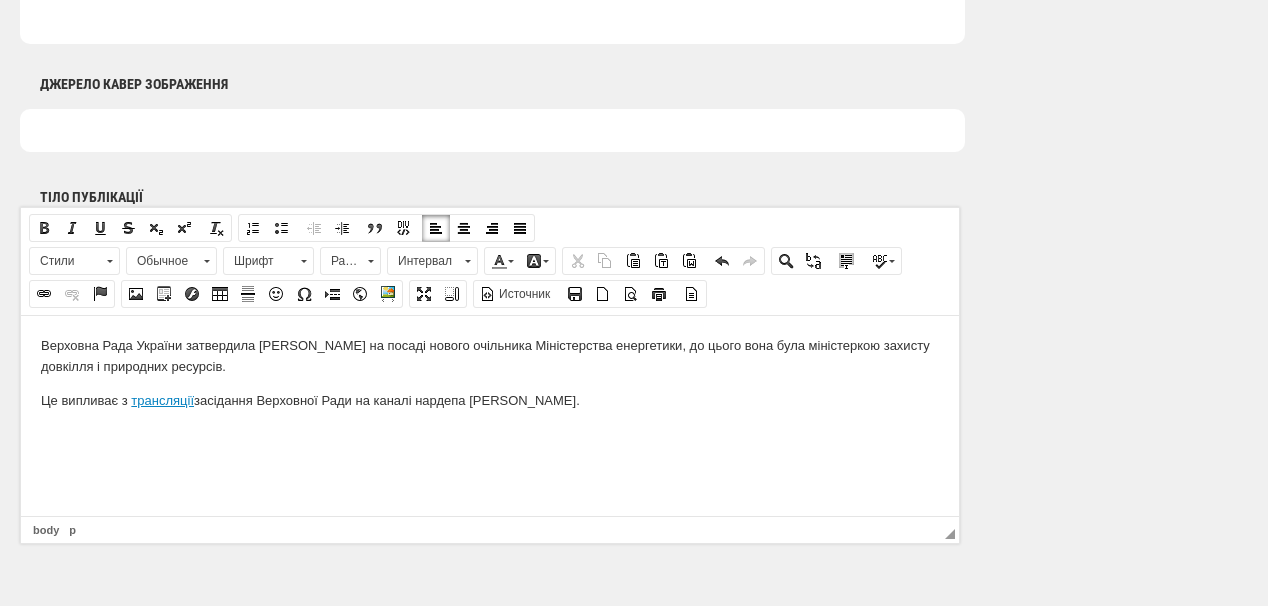 click on "Це випливає з   трансляції  засідання Верховної Ради на каналі нардепа Ярослава Железняка." at bounding box center (490, 400) 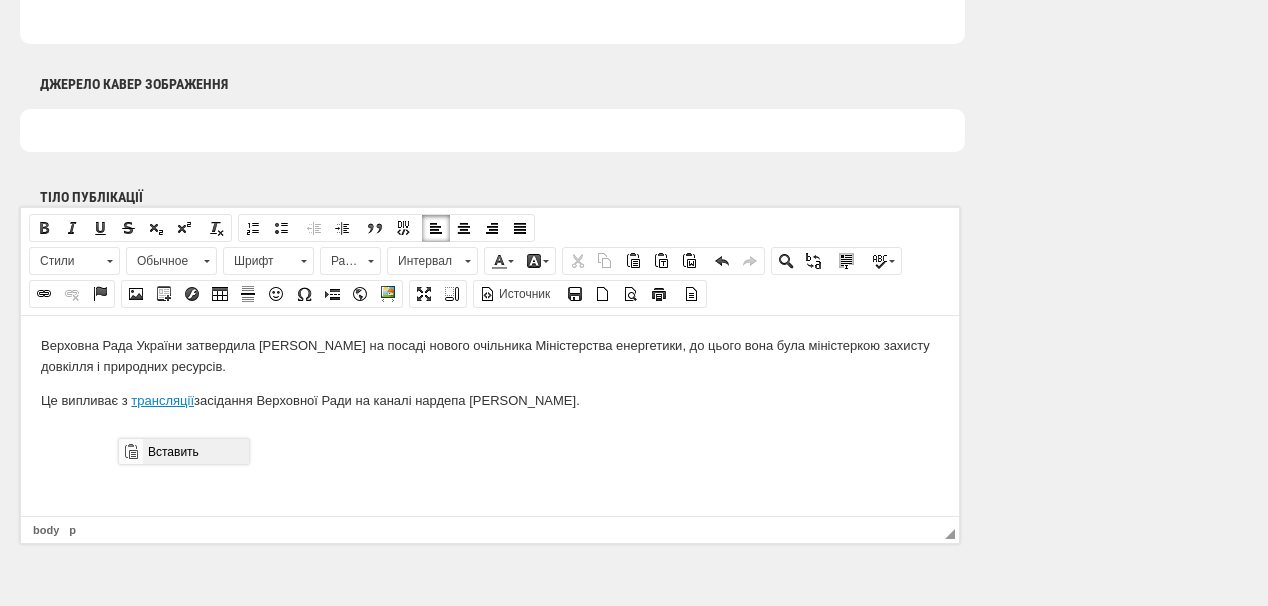 click on "Вставить" at bounding box center [195, 451] 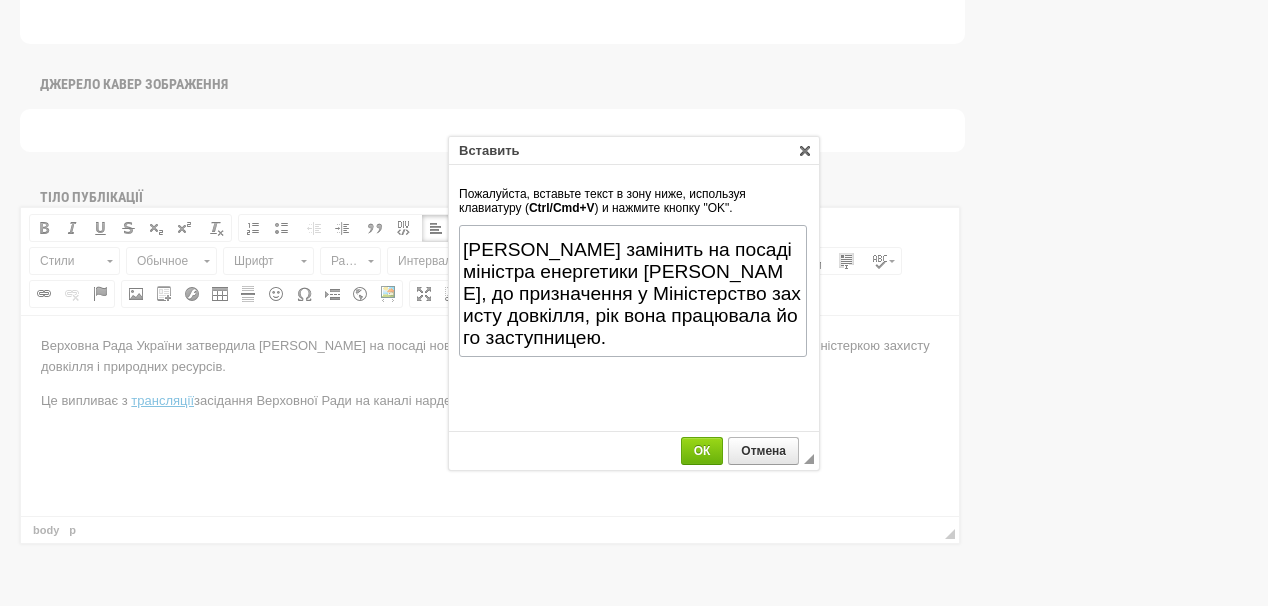 scroll, scrollTop: 280, scrollLeft: 0, axis: vertical 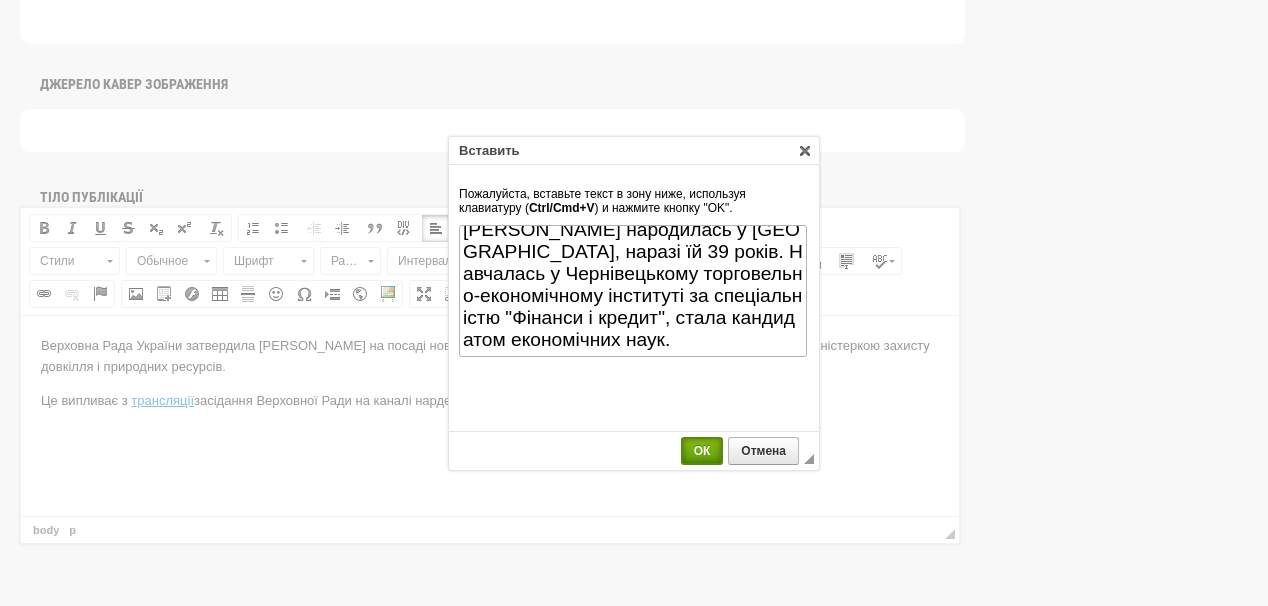 click on "ОК" at bounding box center (702, 451) 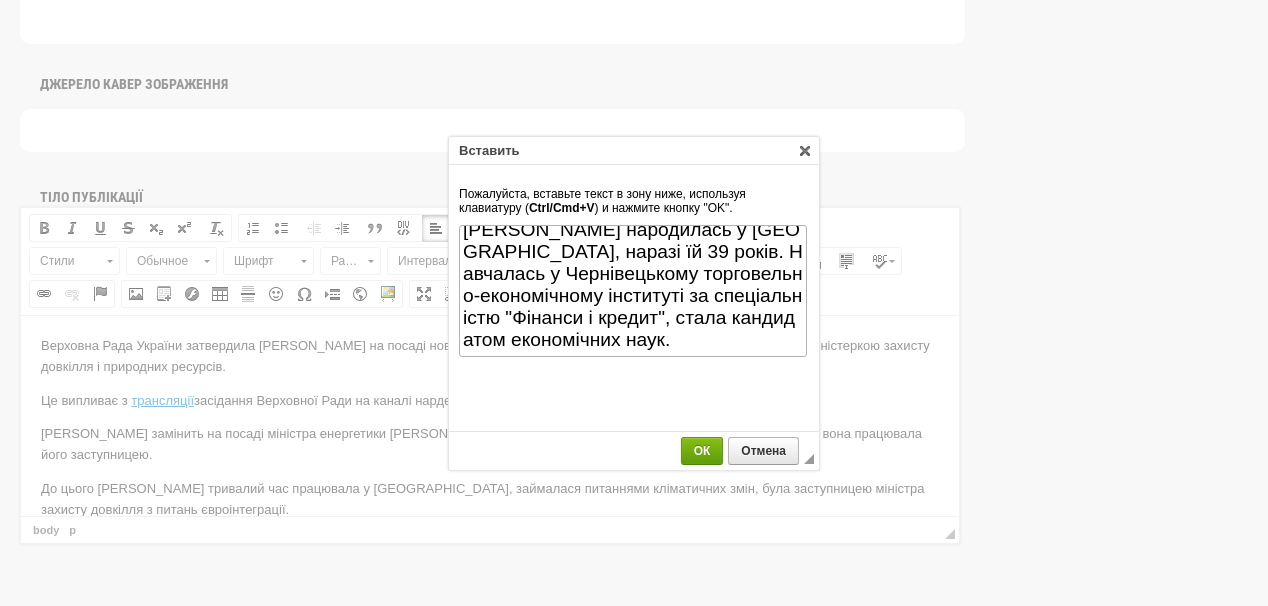 scroll, scrollTop: 56, scrollLeft: 0, axis: vertical 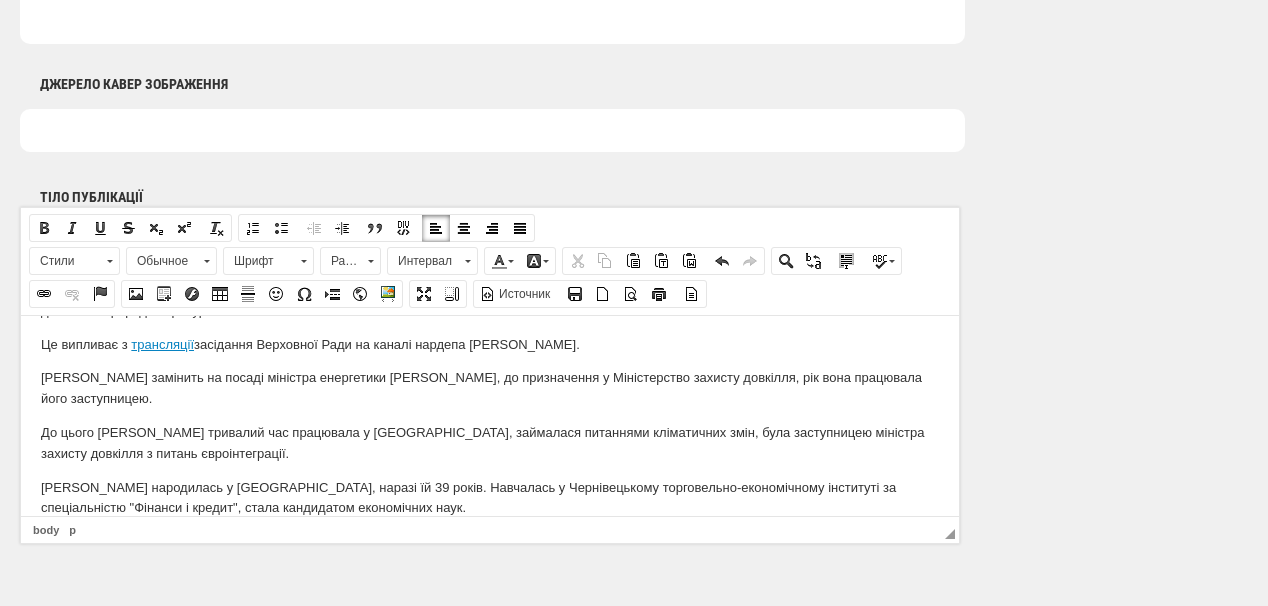 click on "Світлана Гринчук замінить на посаді міністра енергетики Германа Галущенка, до призначення у Міністерство захисту довкілля, рік вона працювала його заступницею." at bounding box center (490, 388) 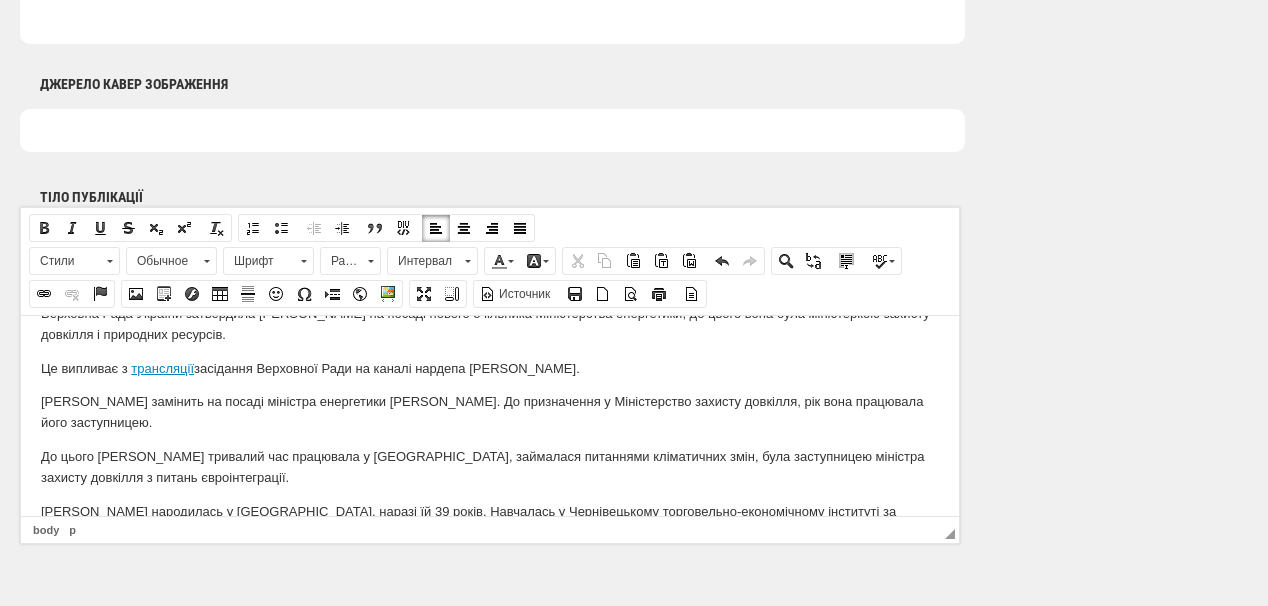 scroll, scrollTop: 0, scrollLeft: 0, axis: both 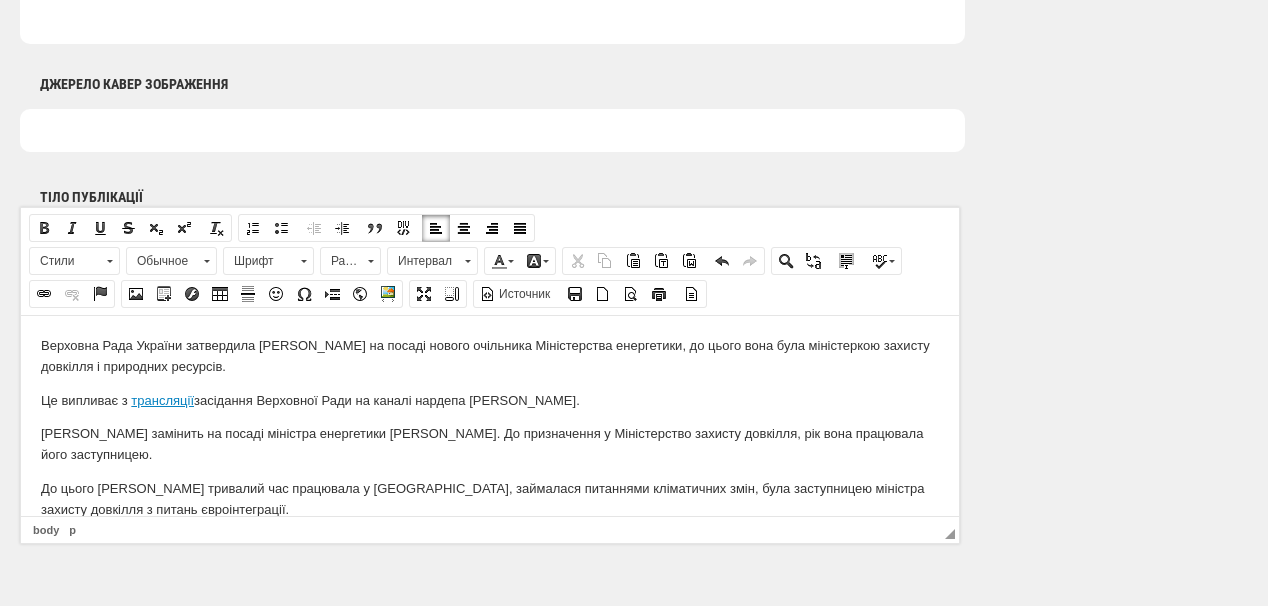 click on "Верховна Рада України затвердила Світлану Гринчук на посаді нового очільника Міністерства енергетики, до цього вона була міністеркою захисту довкілля і природних ресурсів. Це випливає з   трансляції  засідання Верховної Ради на каналі нардепа Ярослава Железняка. Світлана Гринчук замінить на посаді міністра енергетики Германа Галущенка. Д о призначення у Міністерство захисту довкілля, рік вона працювала його заступницею." at bounding box center [490, 471] 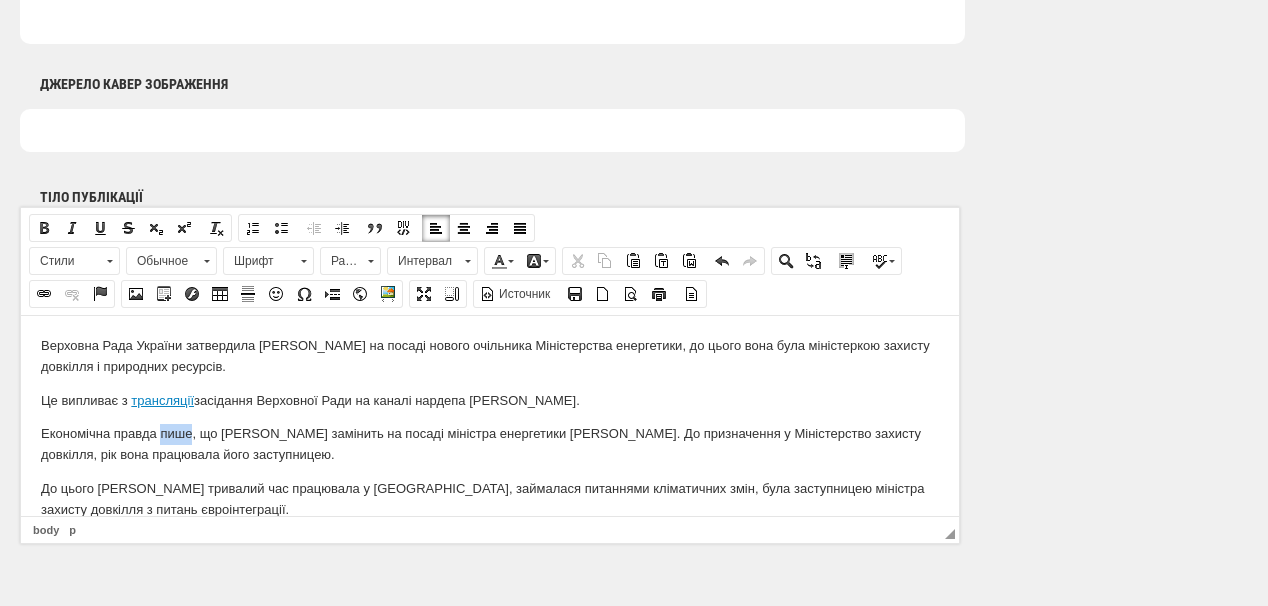 drag, startPoint x: 159, startPoint y: 433, endPoint x: 189, endPoint y: 432, distance: 30.016663 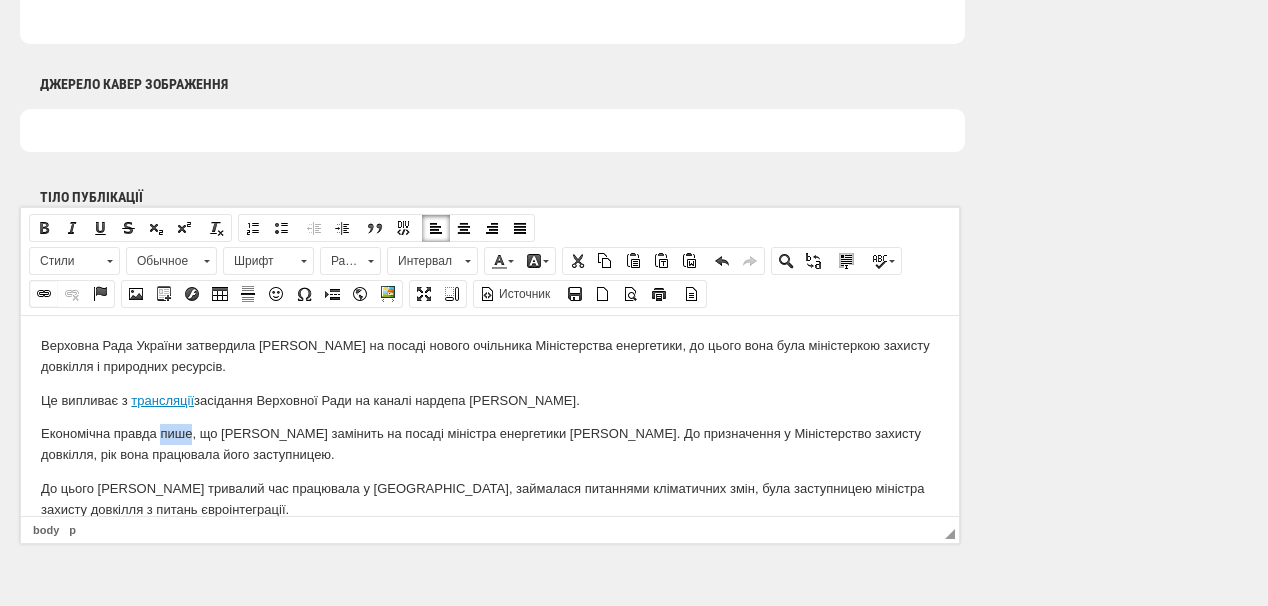 click on "Вставить/Редактировать ссылку" at bounding box center [44, 294] 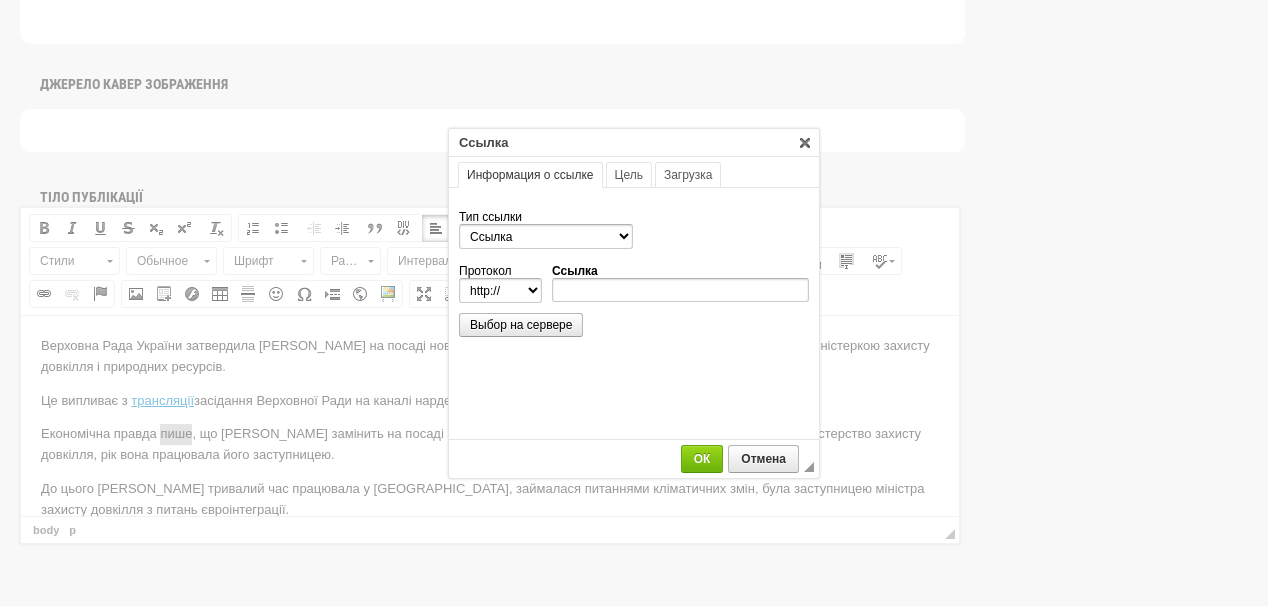 scroll, scrollTop: 0, scrollLeft: 0, axis: both 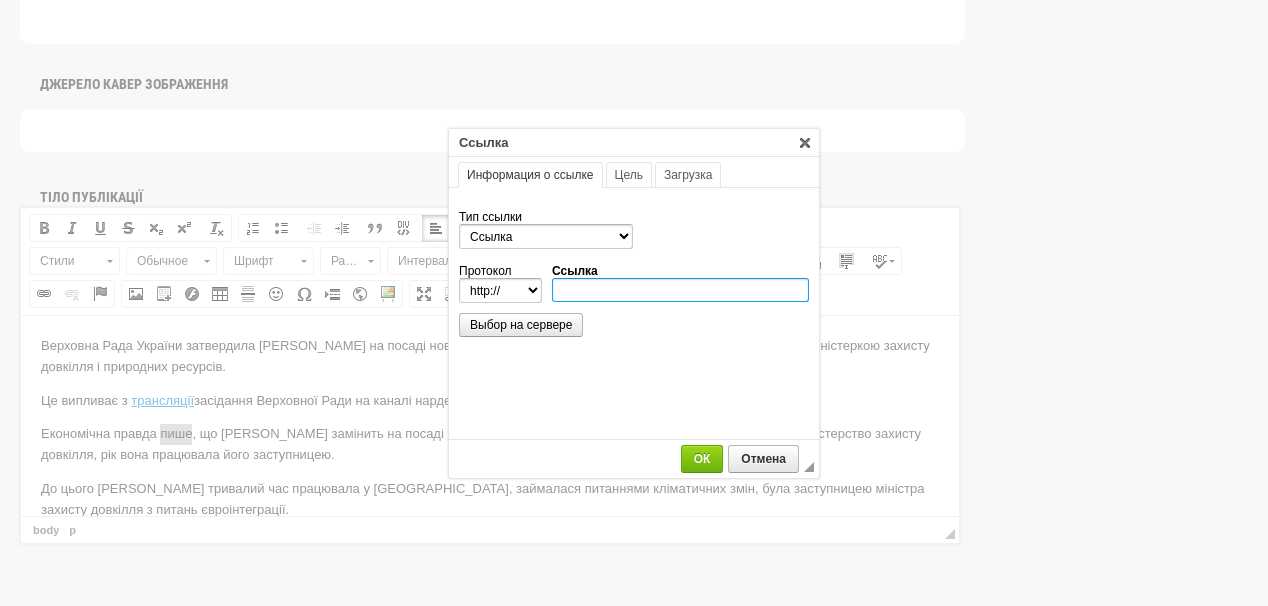 click on "Ссылка" at bounding box center (680, 290) 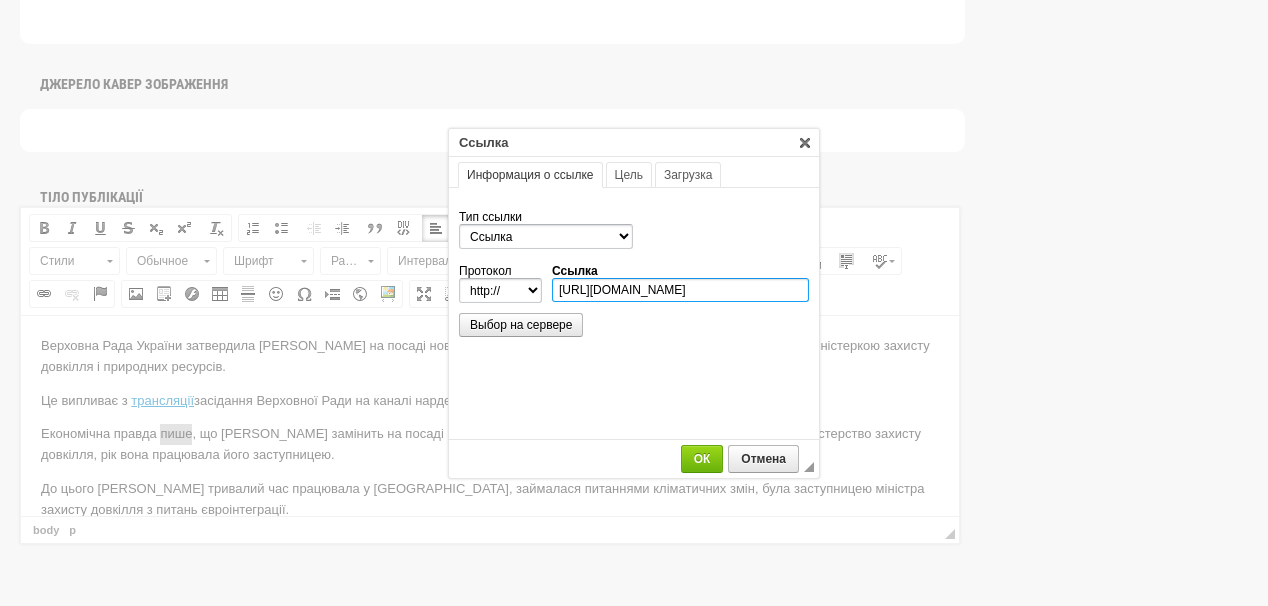 scroll, scrollTop: 0, scrollLeft: 194, axis: horizontal 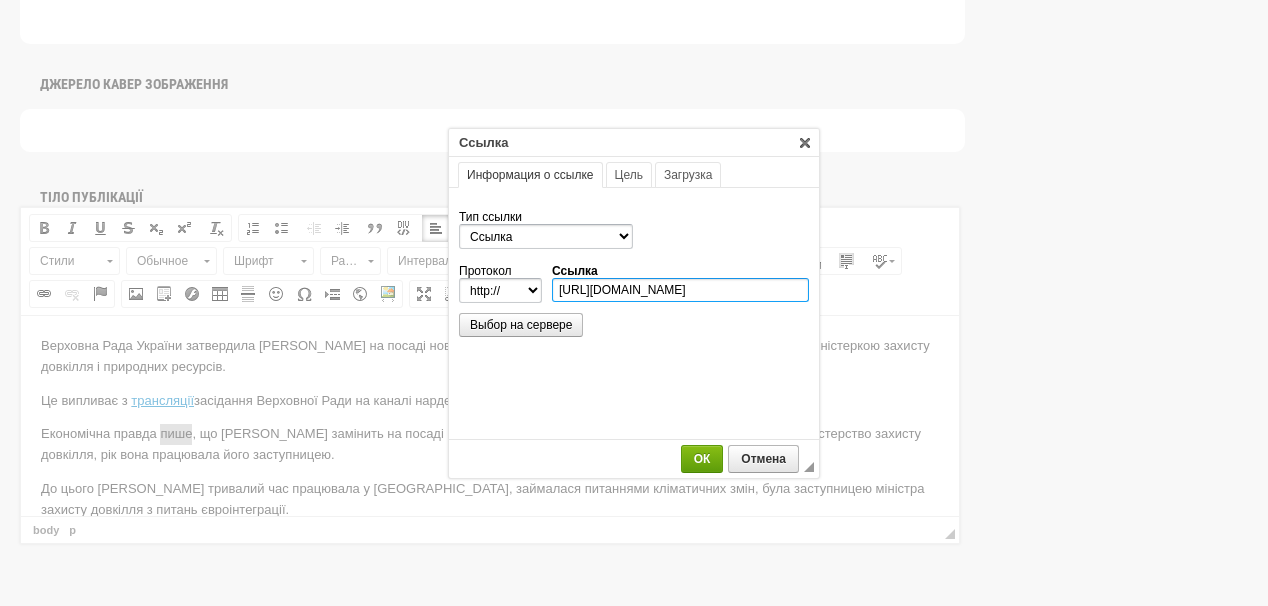 type on "https://epravda.com.ua/power/rada-priznachila-novogo-ministra-energetiki-809297/" 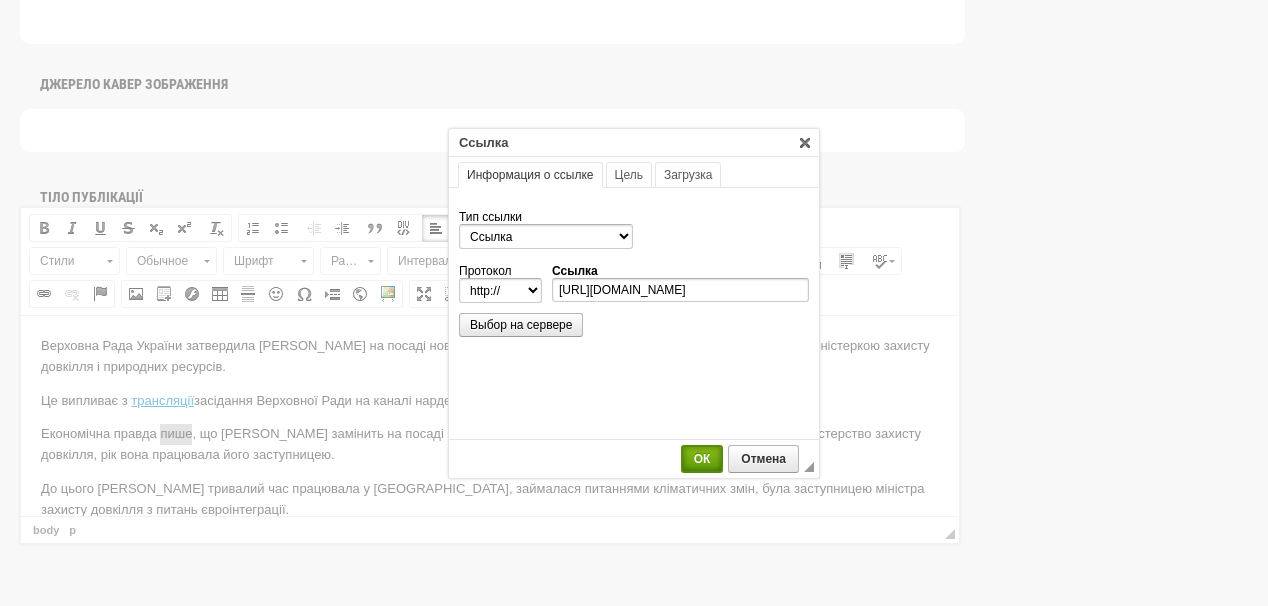 select on "https://" 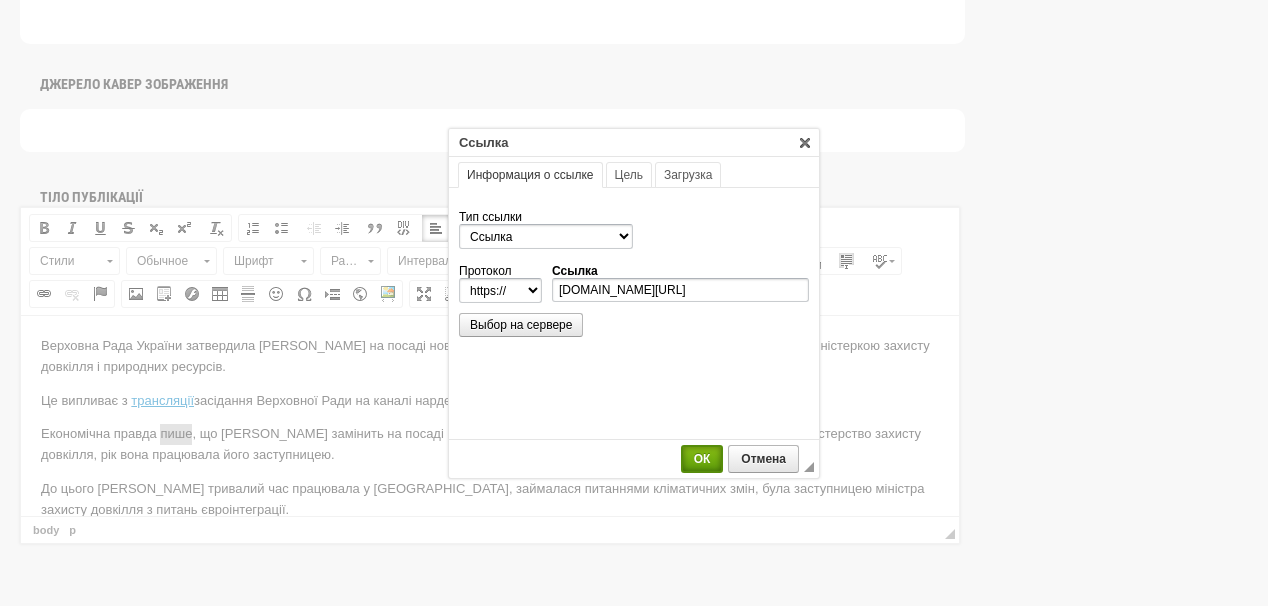 scroll, scrollTop: 0, scrollLeft: 0, axis: both 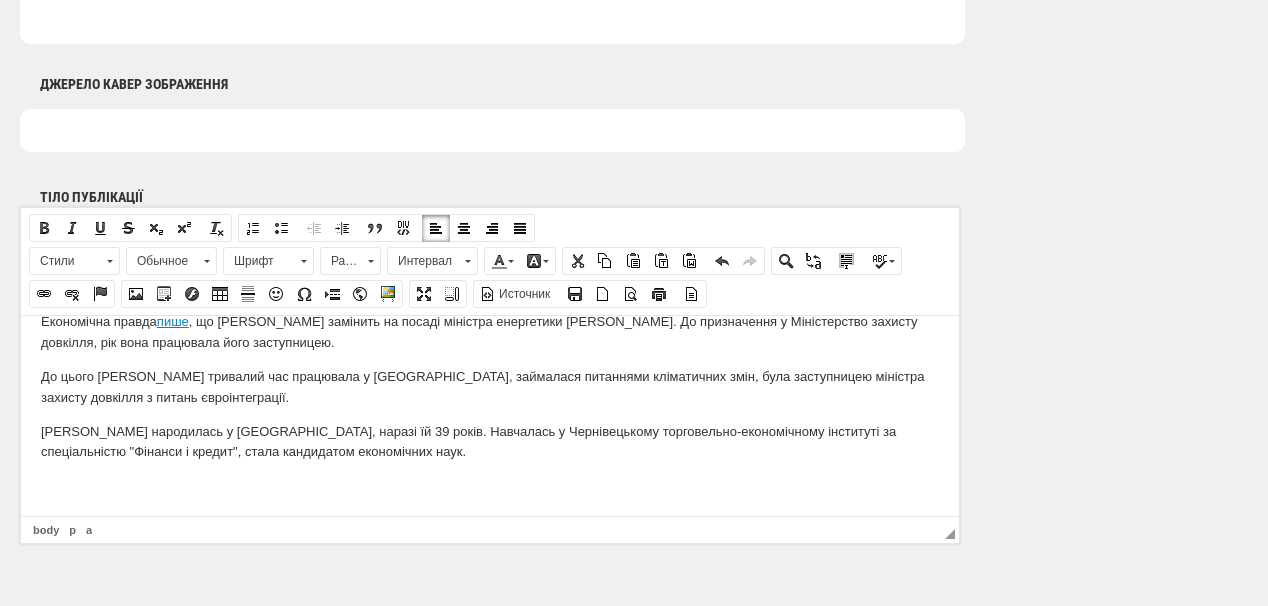click on "До цього Гринчук тривалий час працювала у Міндовкілля, займалася питаннями кліматичних змін, була заступницею міністра захисту довкілля з питань євроінтеграції." at bounding box center [490, 387] 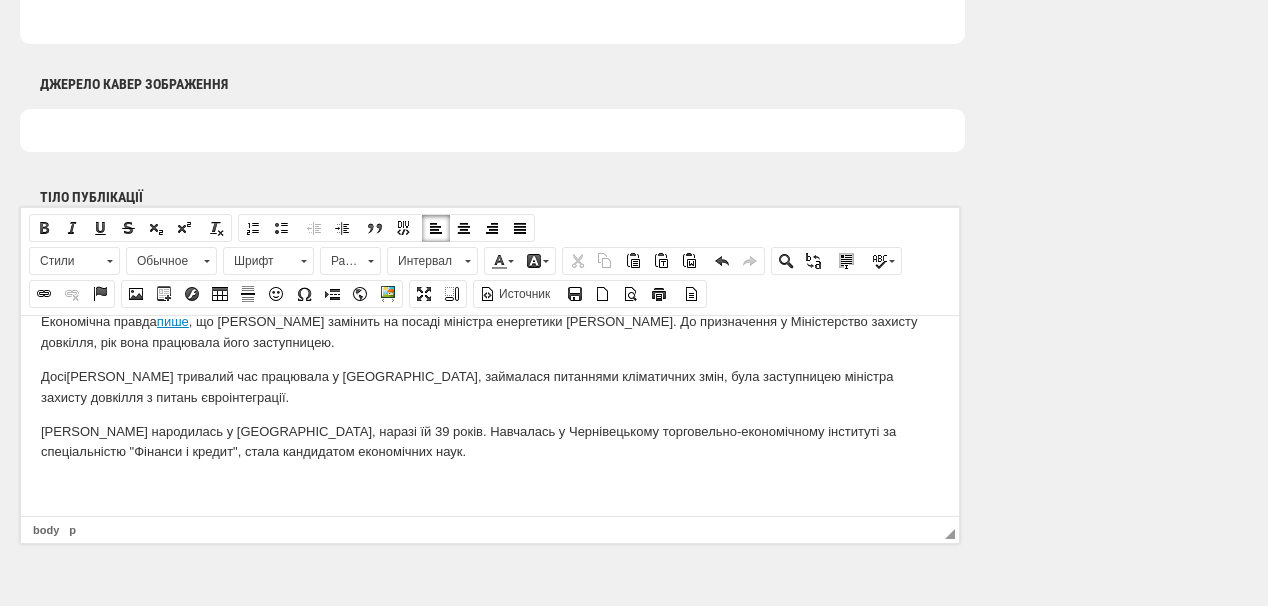 scroll, scrollTop: 1200, scrollLeft: 0, axis: vertical 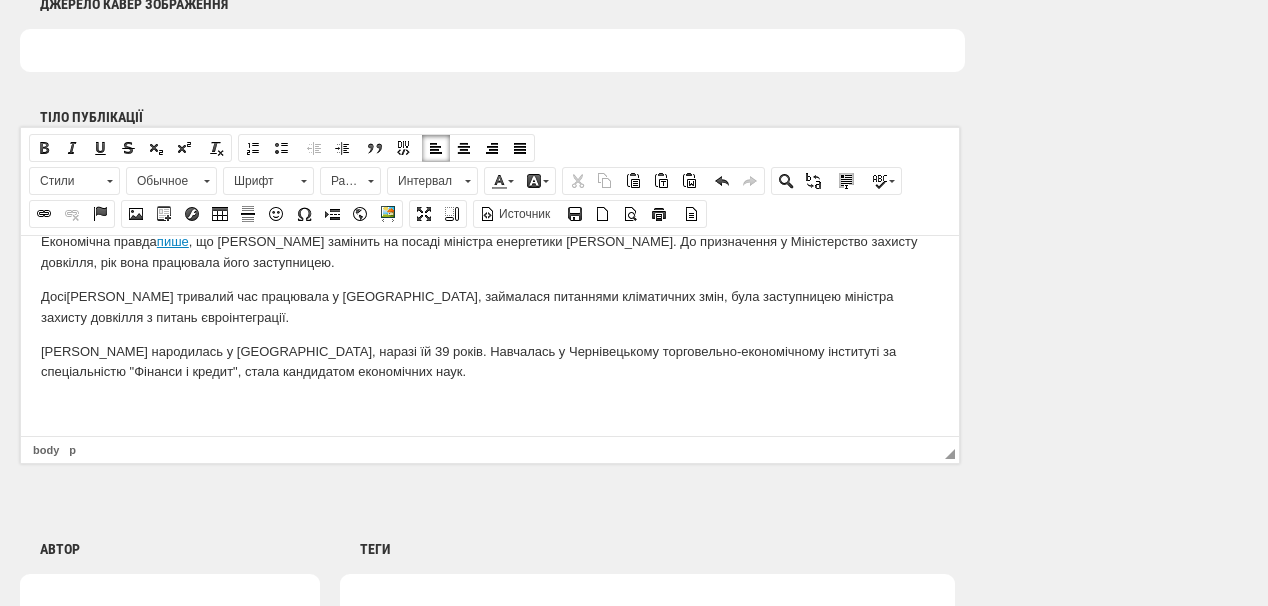 click at bounding box center (490, 405) 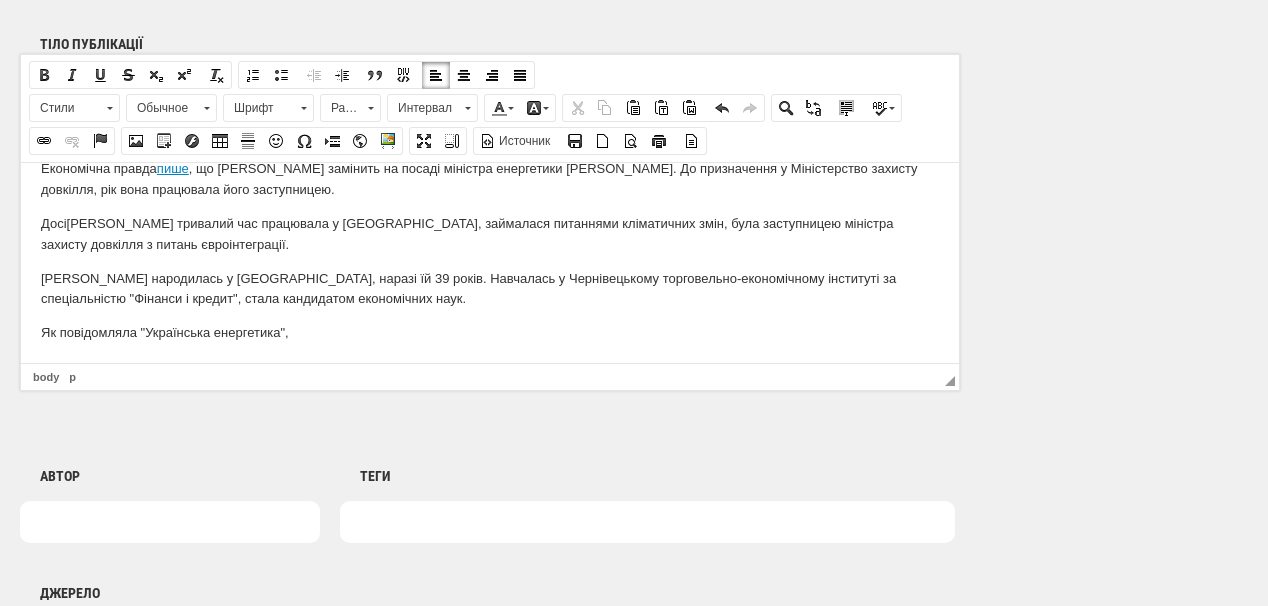 scroll, scrollTop: 1360, scrollLeft: 0, axis: vertical 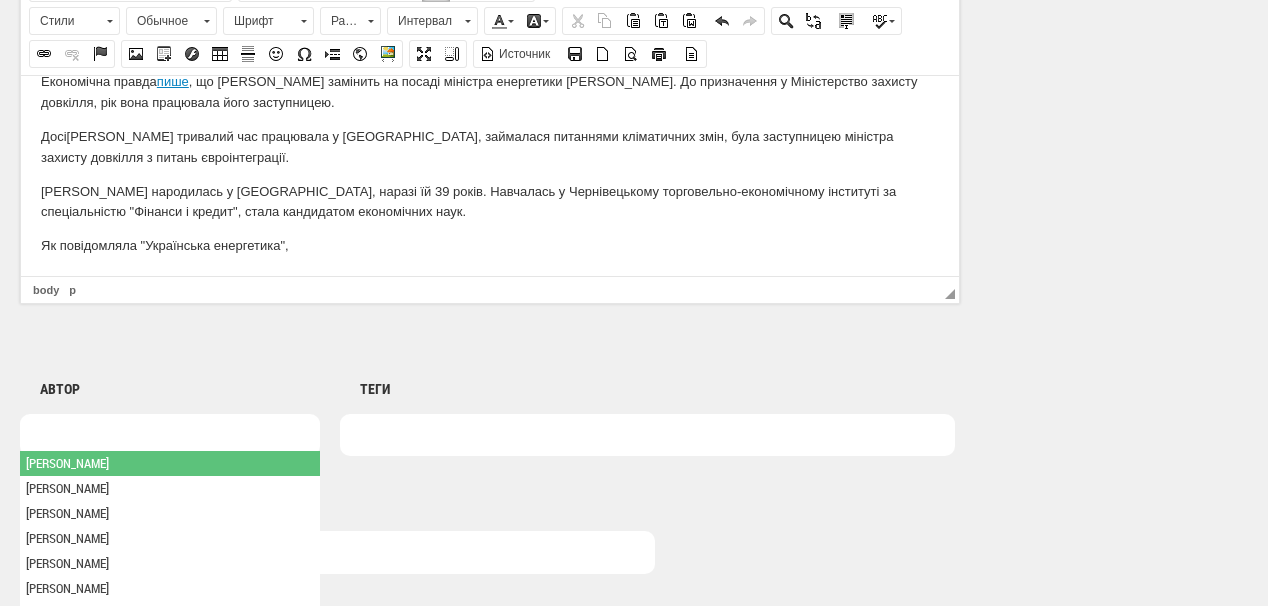 click at bounding box center [170, 435] 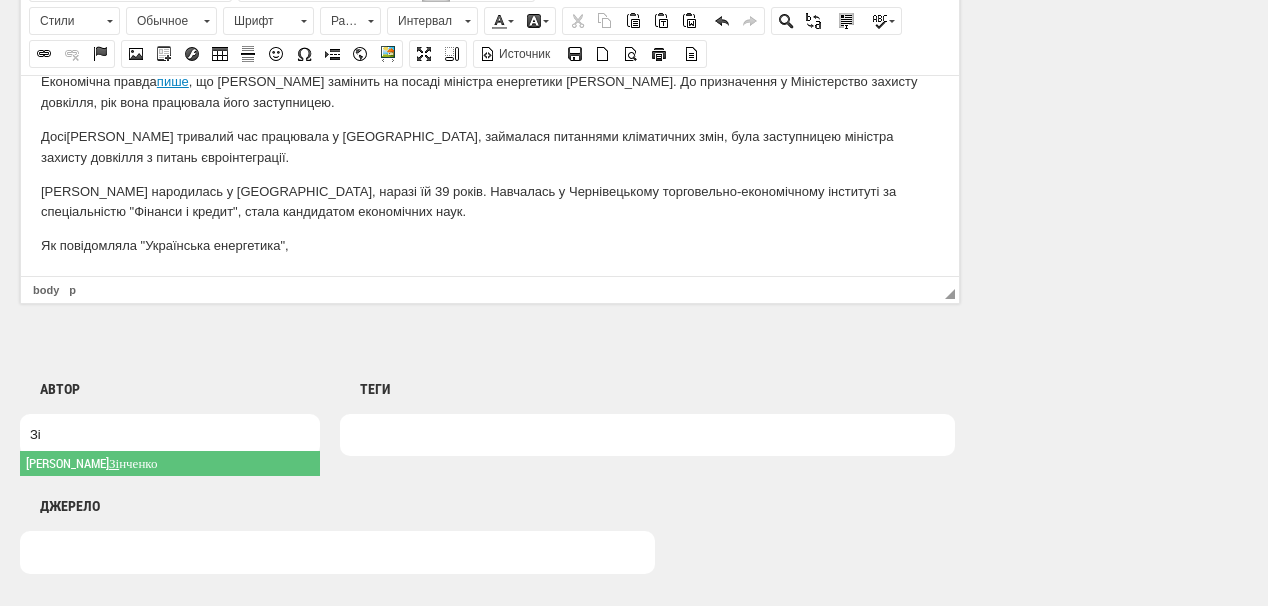 type on "Зі" 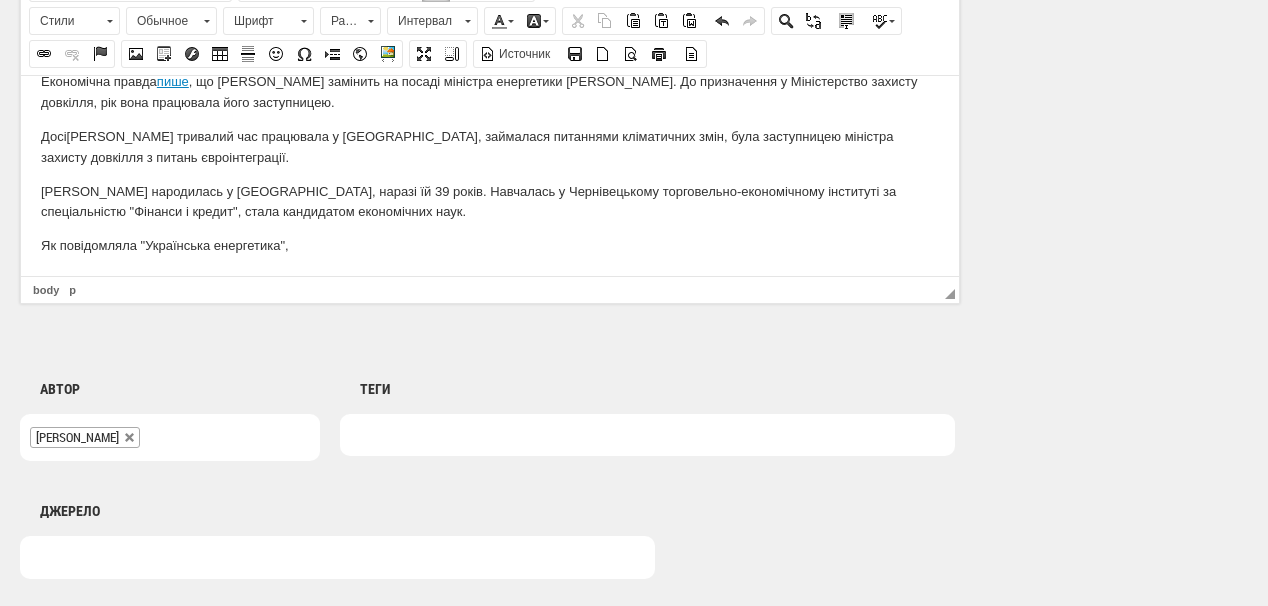 click at bounding box center [647, 435] 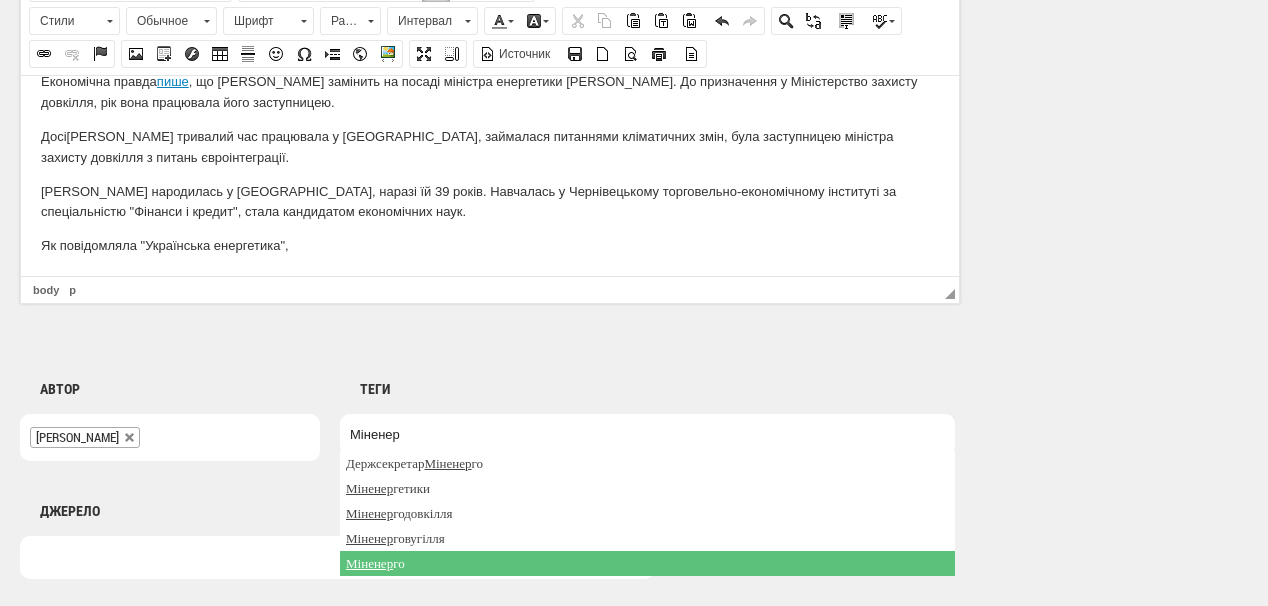 type on "Міненер" 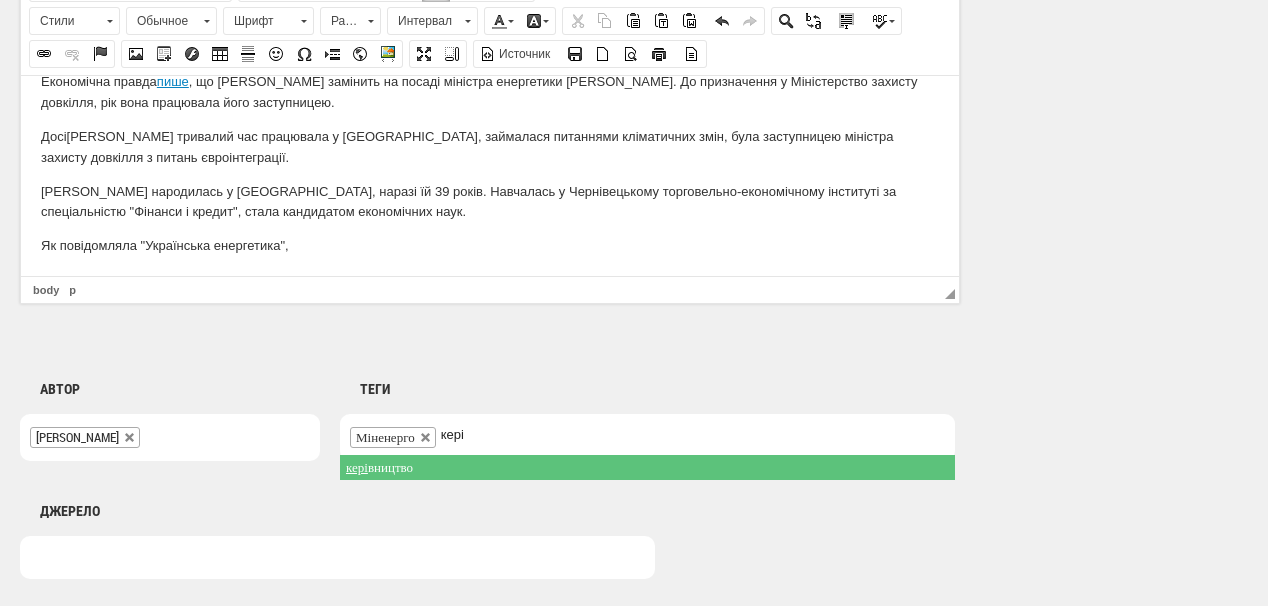 type on "кері" 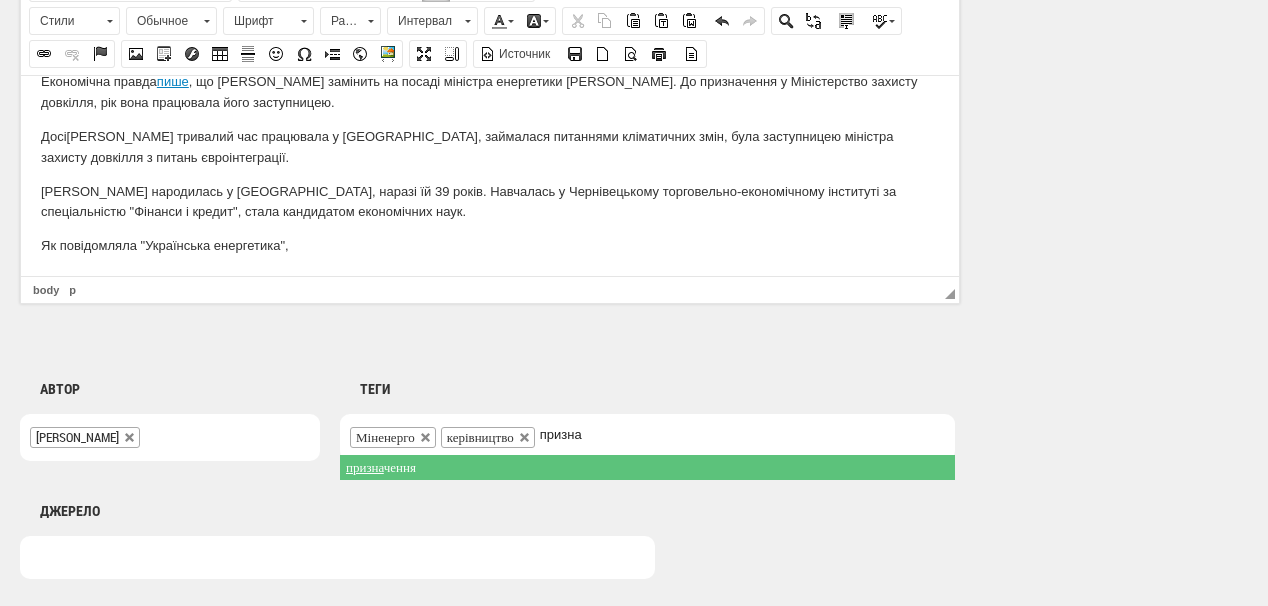 type on "призна" 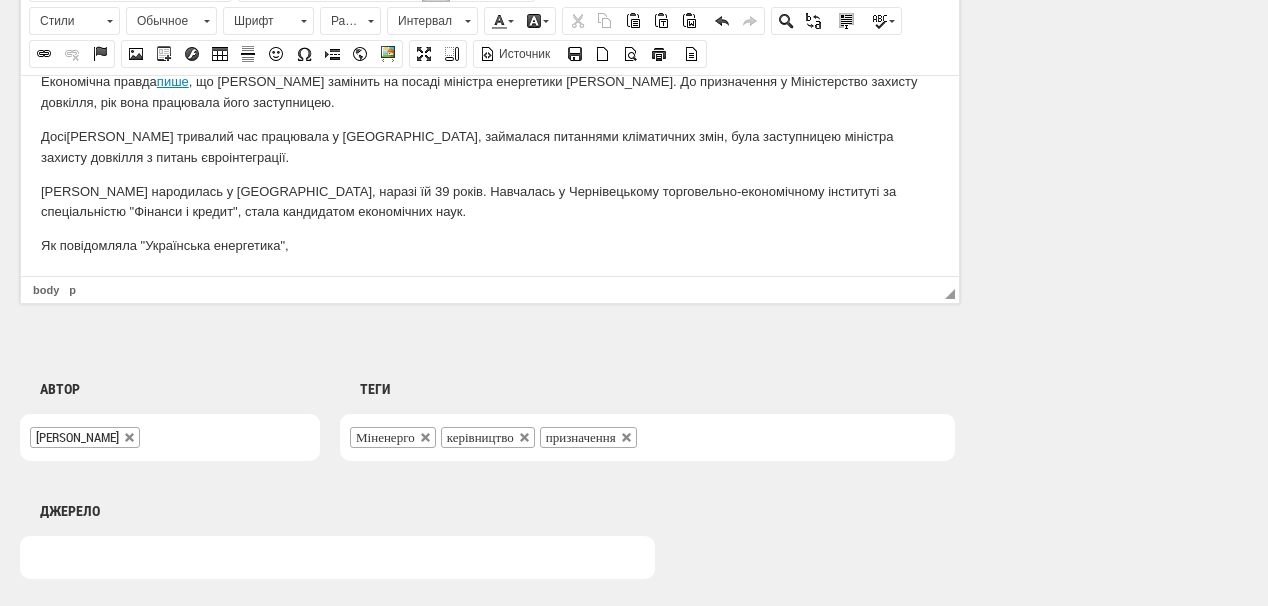click on "Як повідомляла "Українська енергетика"," at bounding box center (490, 245) 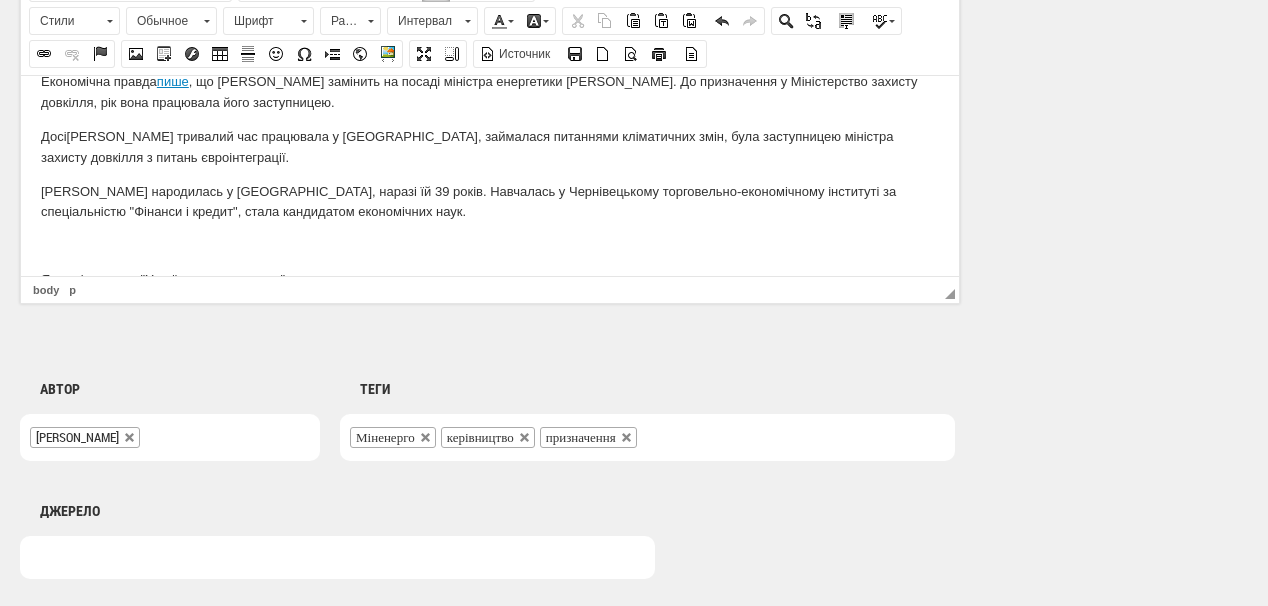 click at bounding box center [490, 245] 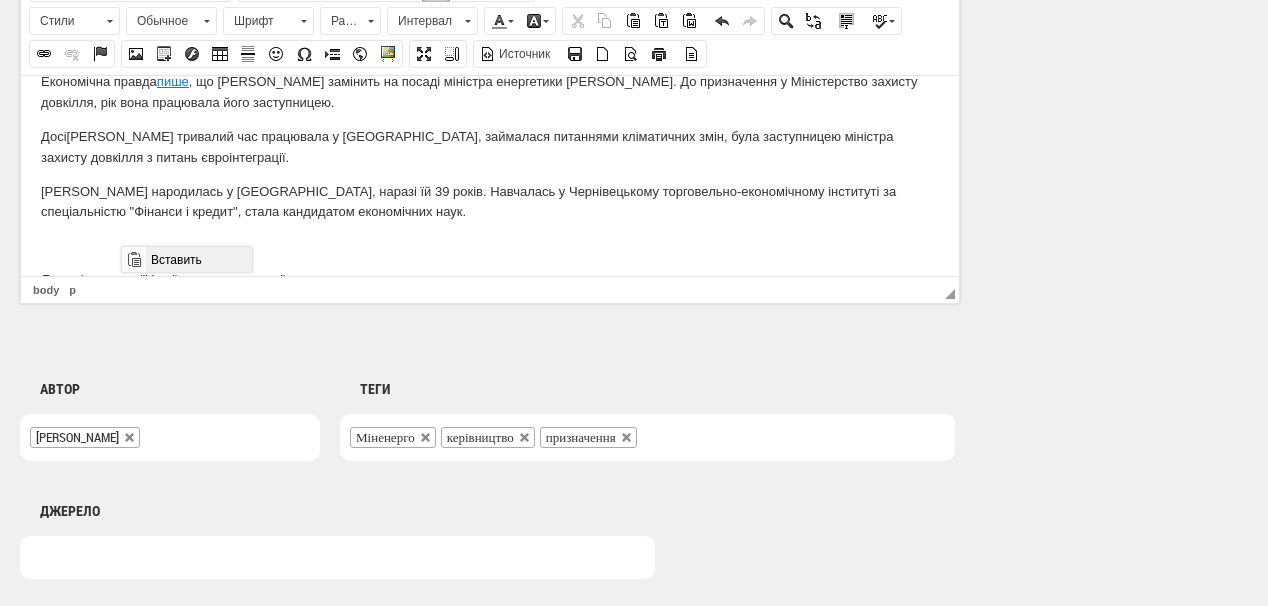 click on "Вставить" at bounding box center [198, 259] 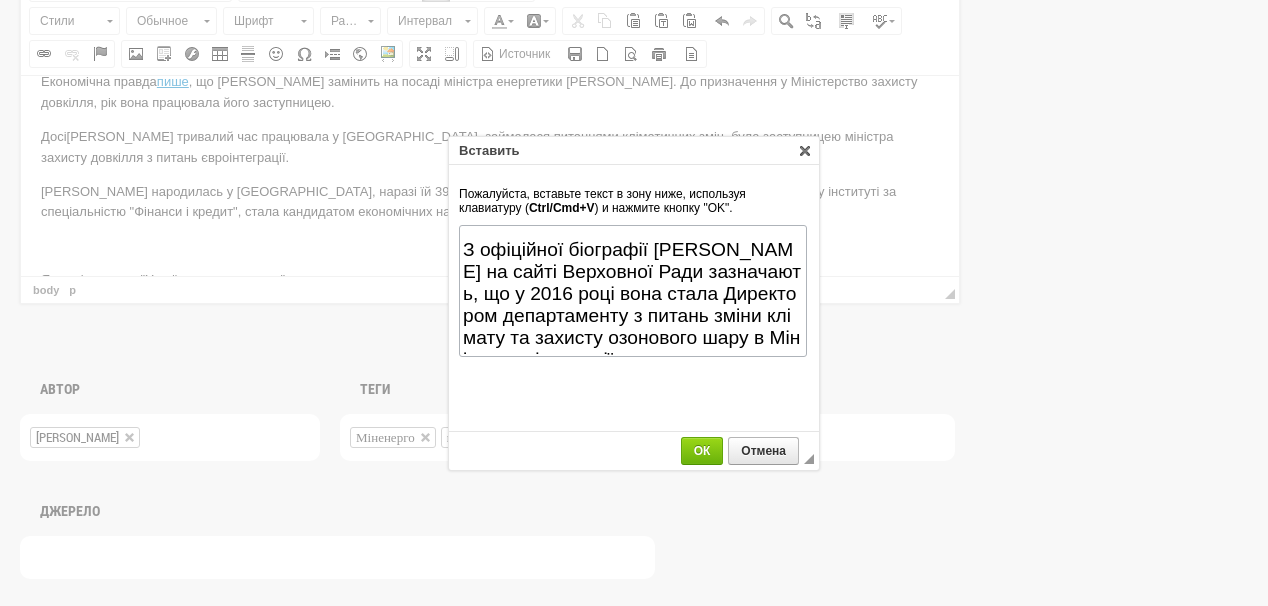 scroll, scrollTop: 370, scrollLeft: 0, axis: vertical 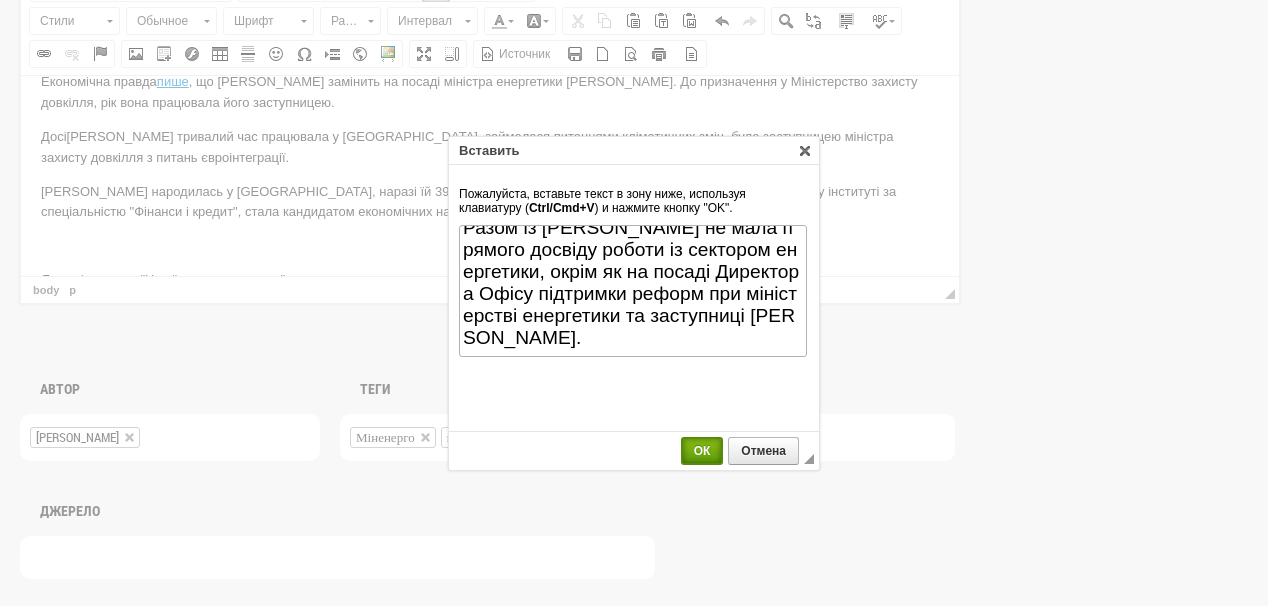 click on "ОК" at bounding box center (702, 451) 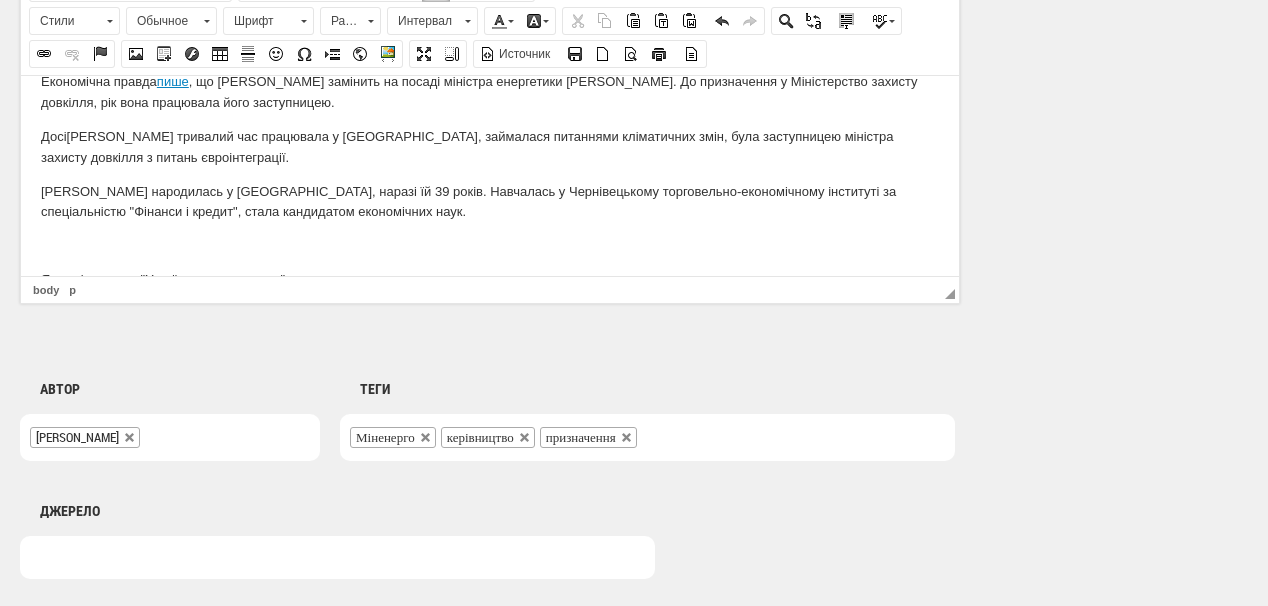 scroll, scrollTop: 219, scrollLeft: 0, axis: vertical 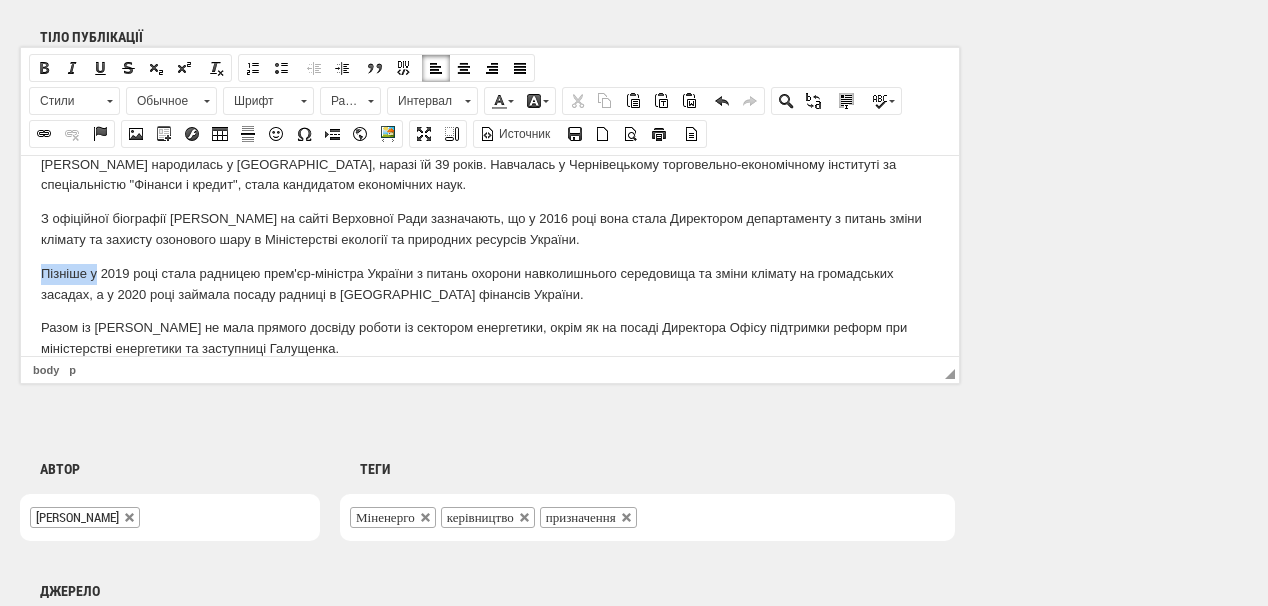 drag, startPoint x: 36, startPoint y: 271, endPoint x: 103, endPoint y: 272, distance: 67.00746 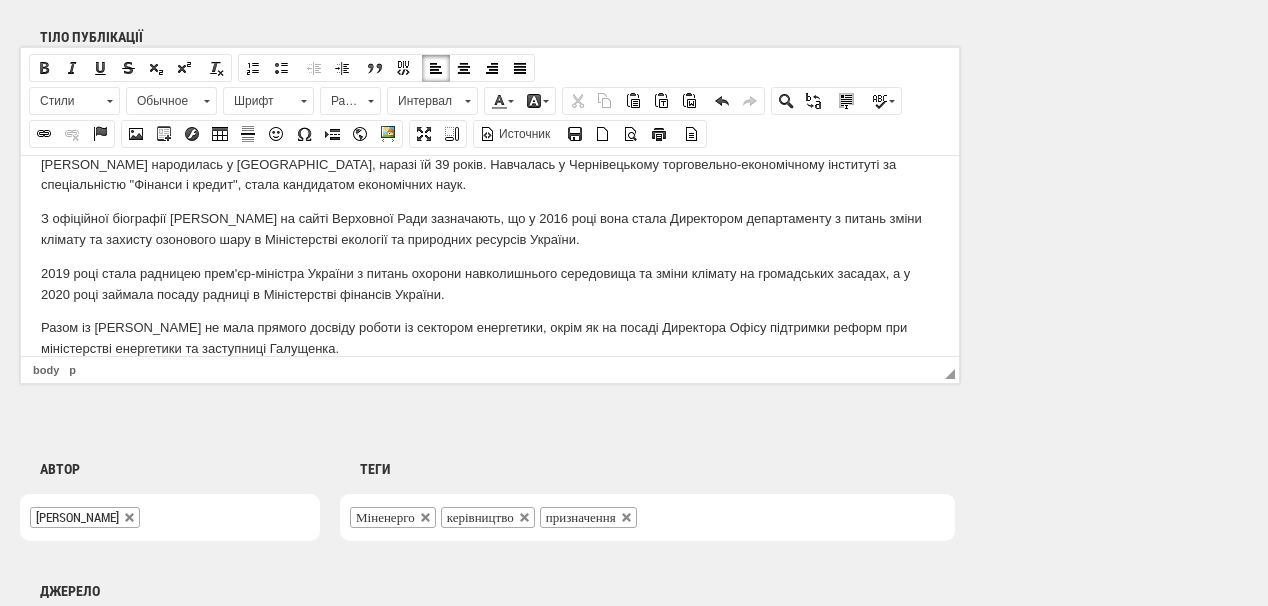 click on "2019 році стала радницею прем'єр-міністра України з питань охорони навколишнього середовища та зміни клімату на громадських засадах, а у 2020 році займала посаду радниці в Міністерстві фінансів України." at bounding box center [490, 284] 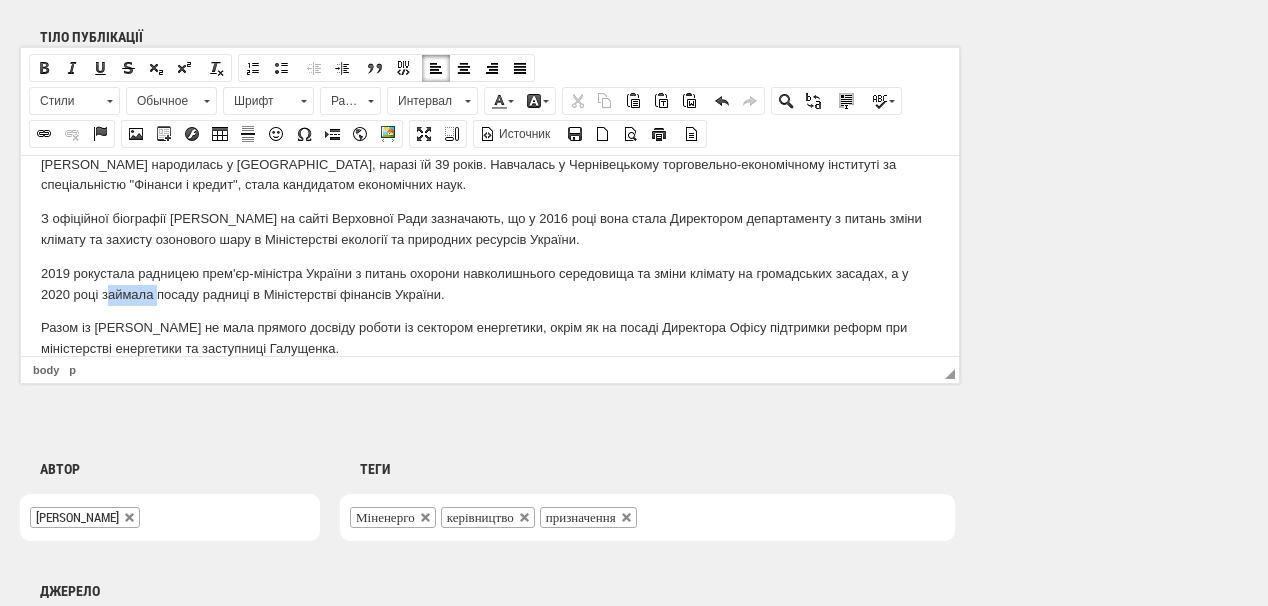 drag, startPoint x: 101, startPoint y: 295, endPoint x: 153, endPoint y: 299, distance: 52.153618 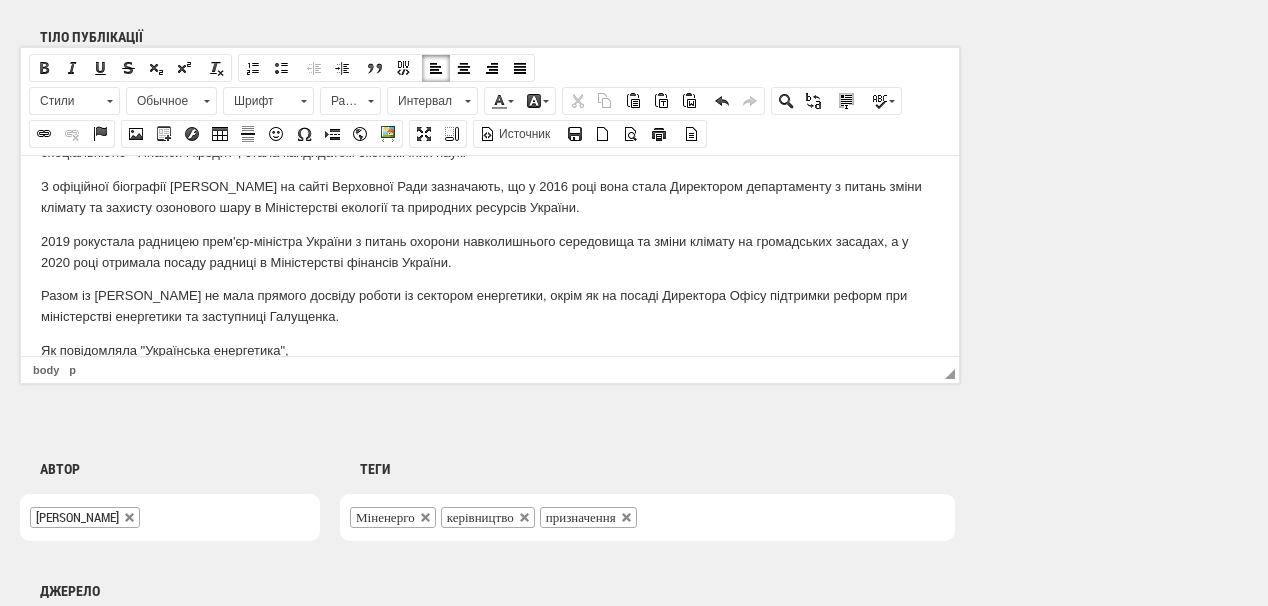 scroll, scrollTop: 276, scrollLeft: 0, axis: vertical 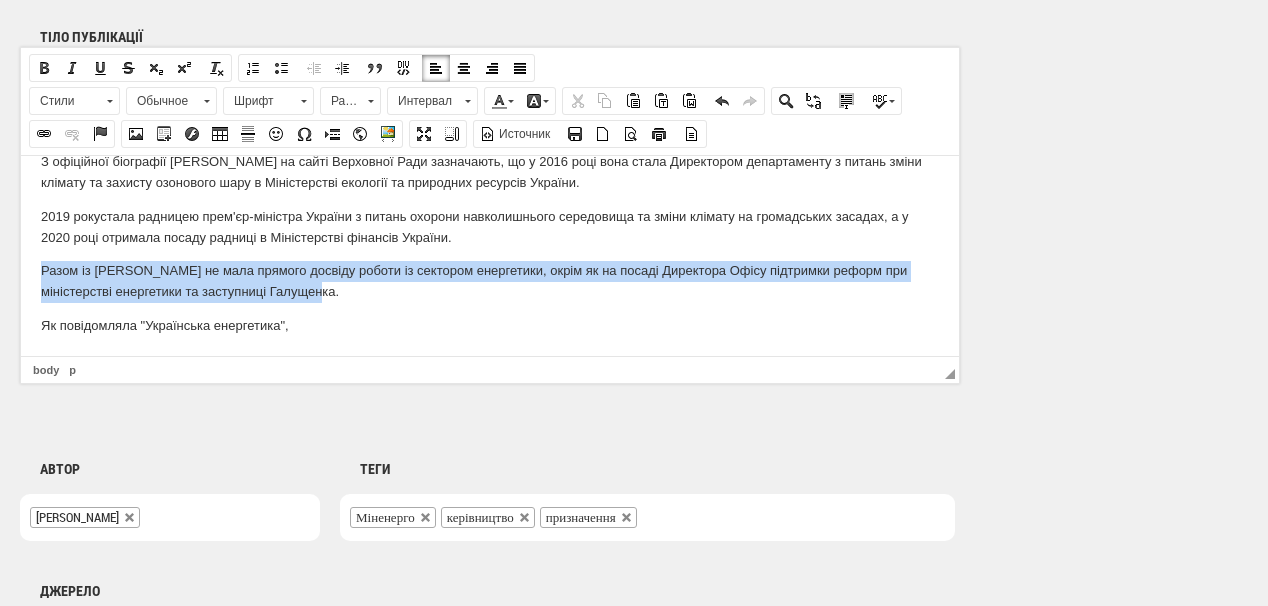 drag, startPoint x: 93, startPoint y: 275, endPoint x: 338, endPoint y: 289, distance: 245.39967 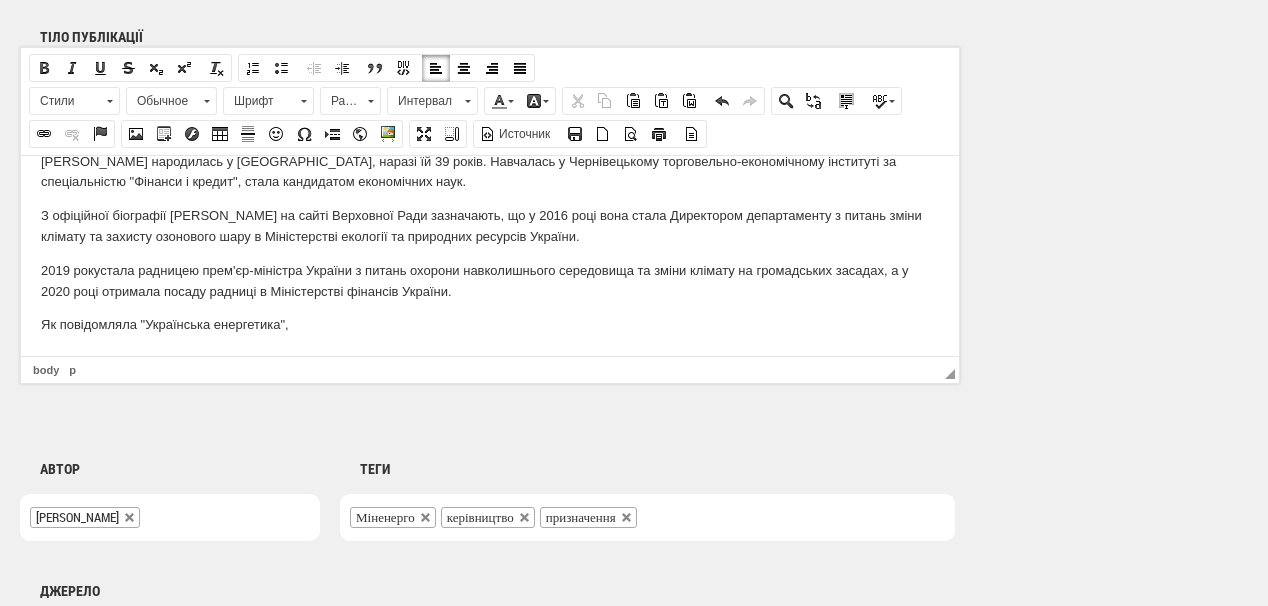 scroll, scrollTop: 222, scrollLeft: 0, axis: vertical 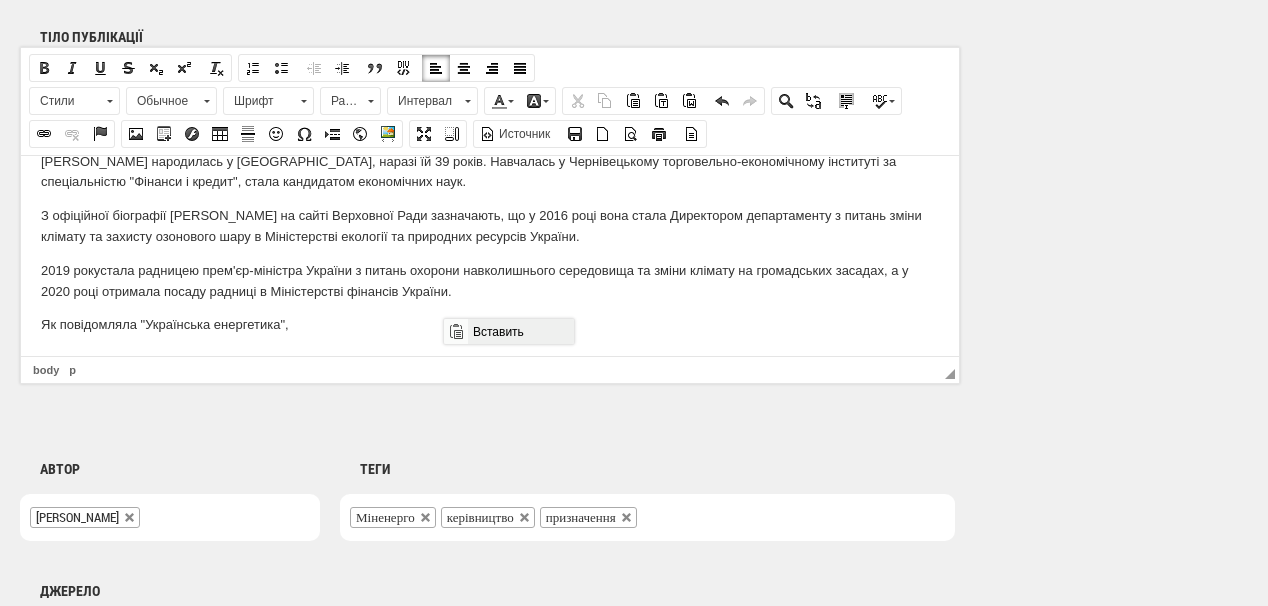 click on "Вставить" at bounding box center [520, 331] 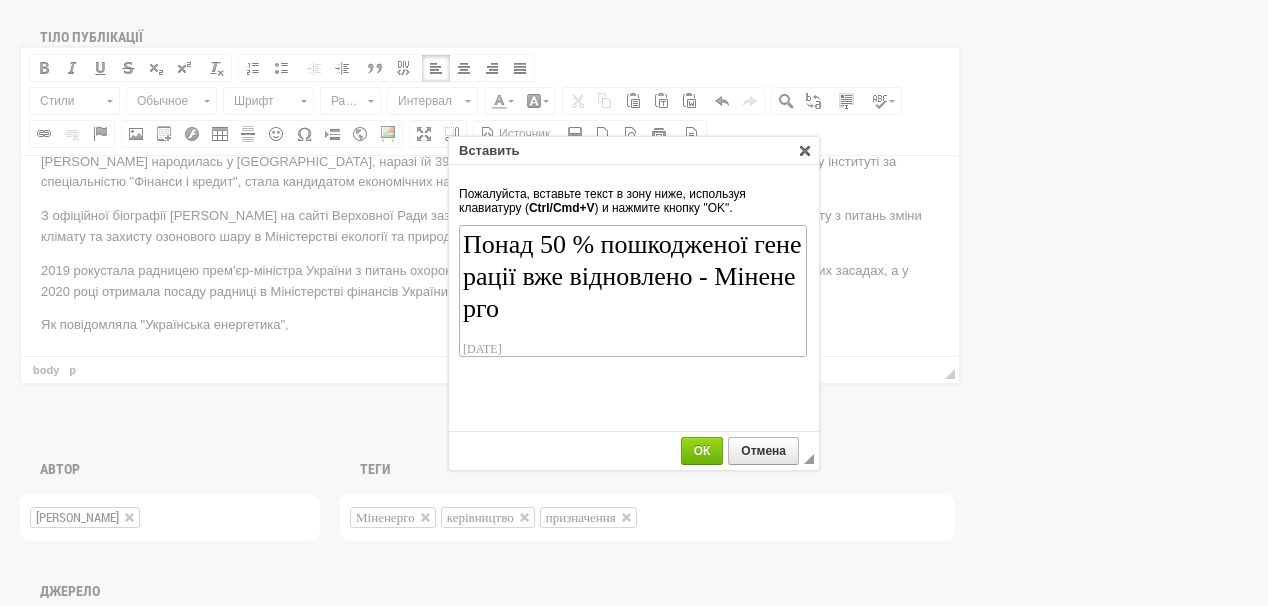 scroll, scrollTop: 62, scrollLeft: 0, axis: vertical 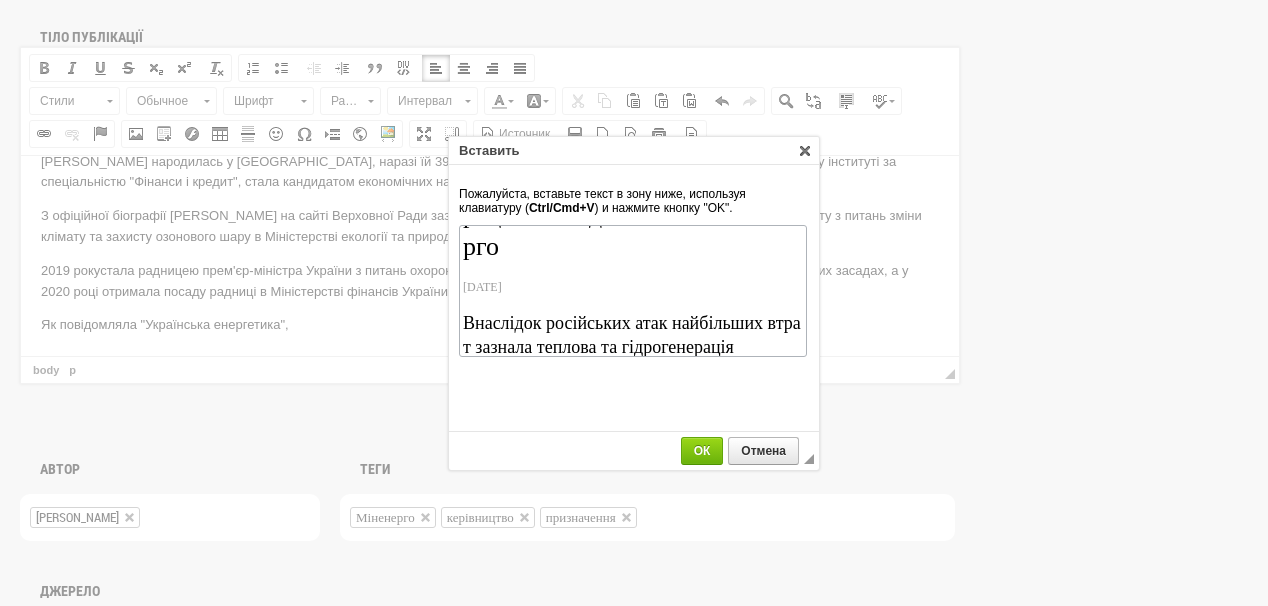 drag, startPoint x: 586, startPoint y: 288, endPoint x: 471, endPoint y: 257, distance: 119.104996 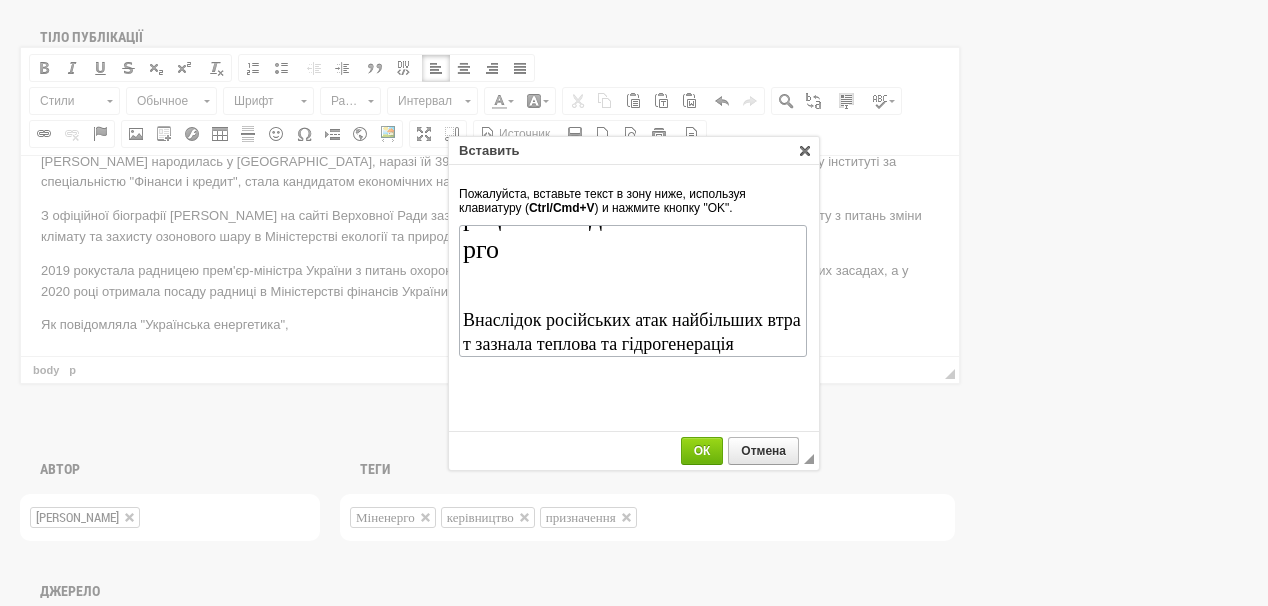 scroll, scrollTop: 16, scrollLeft: 0, axis: vertical 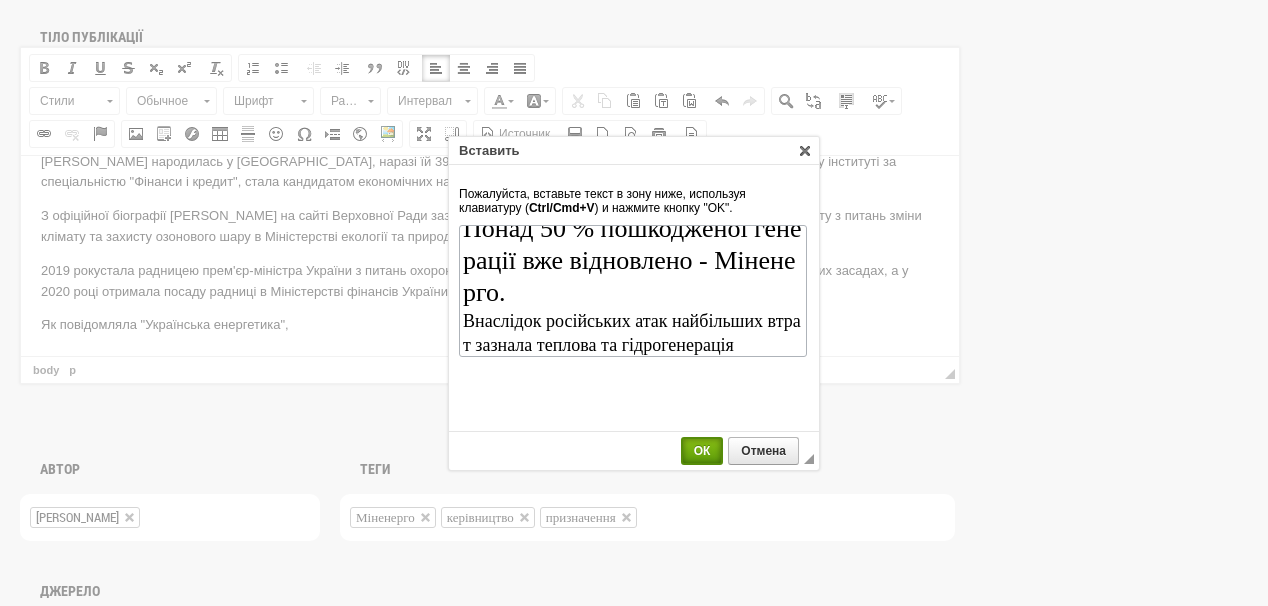 click on "ОК" at bounding box center [702, 451] 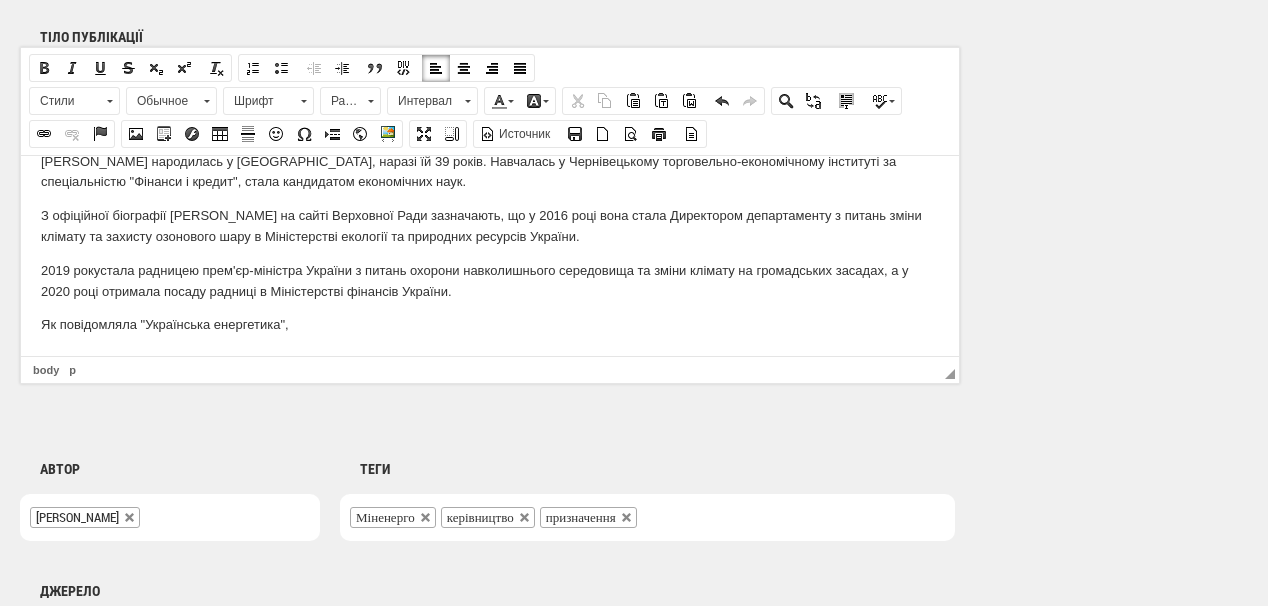 scroll, scrollTop: 285, scrollLeft: 0, axis: vertical 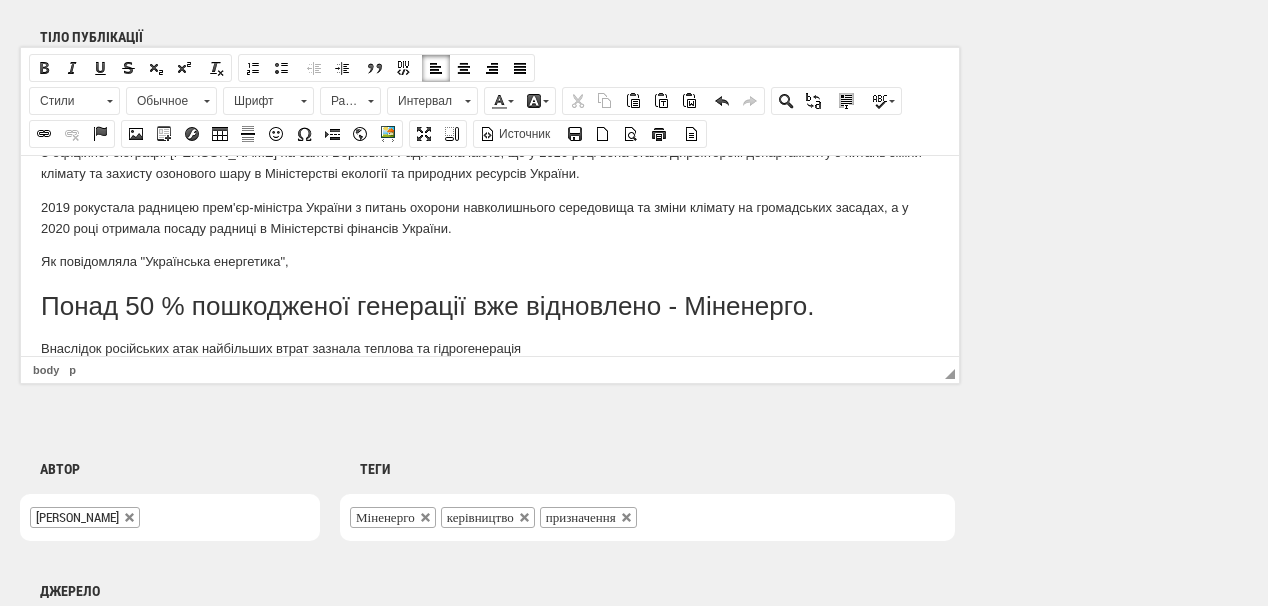click on "Як повідомляла "Українська енергетика"," at bounding box center [490, 261] 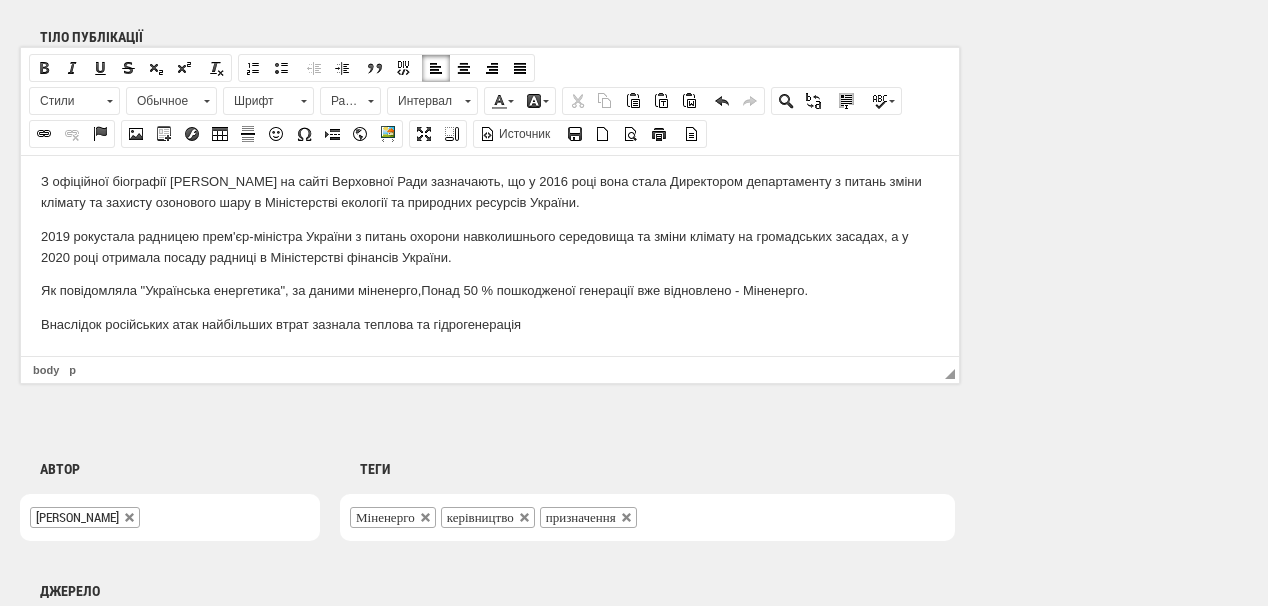 scroll, scrollTop: 256, scrollLeft: 0, axis: vertical 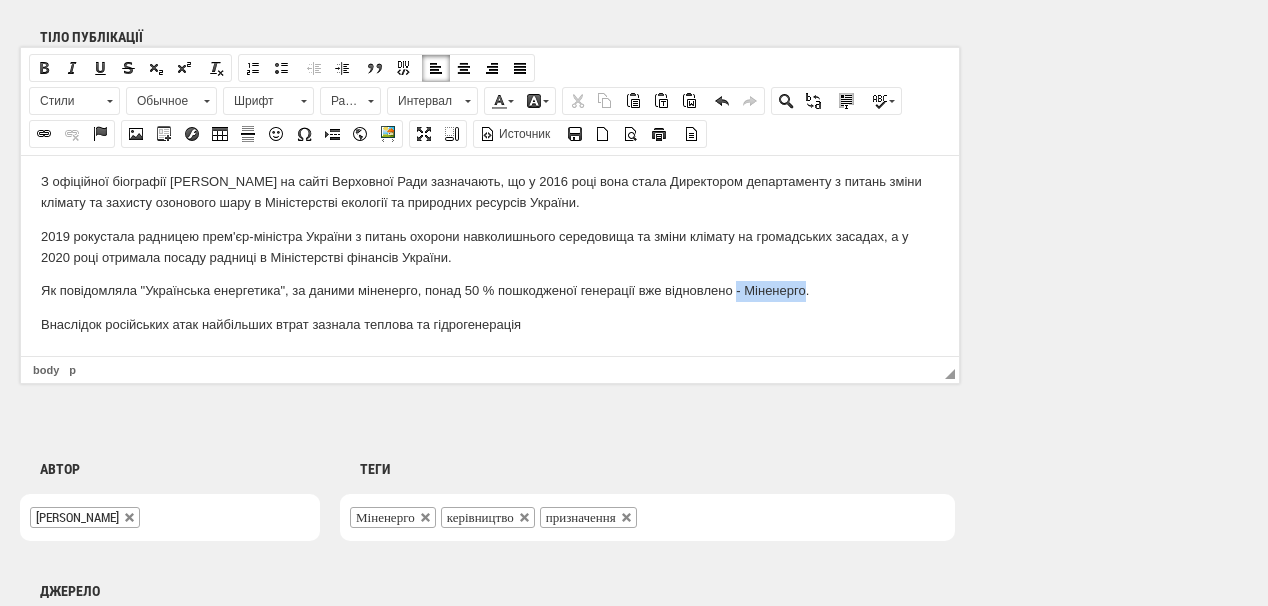 drag, startPoint x: 735, startPoint y: 291, endPoint x: 812, endPoint y: 294, distance: 77.05842 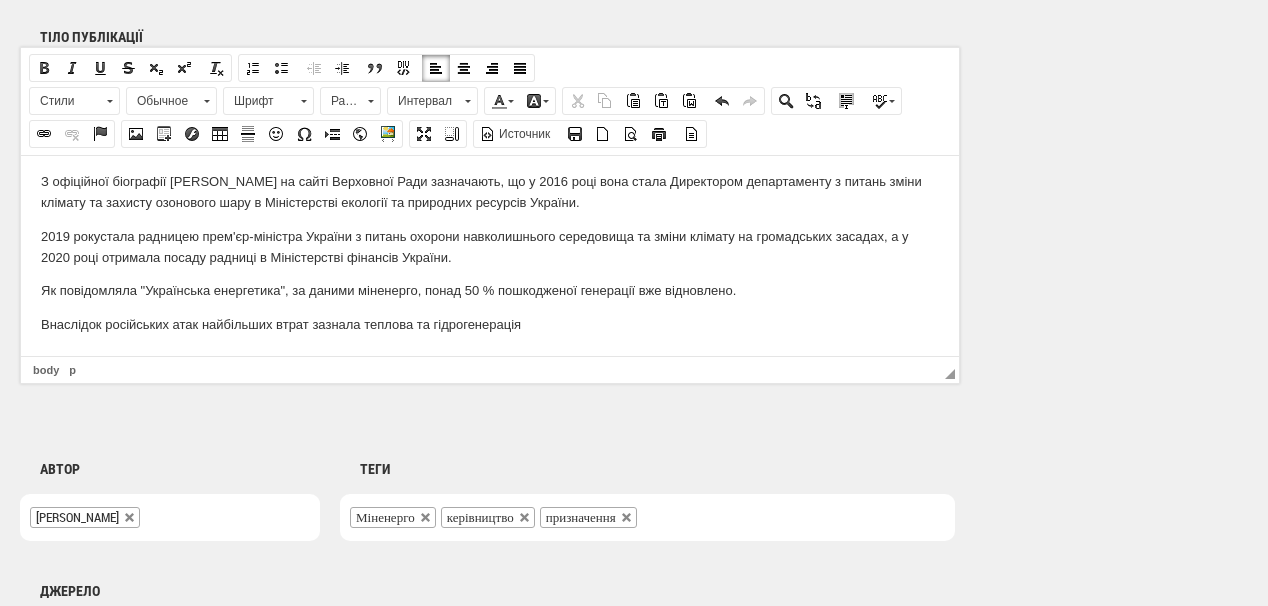 scroll, scrollTop: 243, scrollLeft: 0, axis: vertical 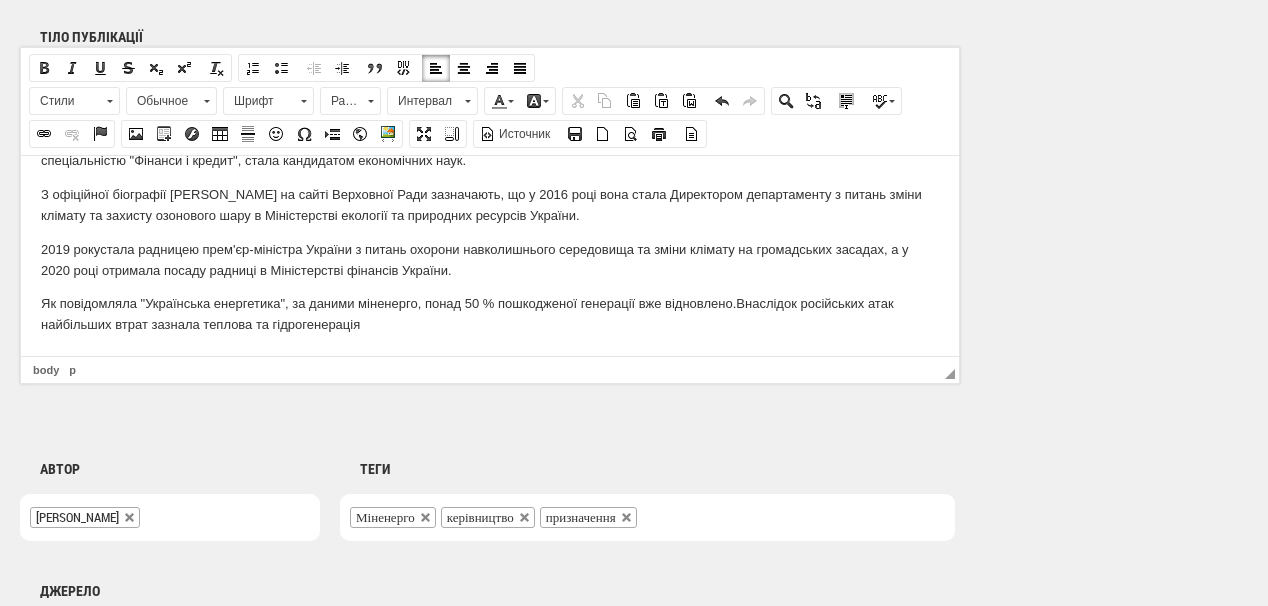 click on "Як повідомляла "Українська енергетика", за даними міненерго, п онад 50 % пошкодженої генерації вже відновлено.  Внаслідок російських атак найбільших втрат зазнала теплова та гідрогенерація" at bounding box center (490, 314) 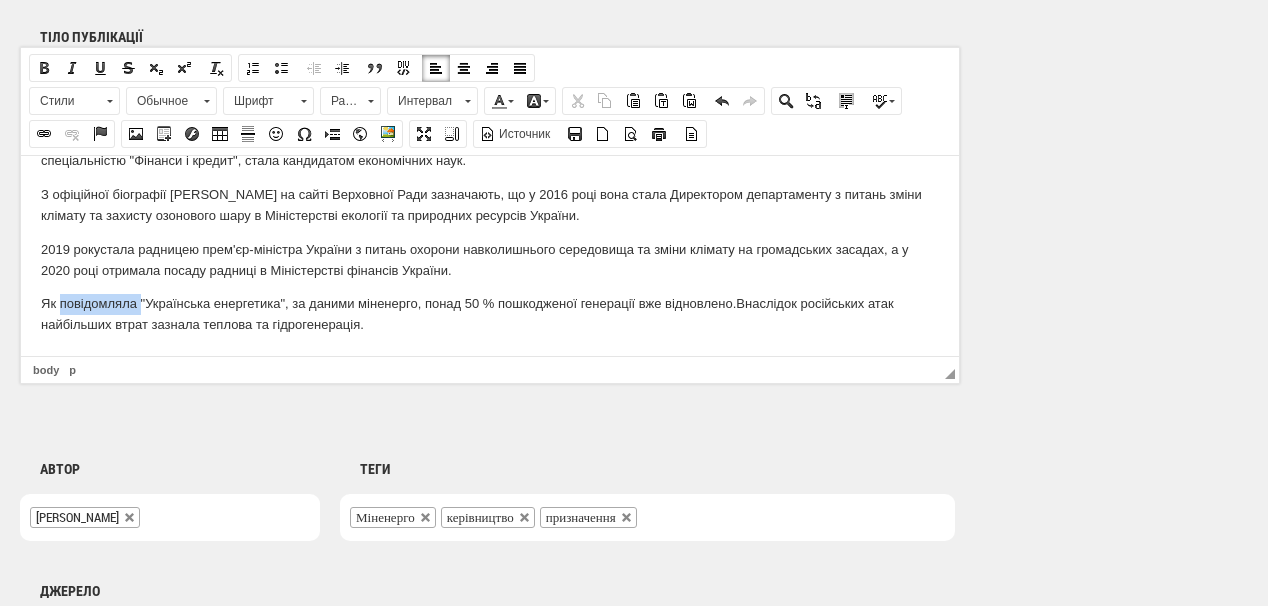 drag, startPoint x: 59, startPoint y: 299, endPoint x: 139, endPoint y: 300, distance: 80.00625 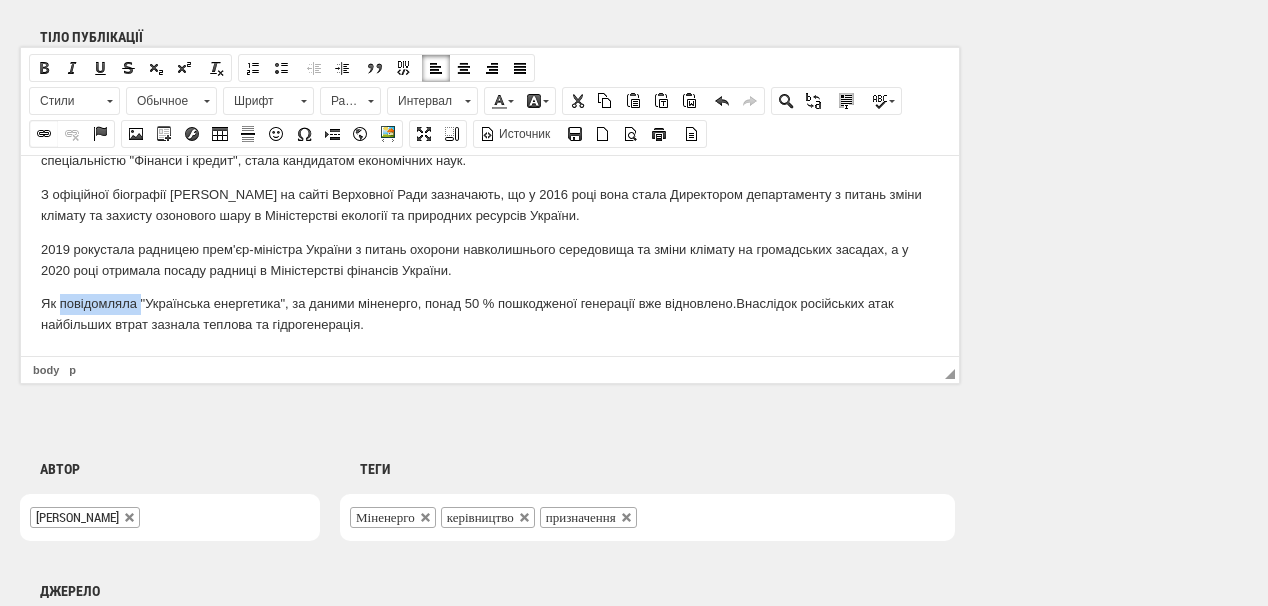 click at bounding box center [44, 134] 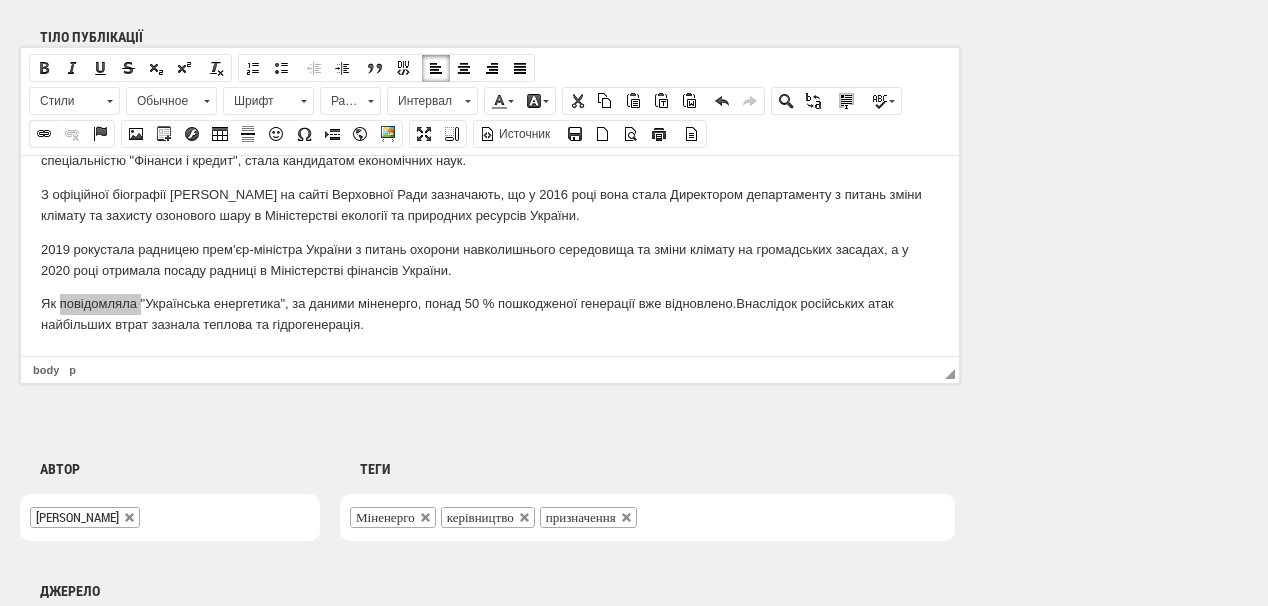 select on "http://" 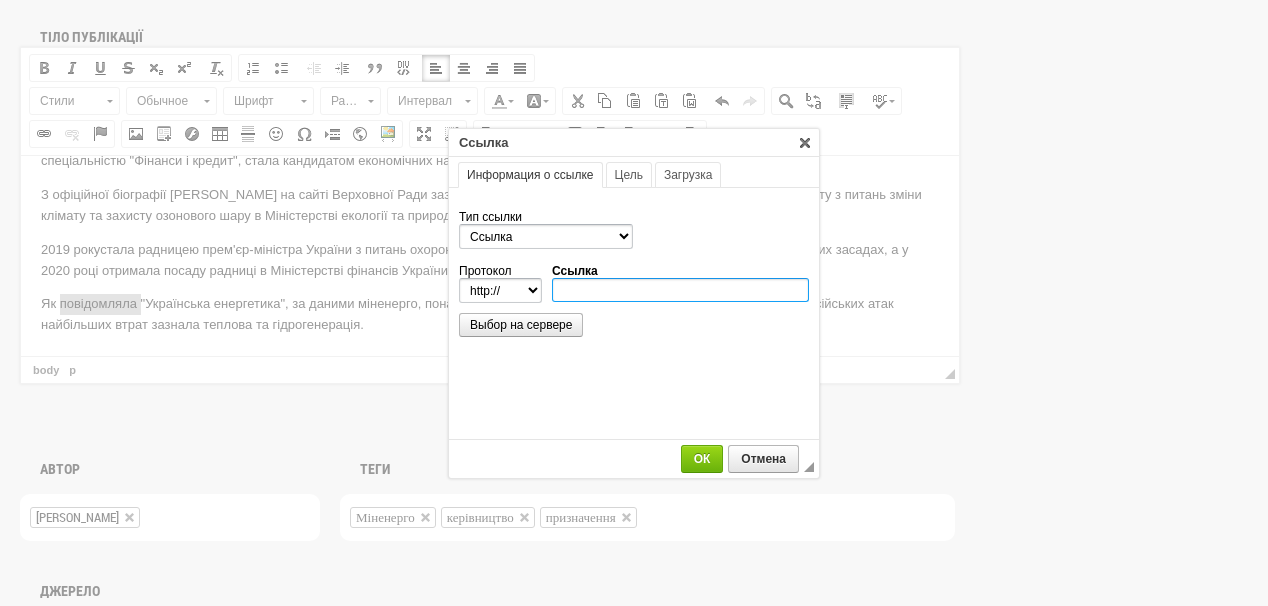 click on "Ссылка" at bounding box center [680, 290] 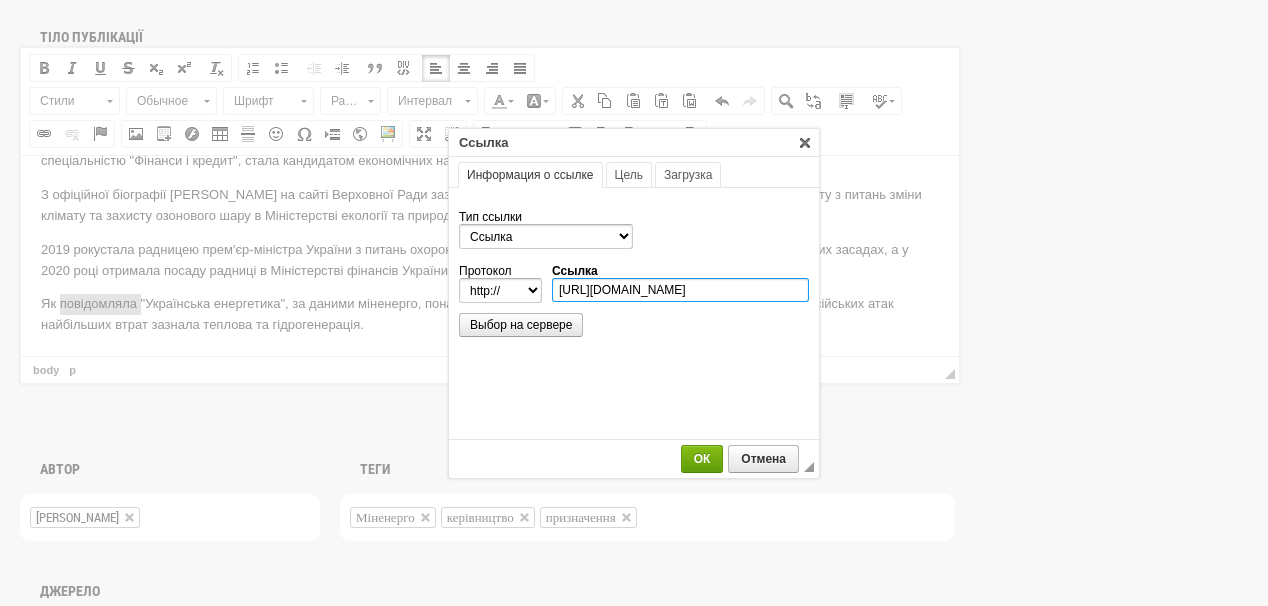 scroll, scrollTop: 0, scrollLeft: 259, axis: horizontal 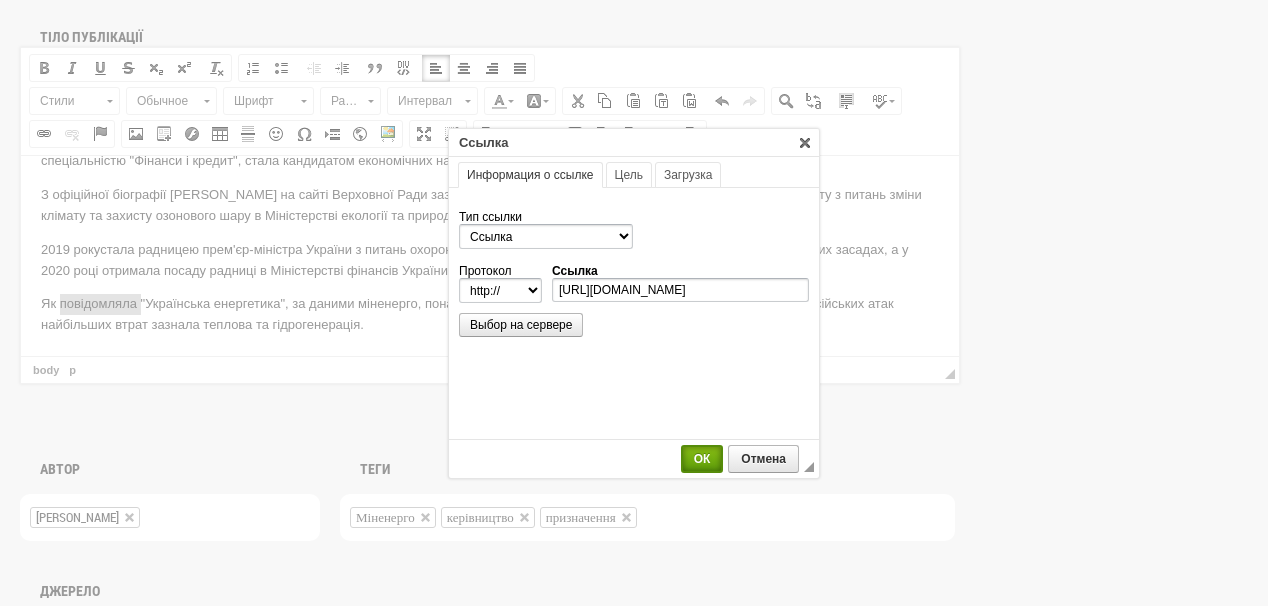 select on "https://" 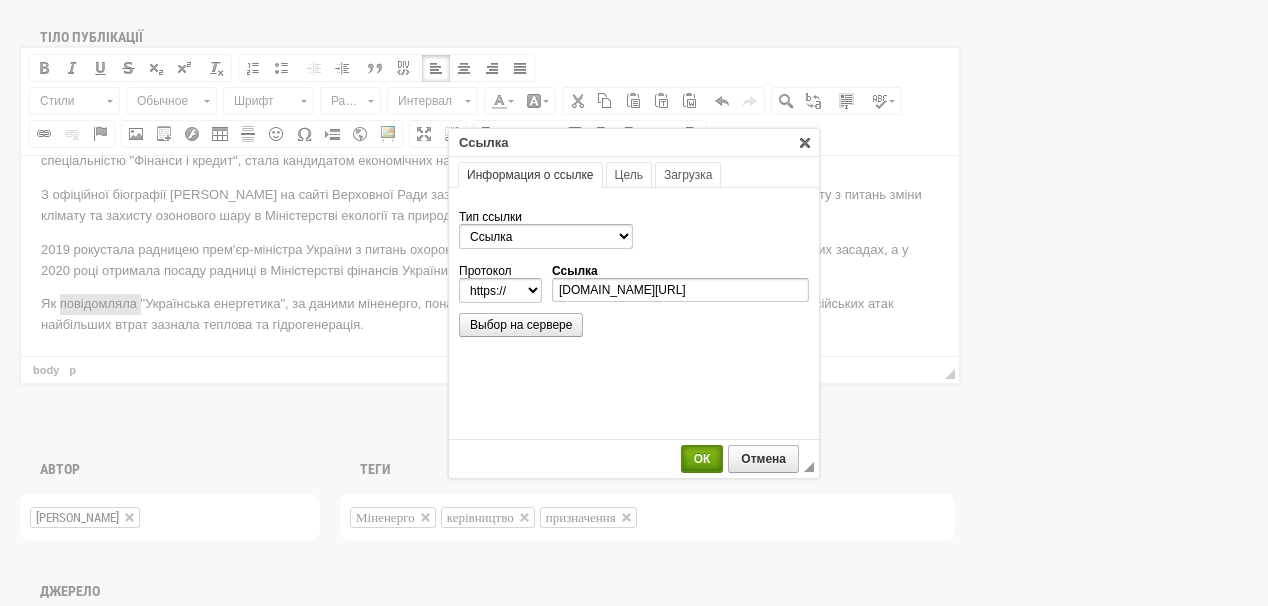 scroll, scrollTop: 0, scrollLeft: 0, axis: both 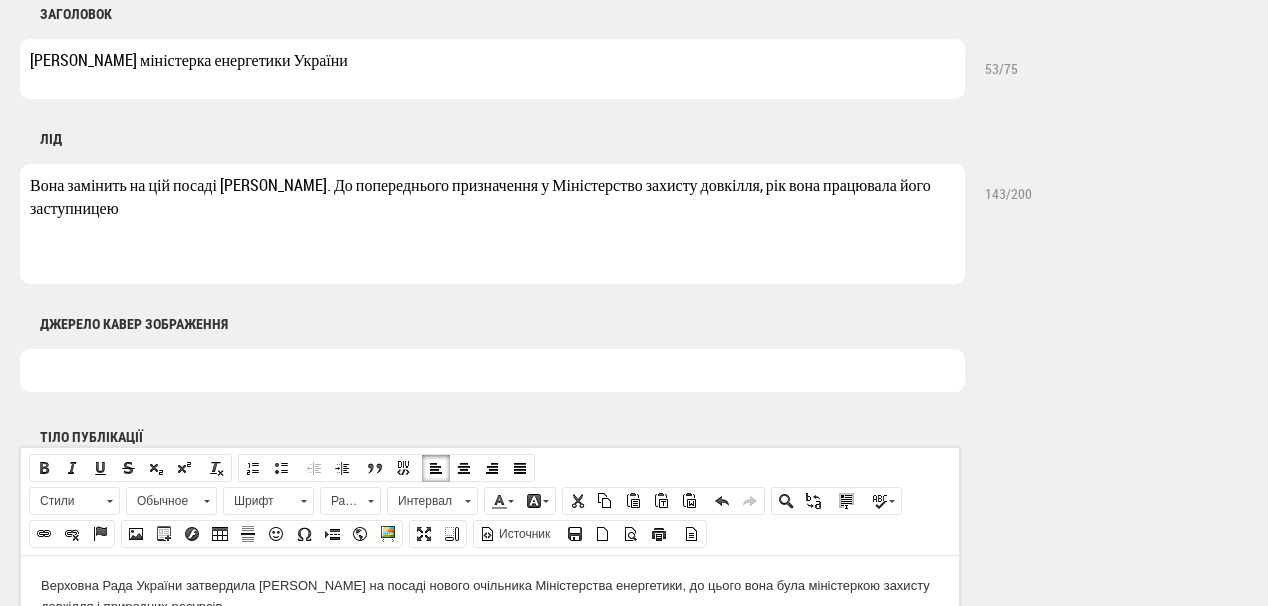 click at bounding box center [492, 370] 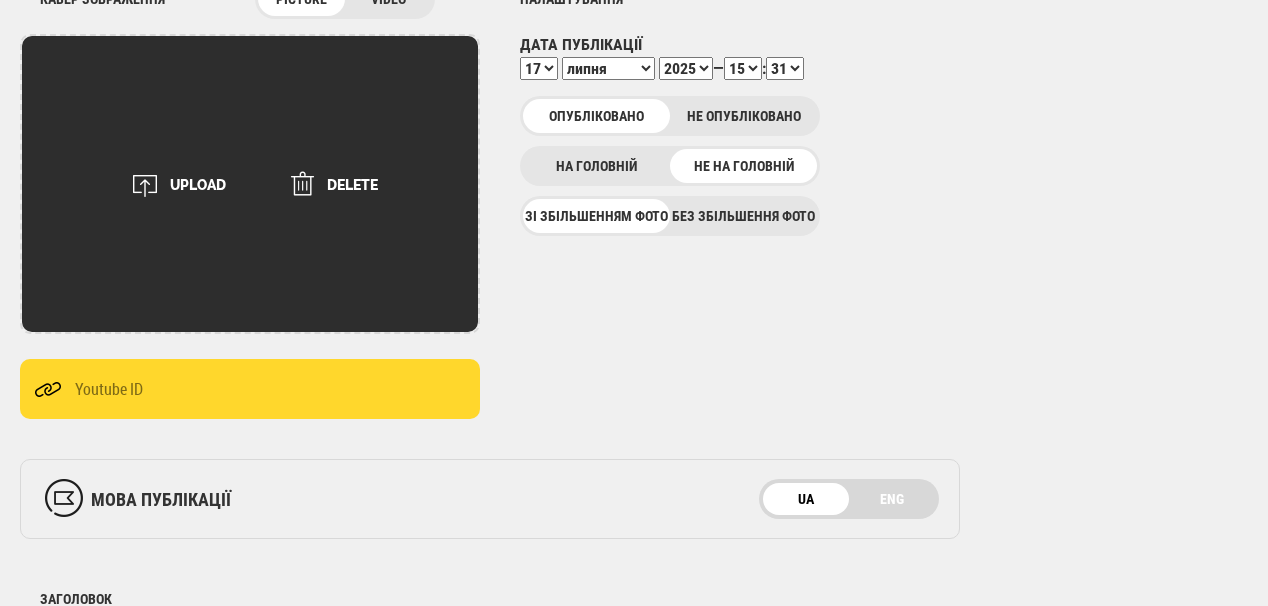 scroll, scrollTop: 240, scrollLeft: 0, axis: vertical 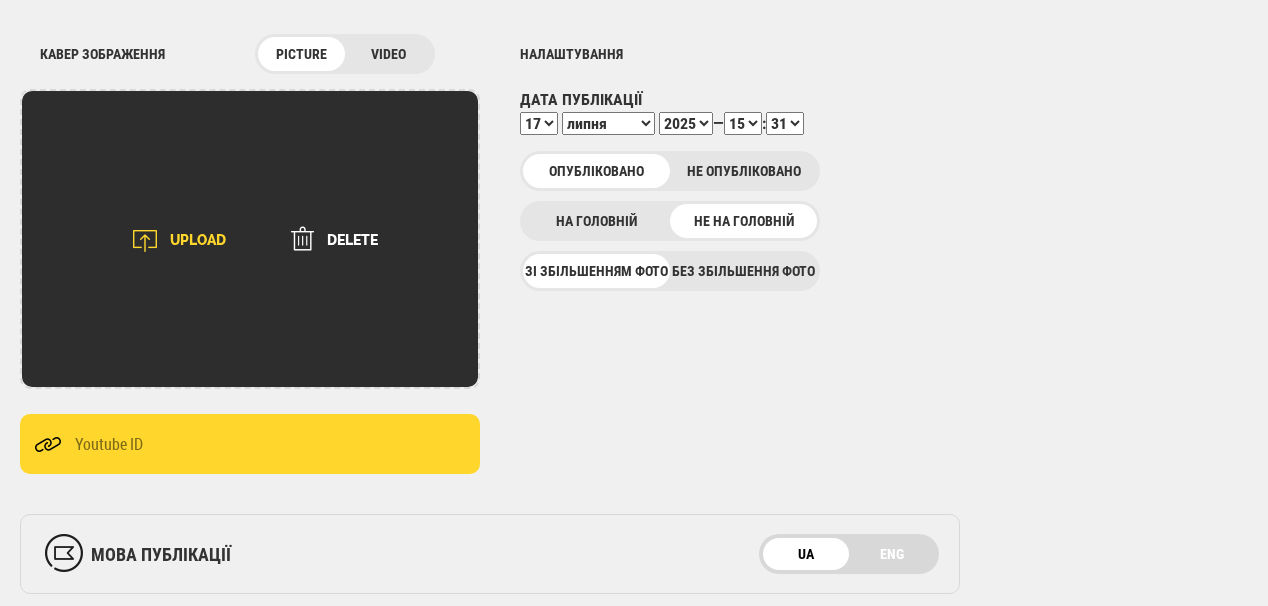 click on "UPLOAD" at bounding box center [172, 241] 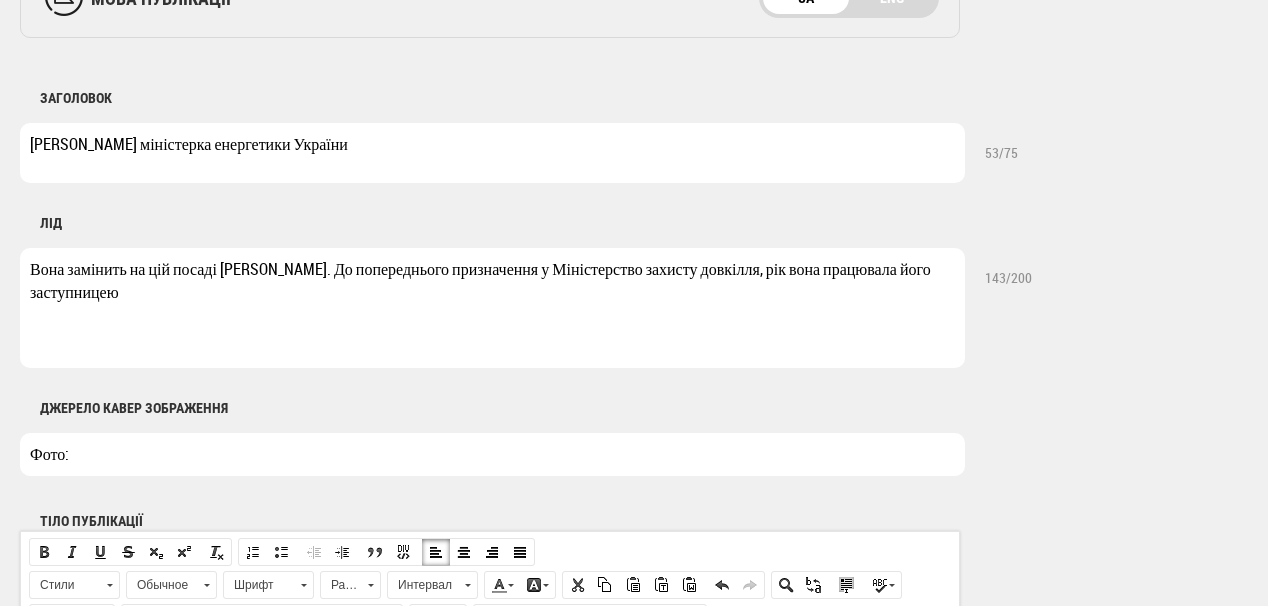 scroll, scrollTop: 880, scrollLeft: 0, axis: vertical 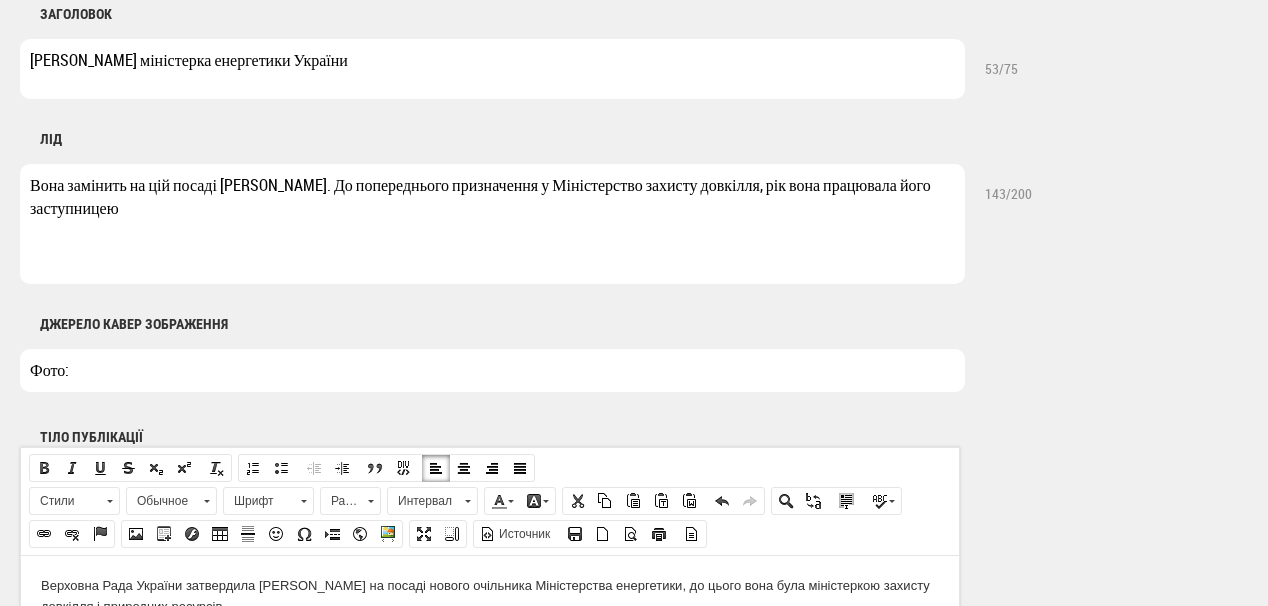 click on "Фото:" at bounding box center [492, 370] 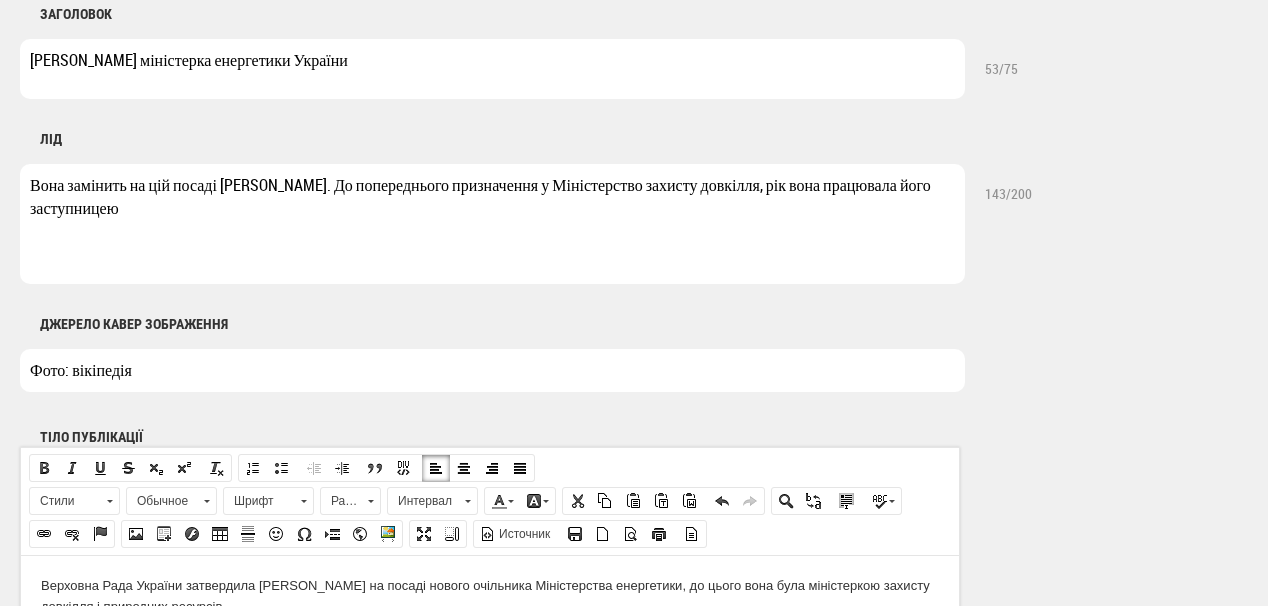 click on "Фото: вікіпедія" at bounding box center (492, 370) 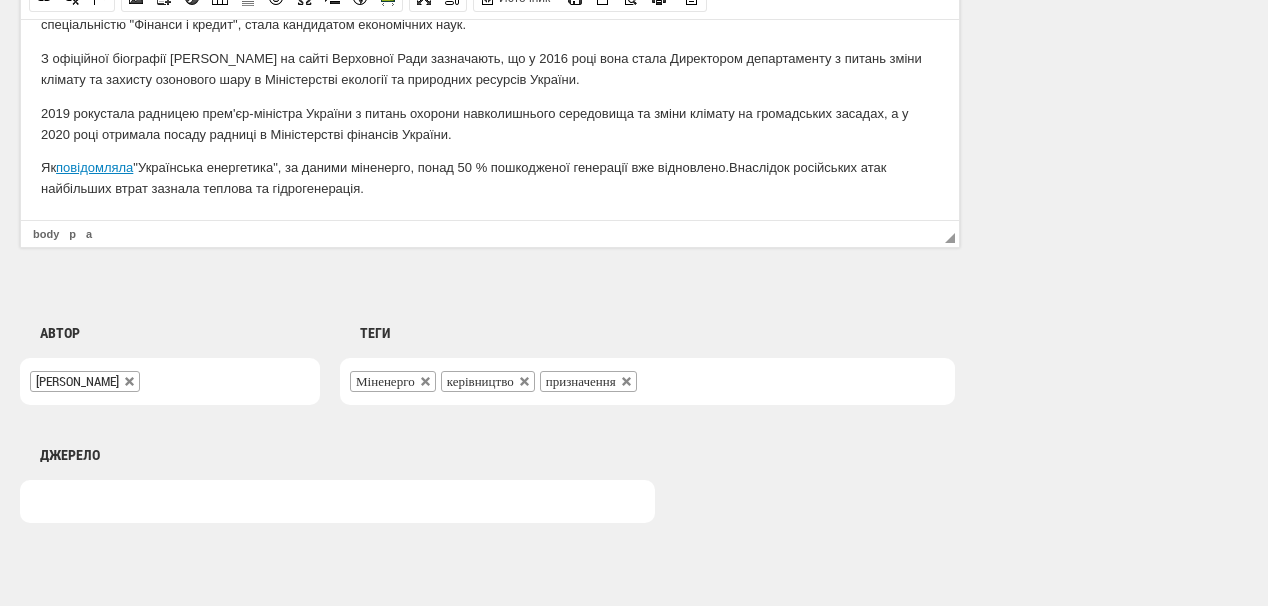 scroll, scrollTop: 1520, scrollLeft: 0, axis: vertical 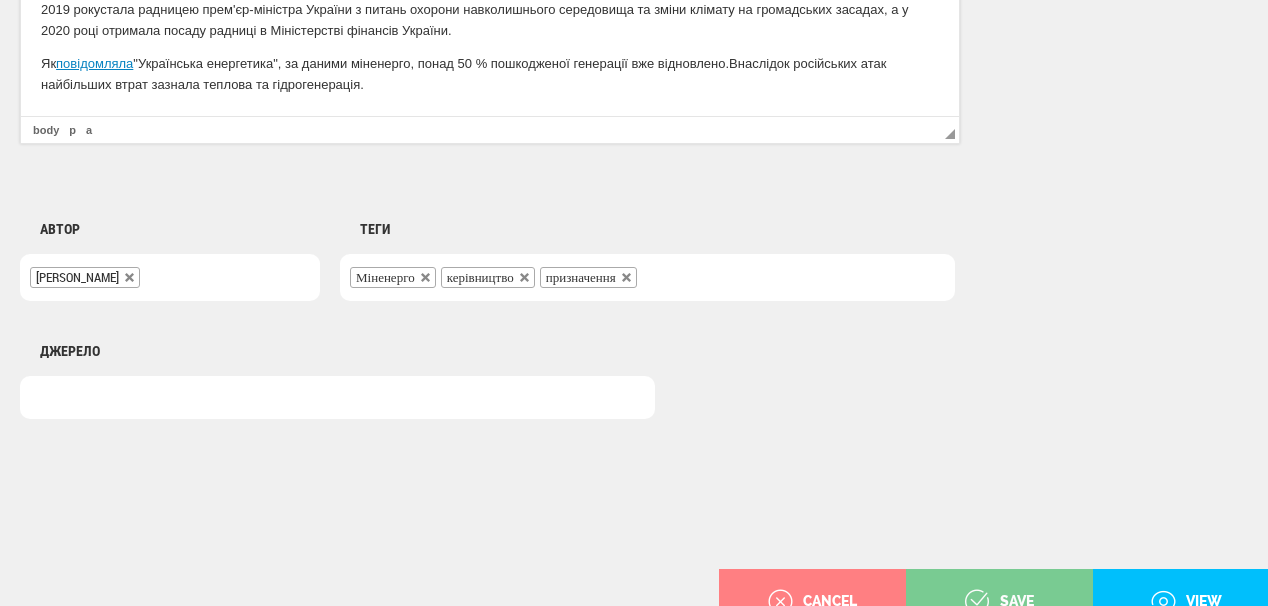 type on "Фото: Вікіпедія" 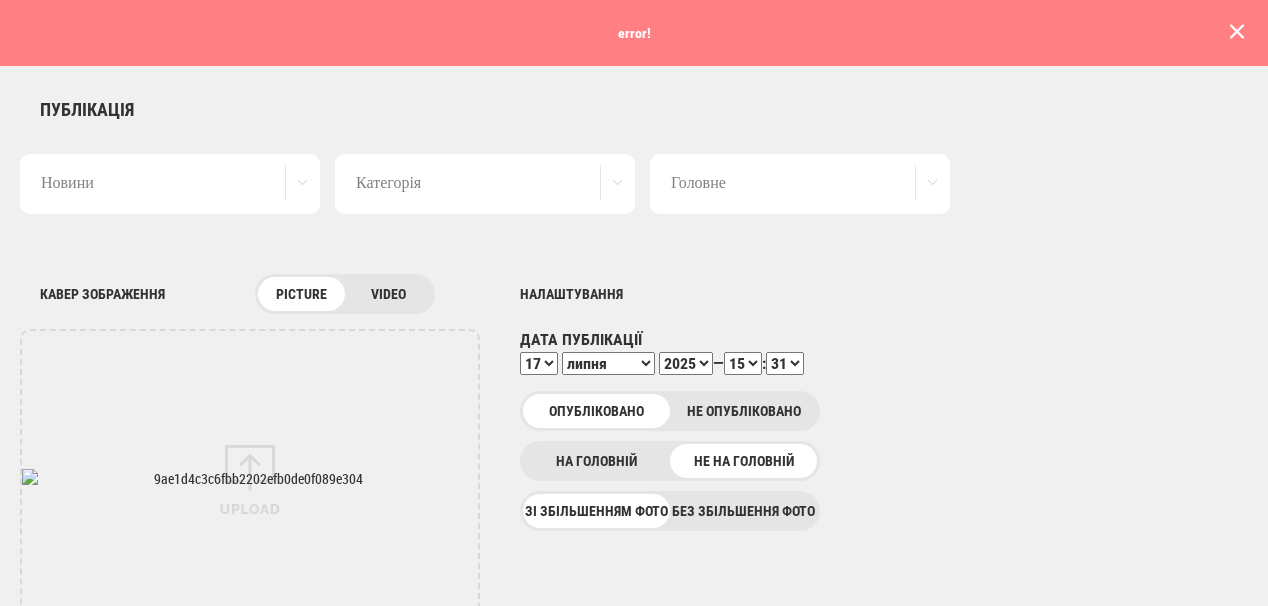 scroll, scrollTop: 0, scrollLeft: 0, axis: both 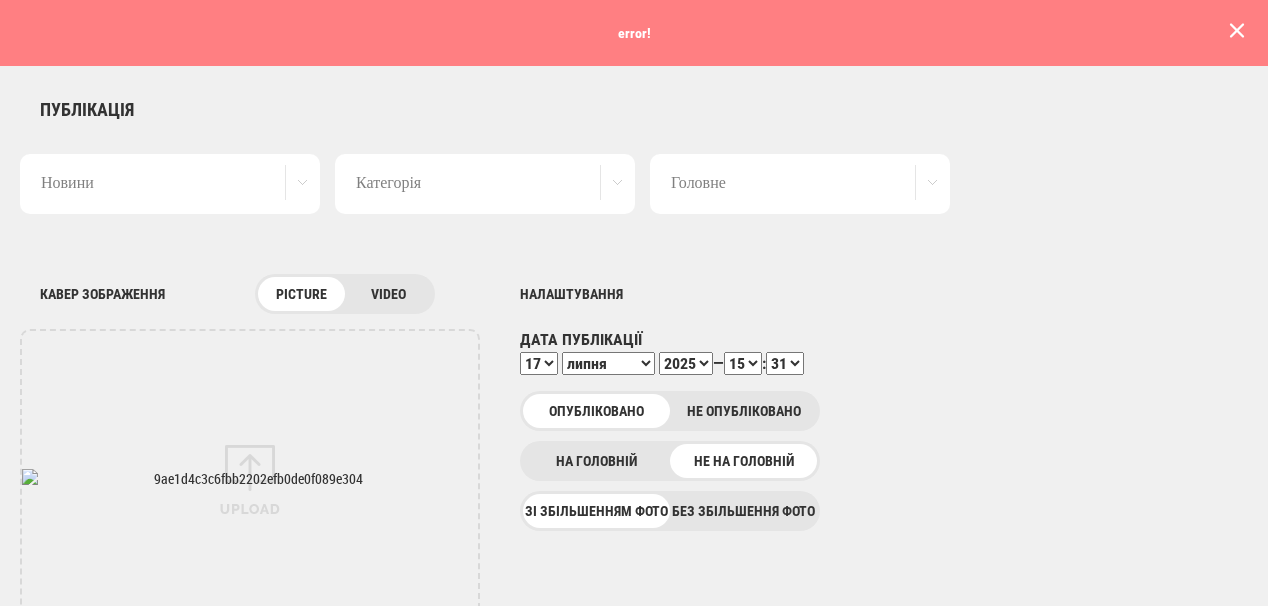 click at bounding box center (1237, 31) 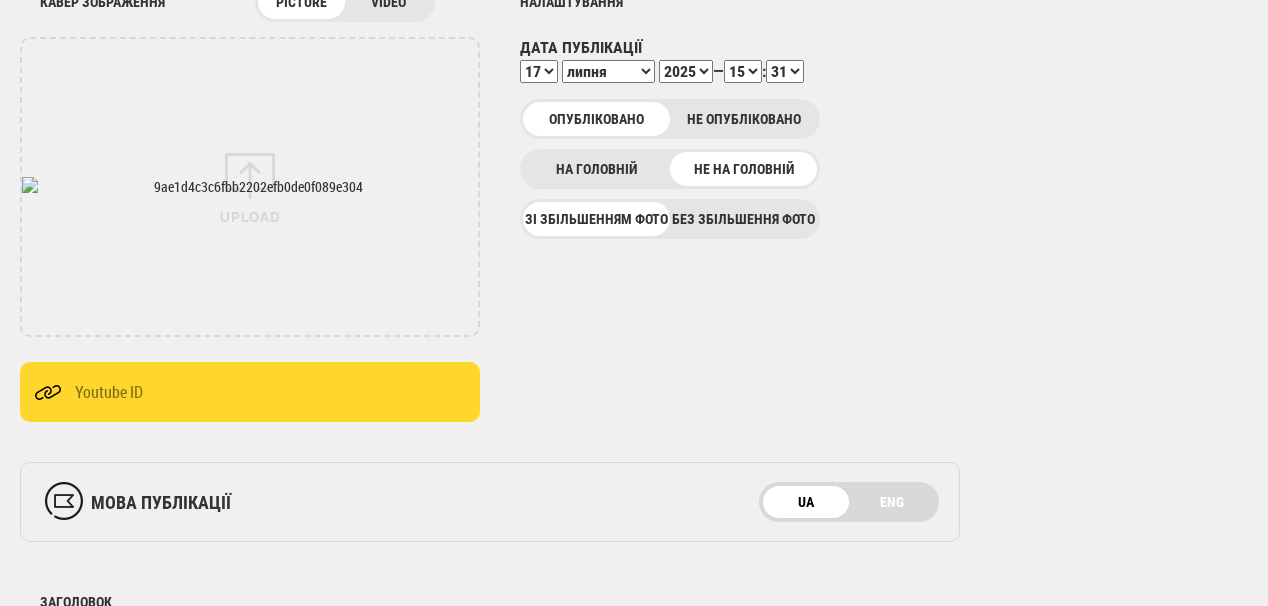 scroll, scrollTop: 320, scrollLeft: 0, axis: vertical 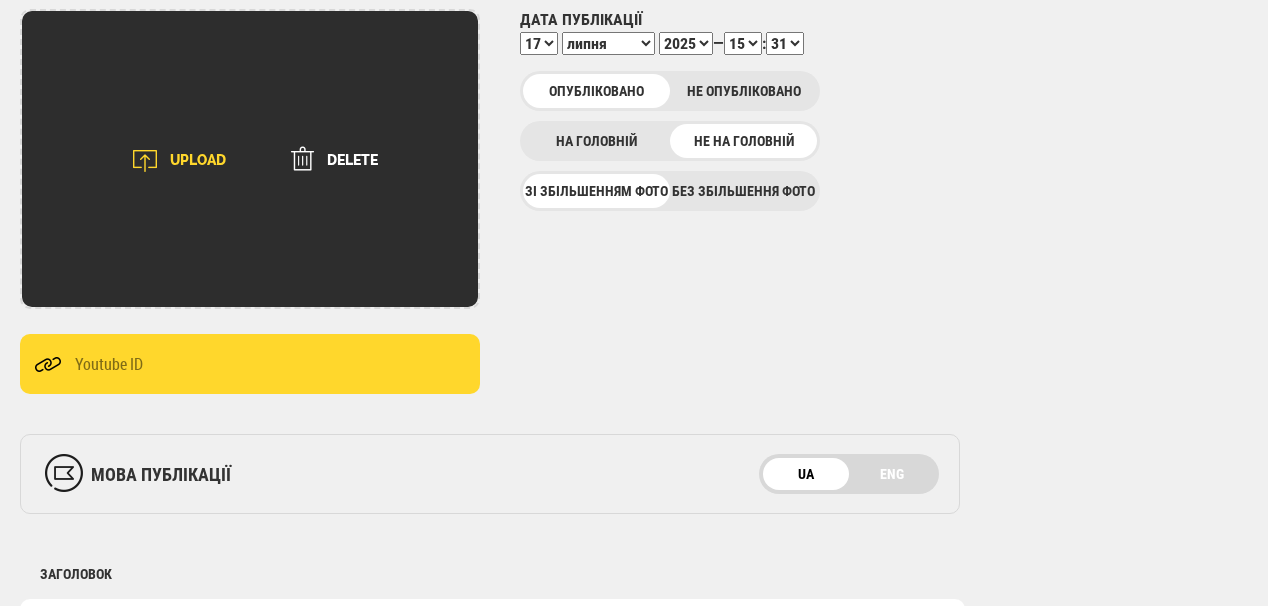 click on "UPLOAD" at bounding box center (172, 161) 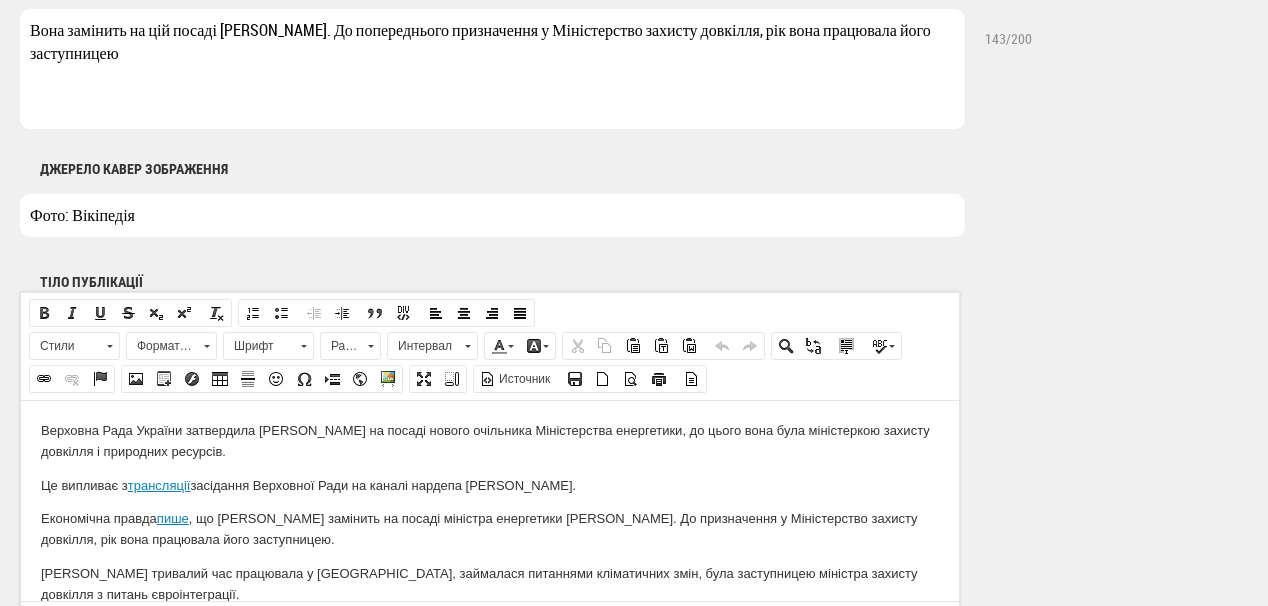 scroll, scrollTop: 1040, scrollLeft: 0, axis: vertical 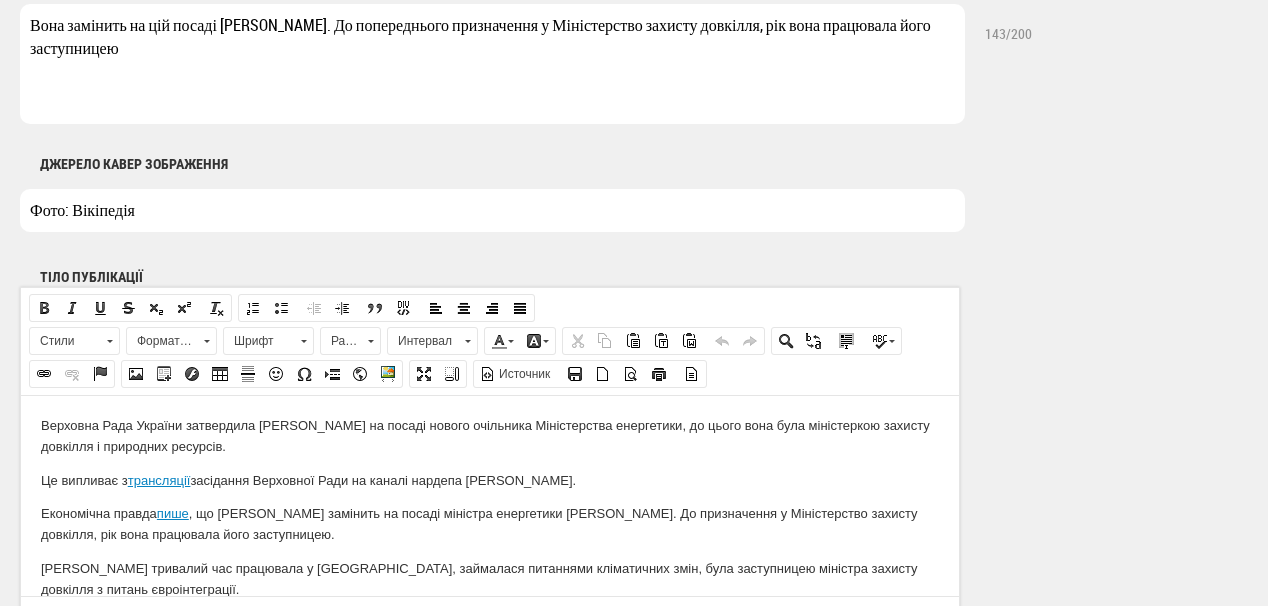 drag, startPoint x: 200, startPoint y: 214, endPoint x: 65, endPoint y: 212, distance: 135.01482 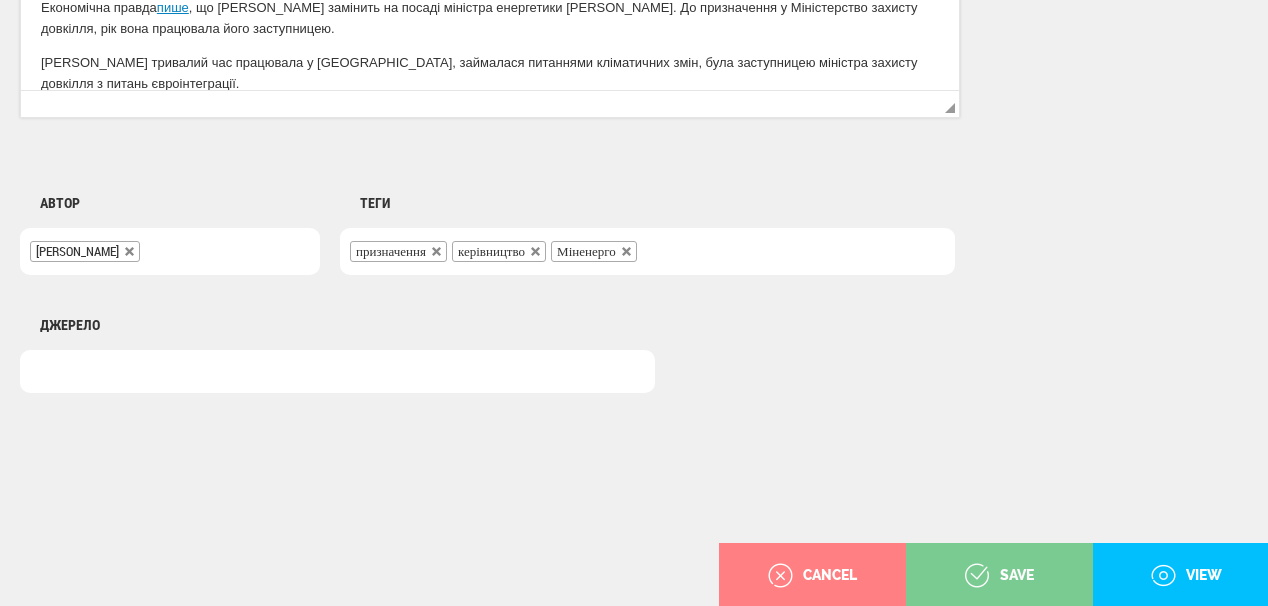 scroll, scrollTop: 1560, scrollLeft: 0, axis: vertical 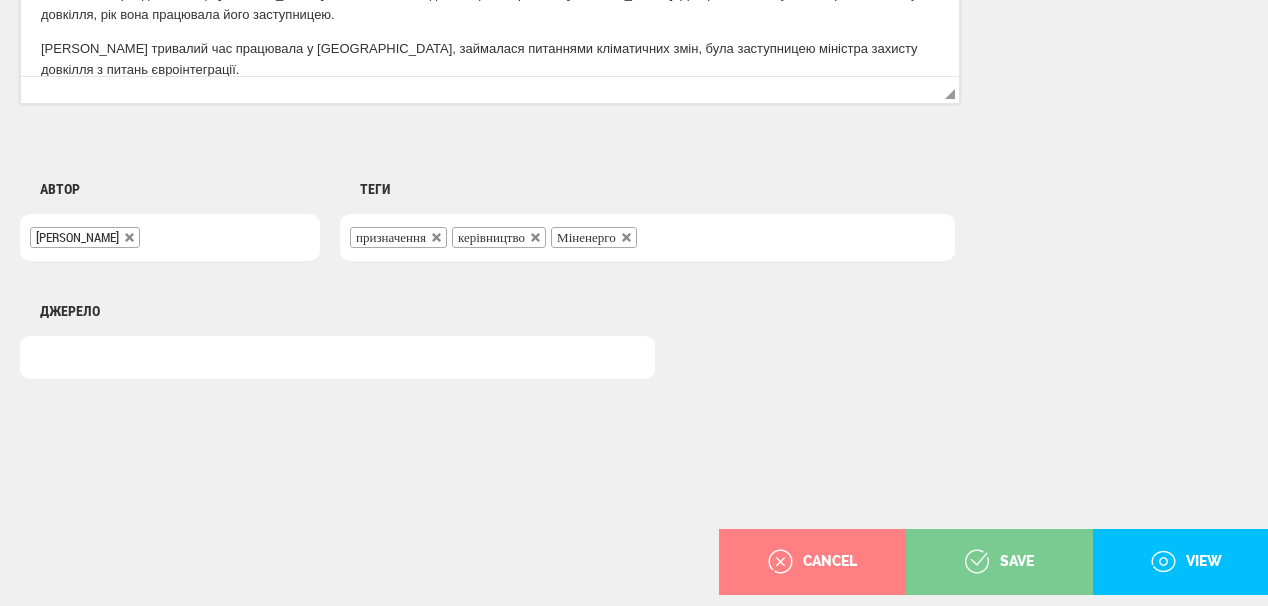 type on "Фото з відкритих джерел" 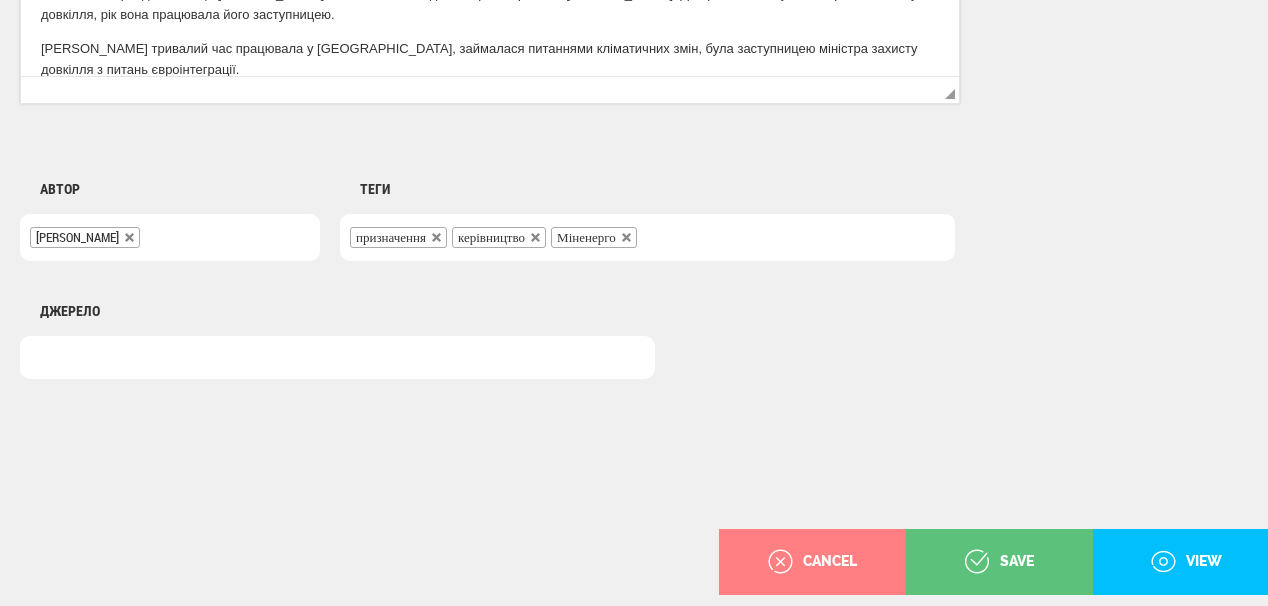 scroll, scrollTop: 1463, scrollLeft: 0, axis: vertical 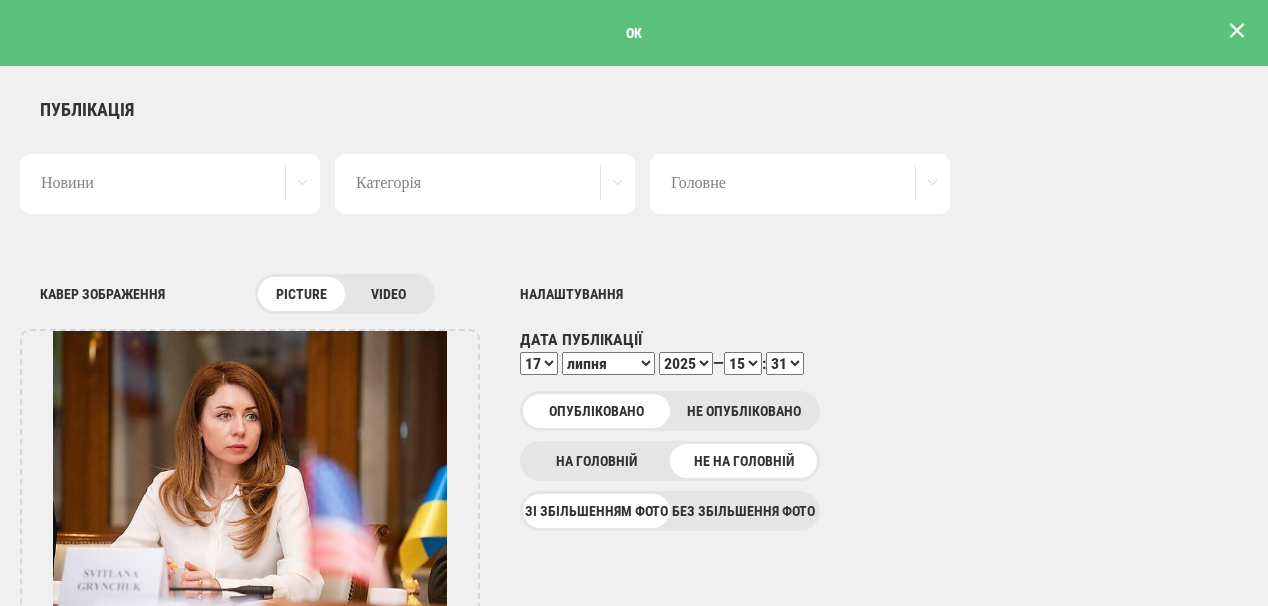 click at bounding box center (1237, 31) 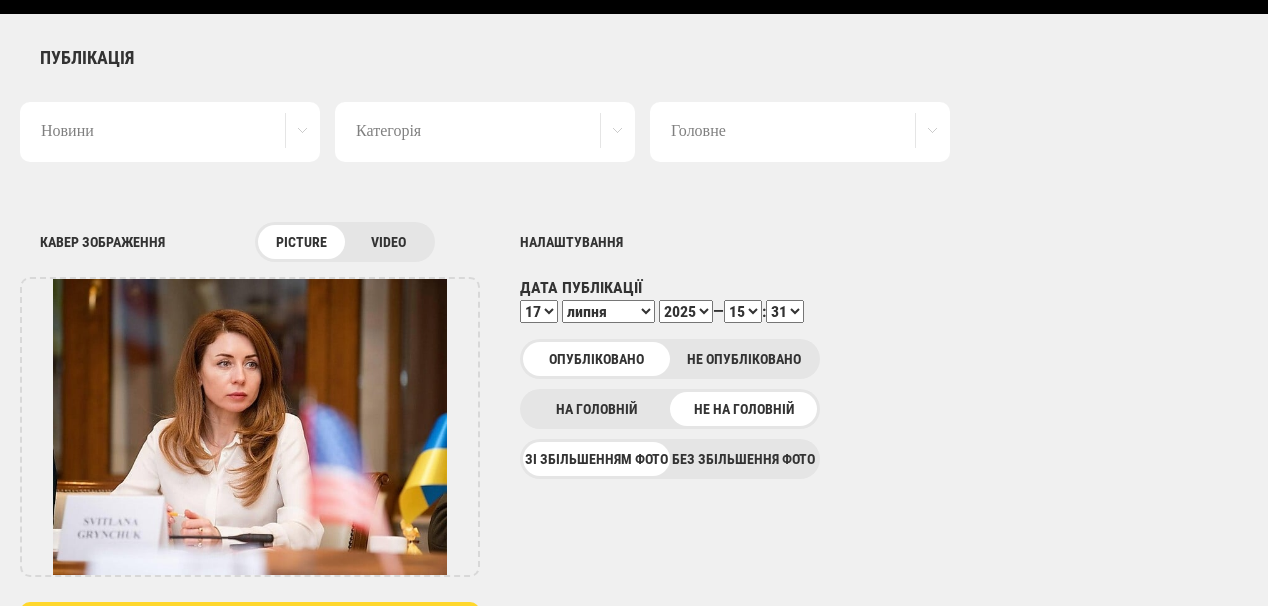 scroll, scrollTop: 80, scrollLeft: 0, axis: vertical 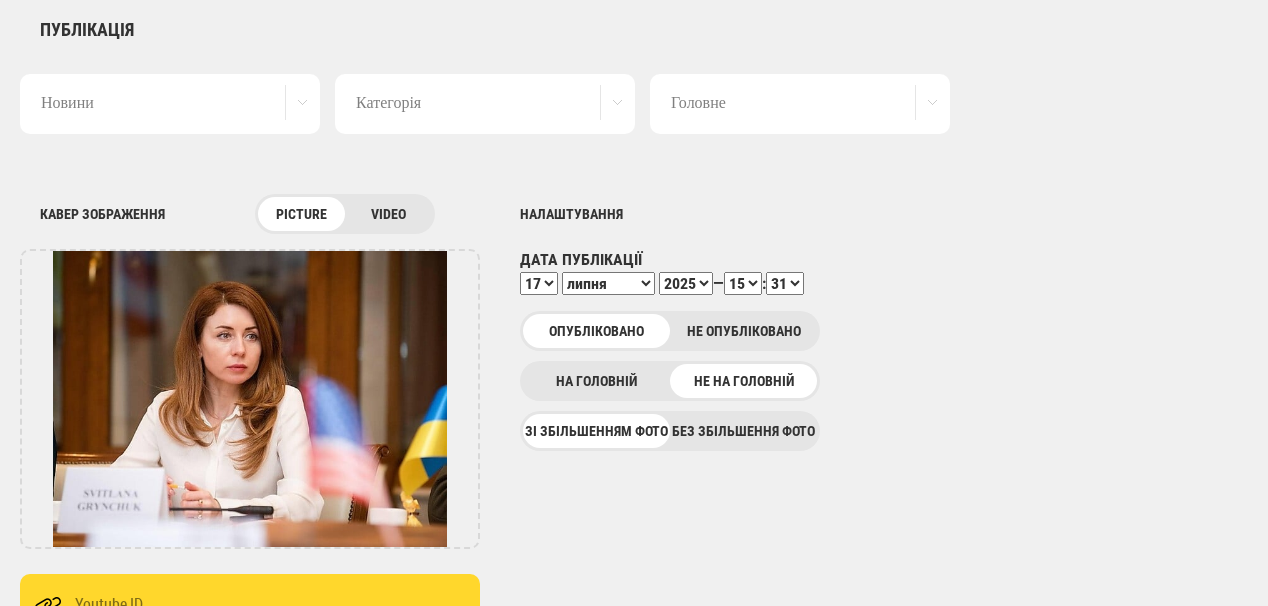 click on "00
01
02
03
04
05
06
07
08
09
10
11
12
13
14
15
16
17
18
19
20
21
22
23
24
25
26
27
28
29
30
31
32
33
34
35
36
37
38
39
40
41
42
43
44
45
46
47
48
49
50
51
52
53
54
55
56
57
58
59" at bounding box center [785, 283] 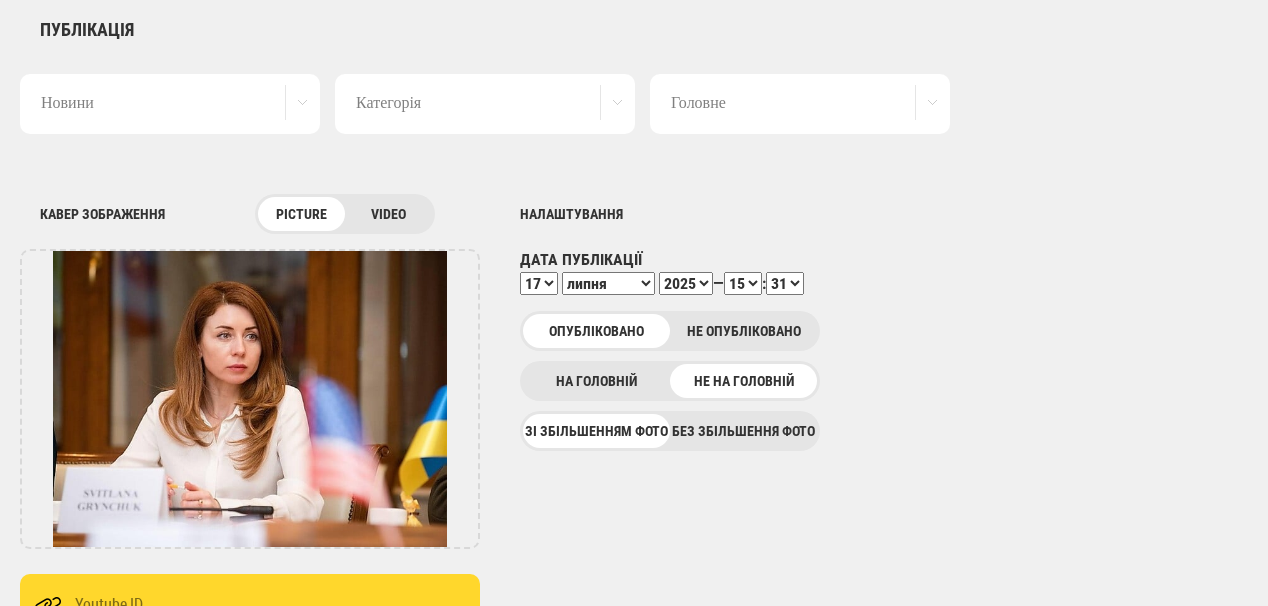 select on "41" 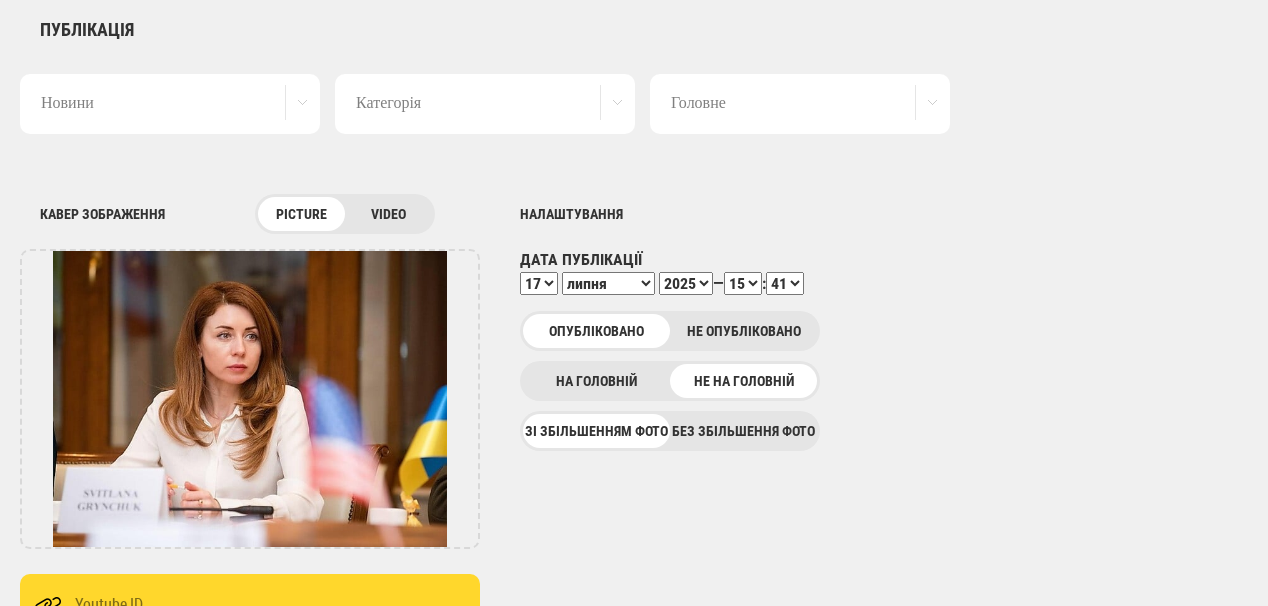 click on "00
01
02
03
04
05
06
07
08
09
10
11
12
13
14
15
16
17
18
19
20
21
22
23
24
25
26
27
28
29
30
31
32
33
34
35
36
37
38
39
40
41
42
43
44
45
46
47
48
49
50
51
52
53
54
55
56
57
58
59" at bounding box center (785, 283) 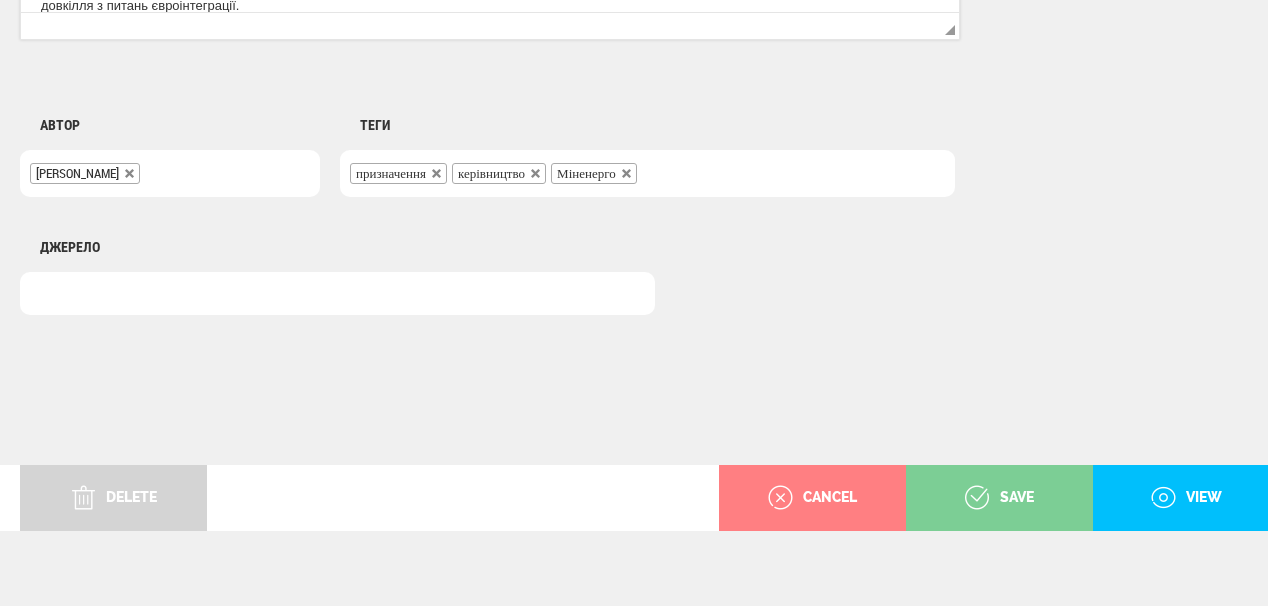 scroll, scrollTop: 1625, scrollLeft: 0, axis: vertical 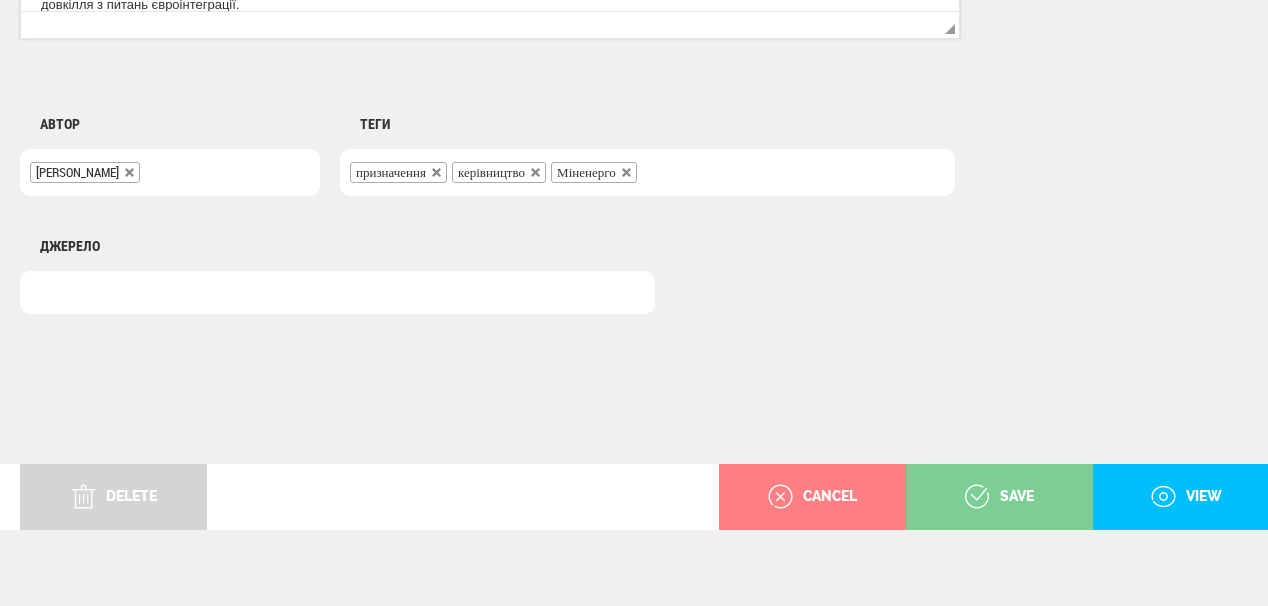 click on "save" at bounding box center [999, 497] 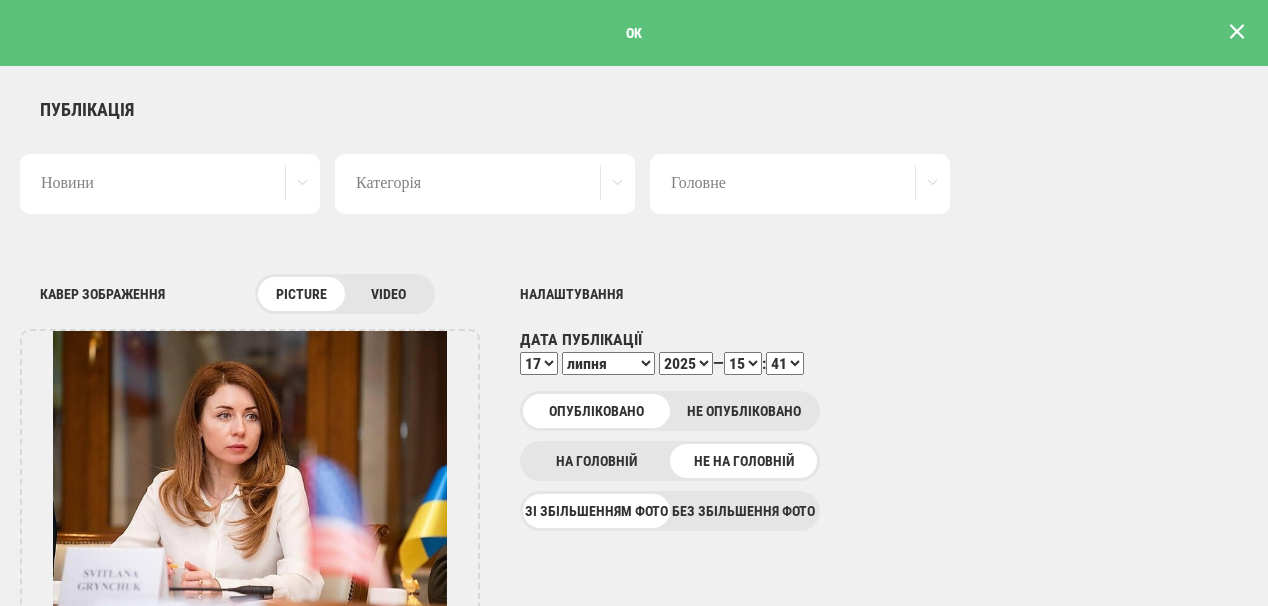 scroll, scrollTop: 0, scrollLeft: 0, axis: both 